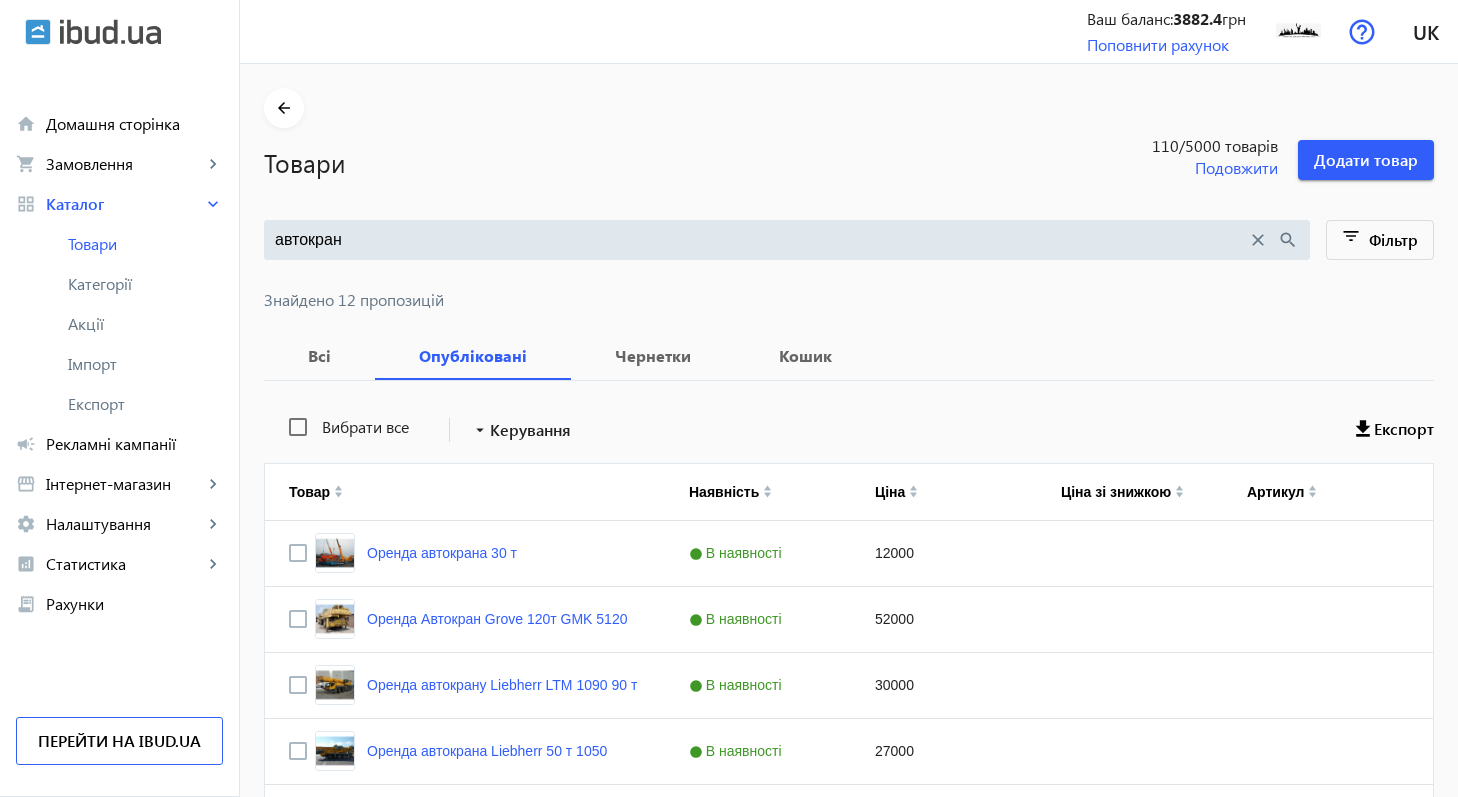 scroll, scrollTop: 261, scrollLeft: 0, axis: vertical 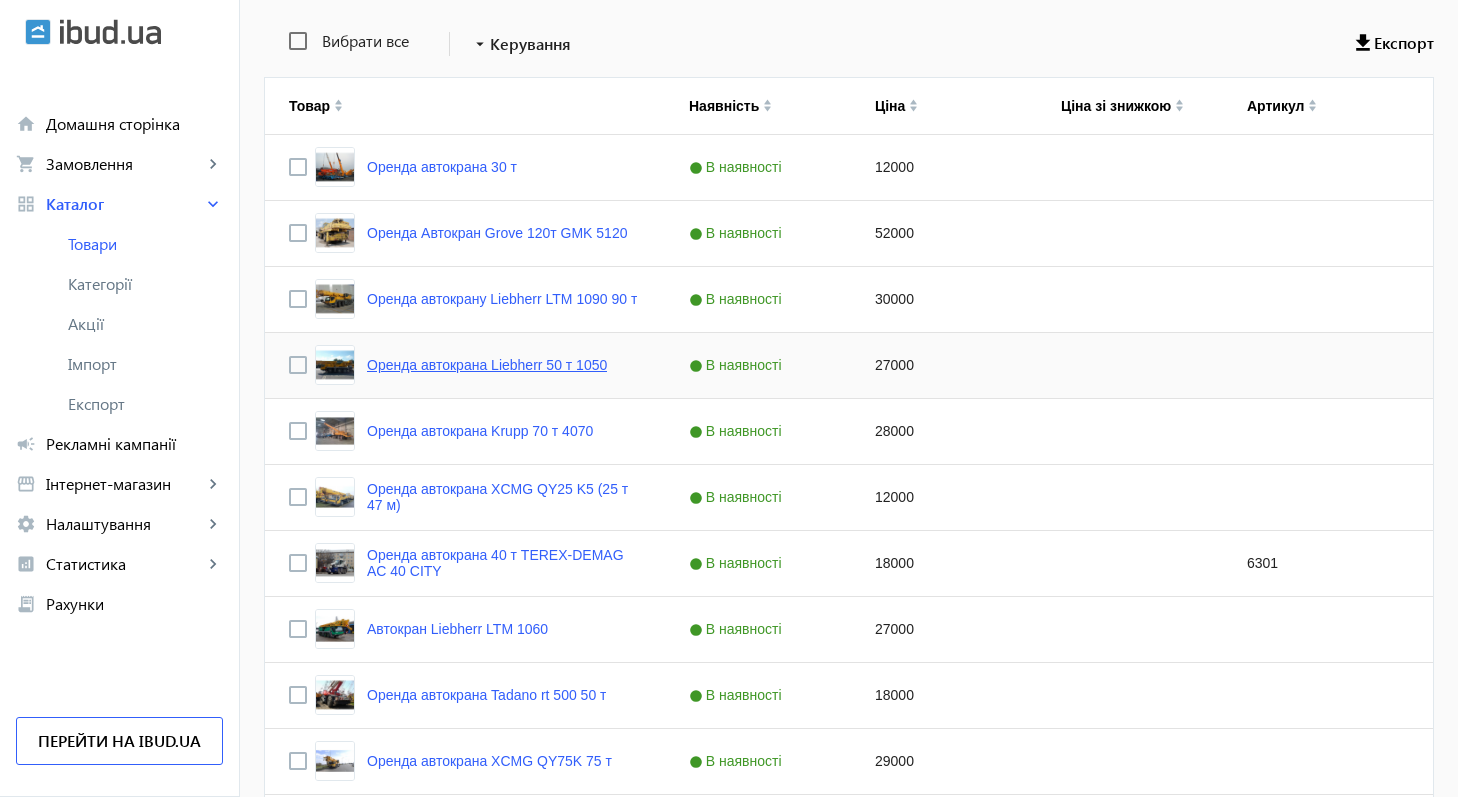 click on "Оренда автокрана Liebherr 50 т 1050" 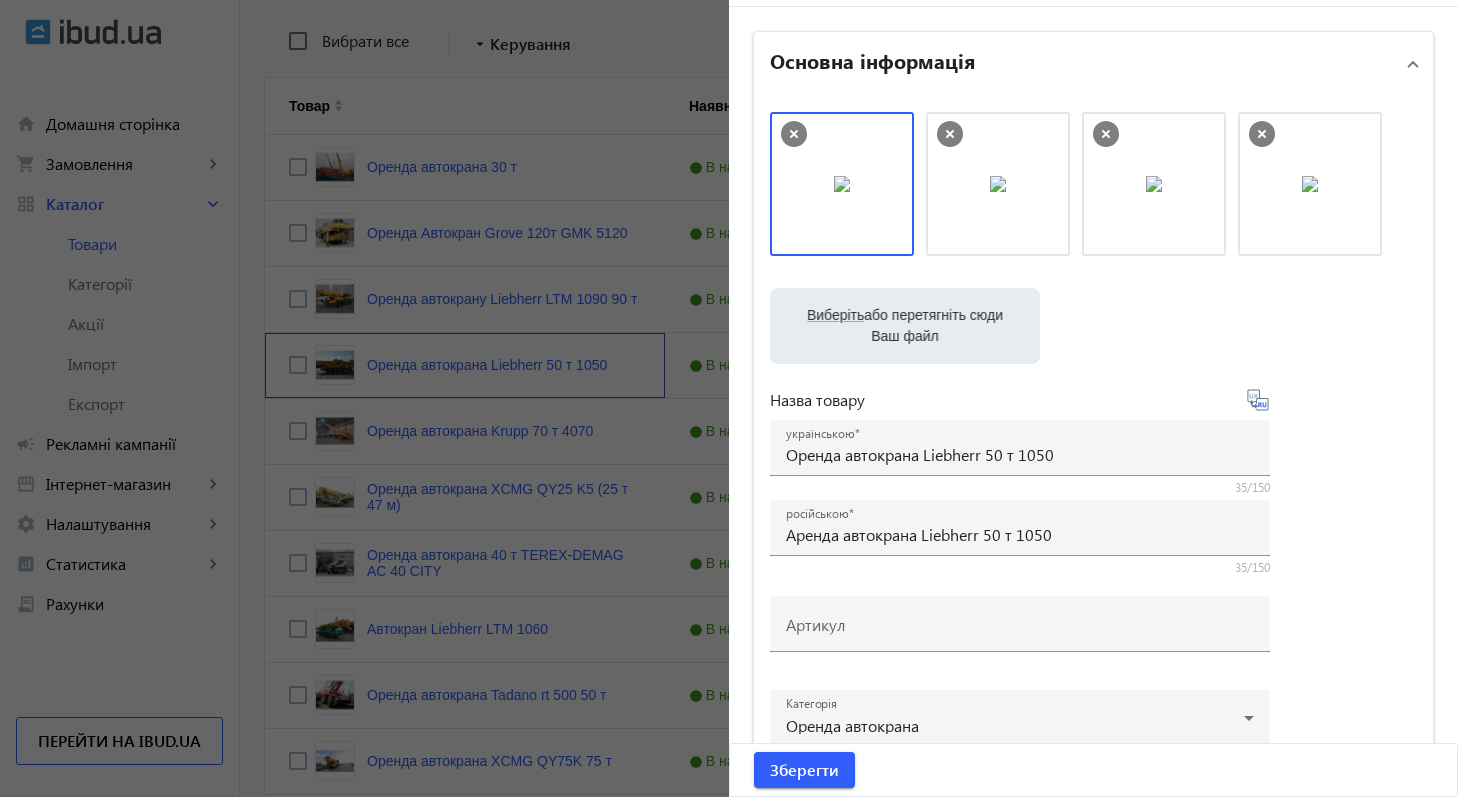 scroll, scrollTop: 0, scrollLeft: 0, axis: both 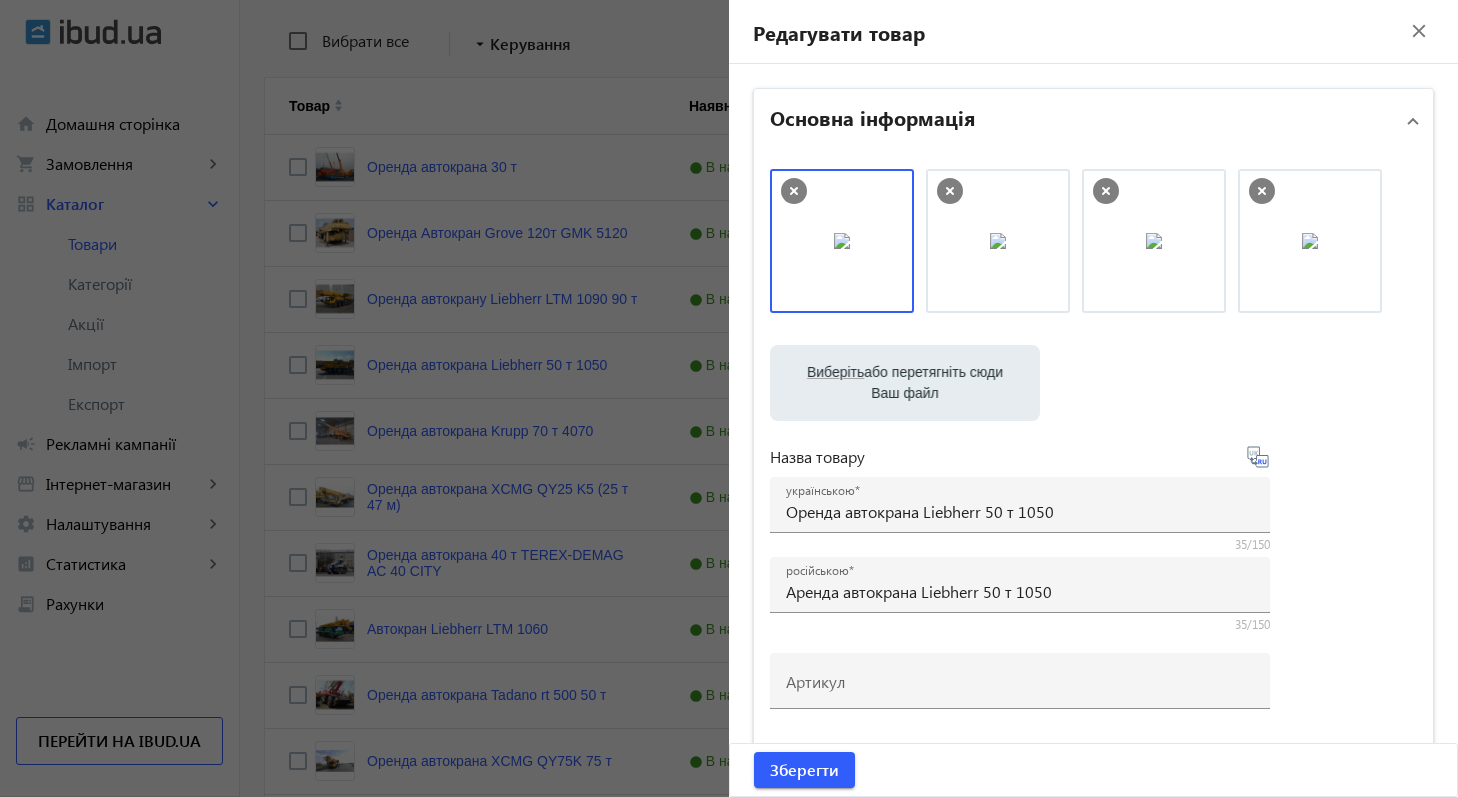 click on "close" 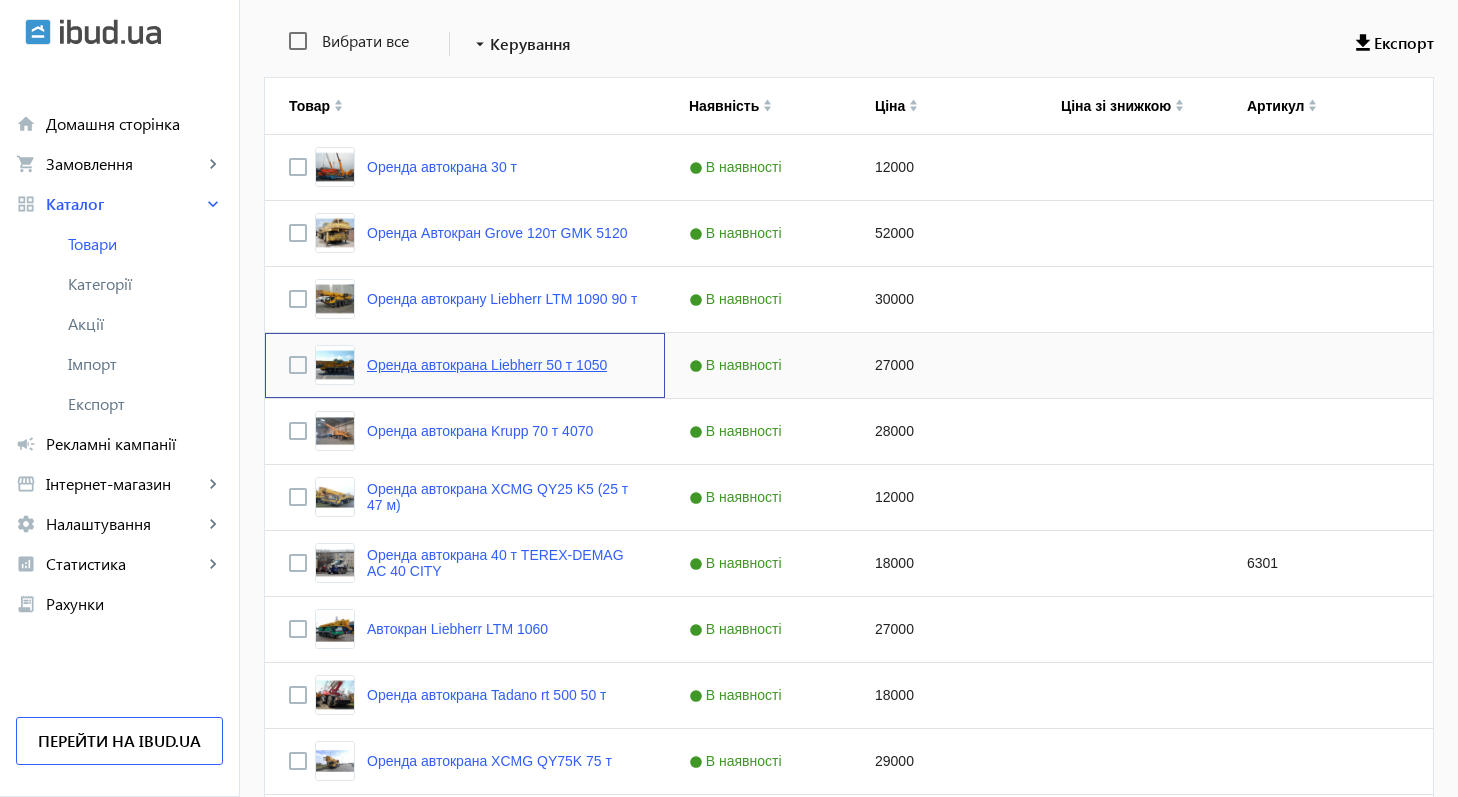 click on "Оренда автокрана Liebherr 50 т 1050" 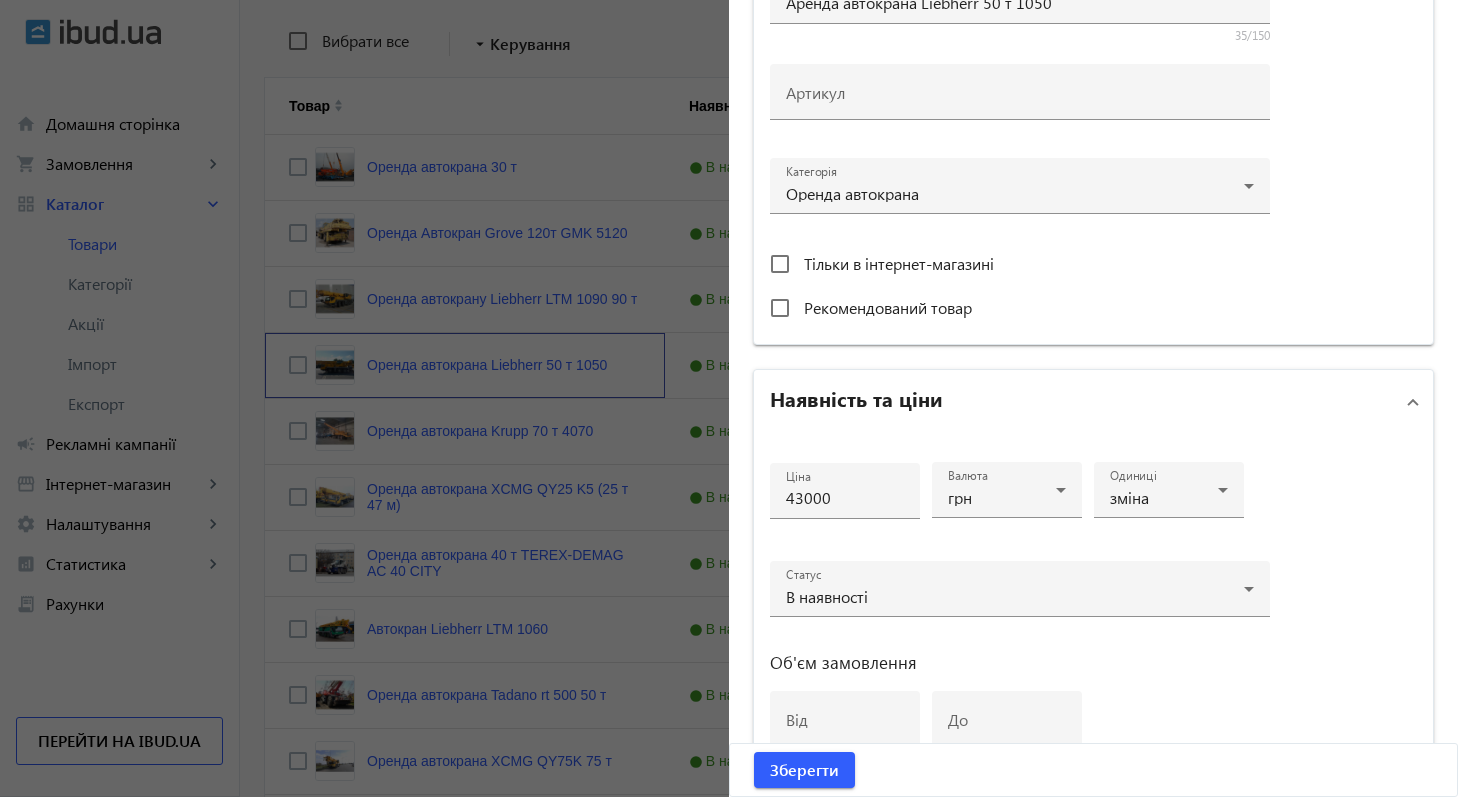 scroll, scrollTop: 599, scrollLeft: 0, axis: vertical 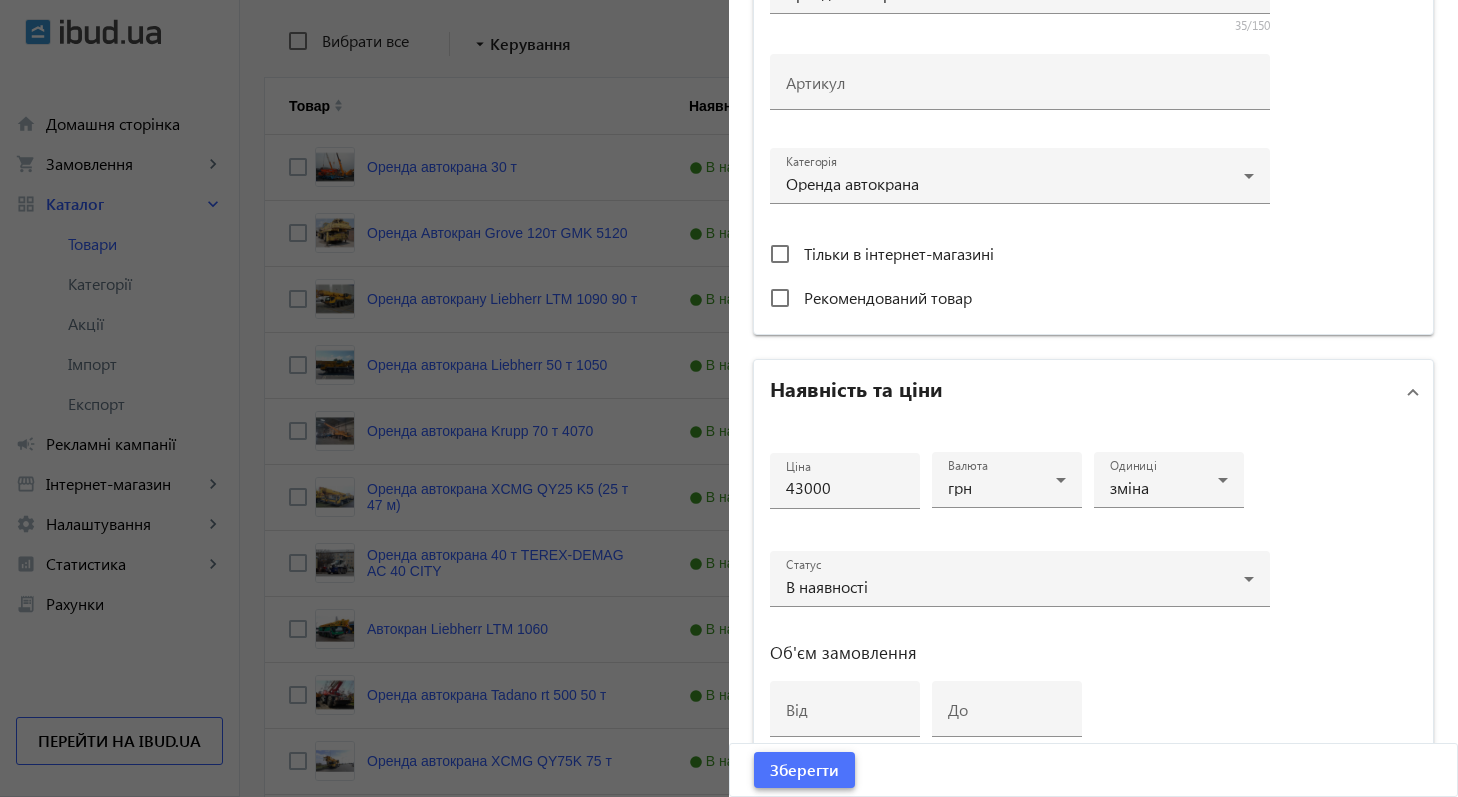 click on "Зберегти" 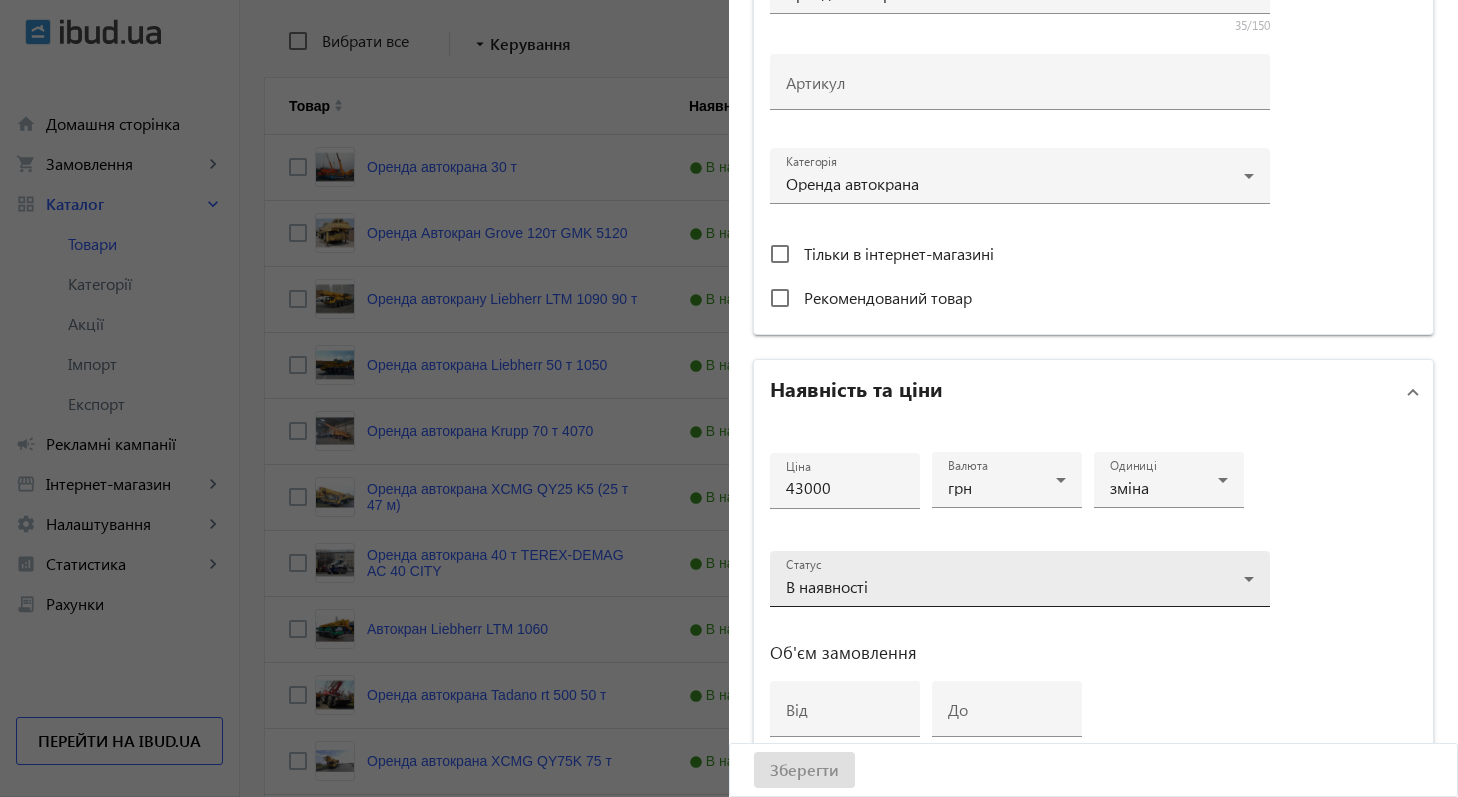 scroll, scrollTop: 794, scrollLeft: 0, axis: vertical 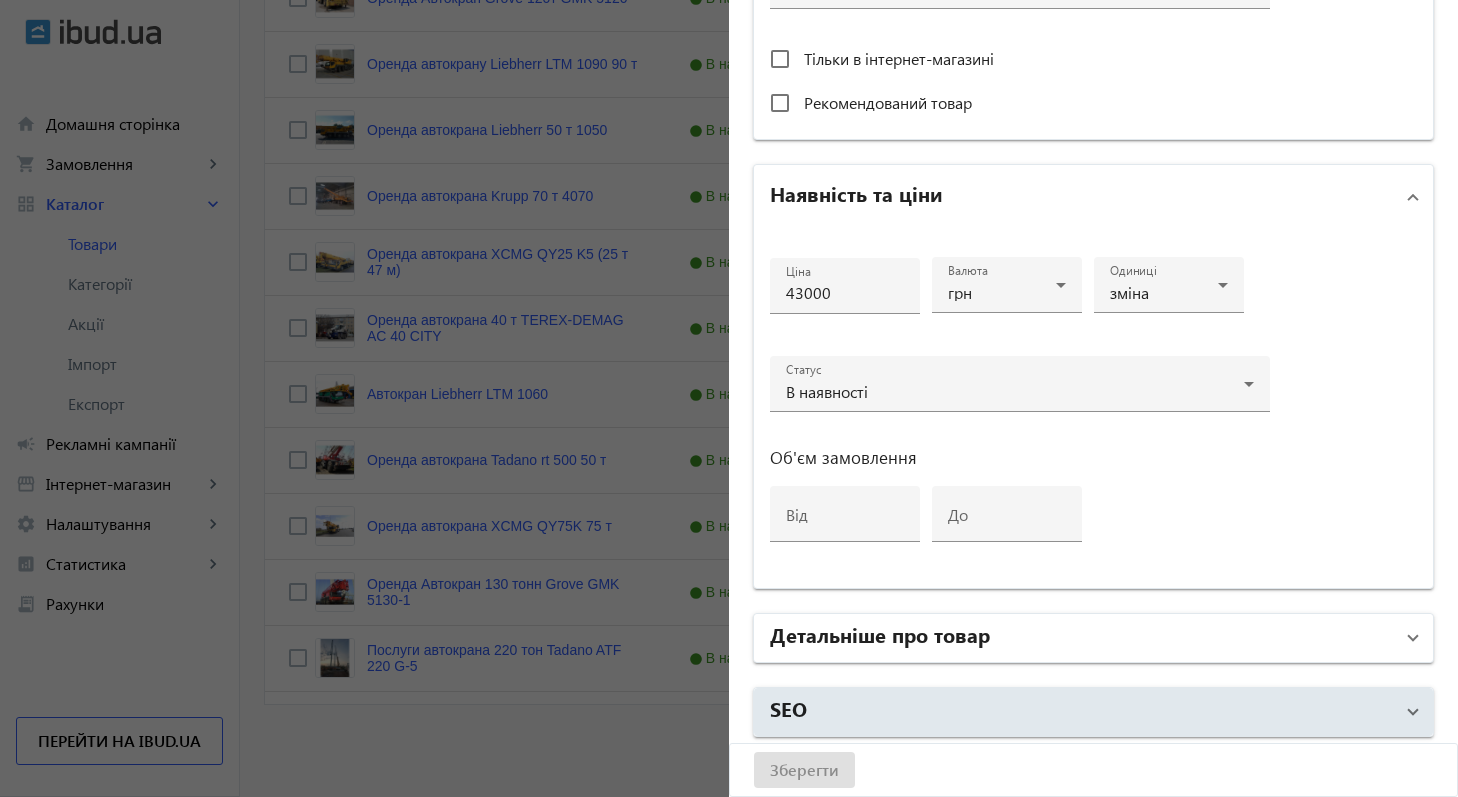 click on "Детальніше про товар" at bounding box center [880, 634] 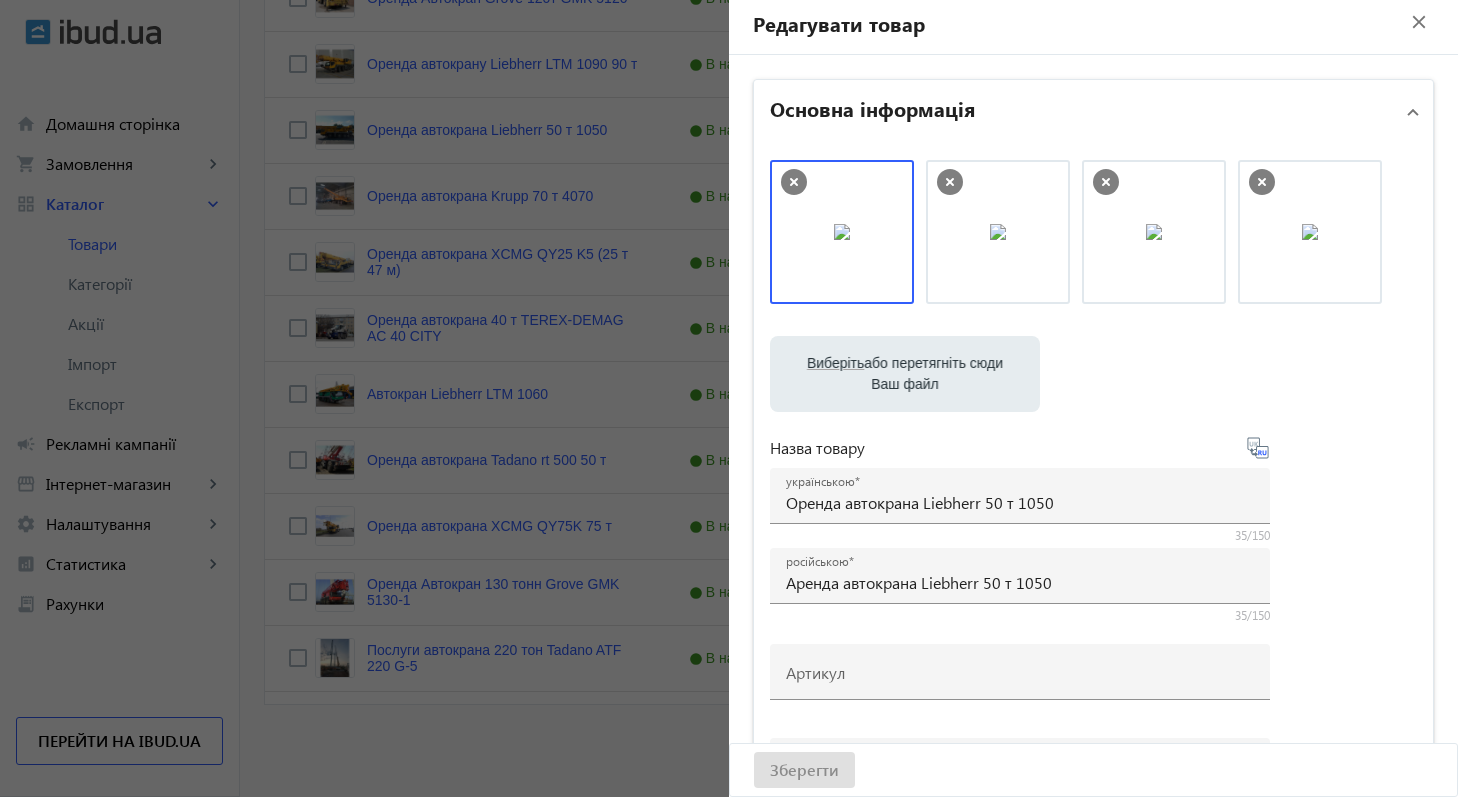 scroll, scrollTop: 0, scrollLeft: 0, axis: both 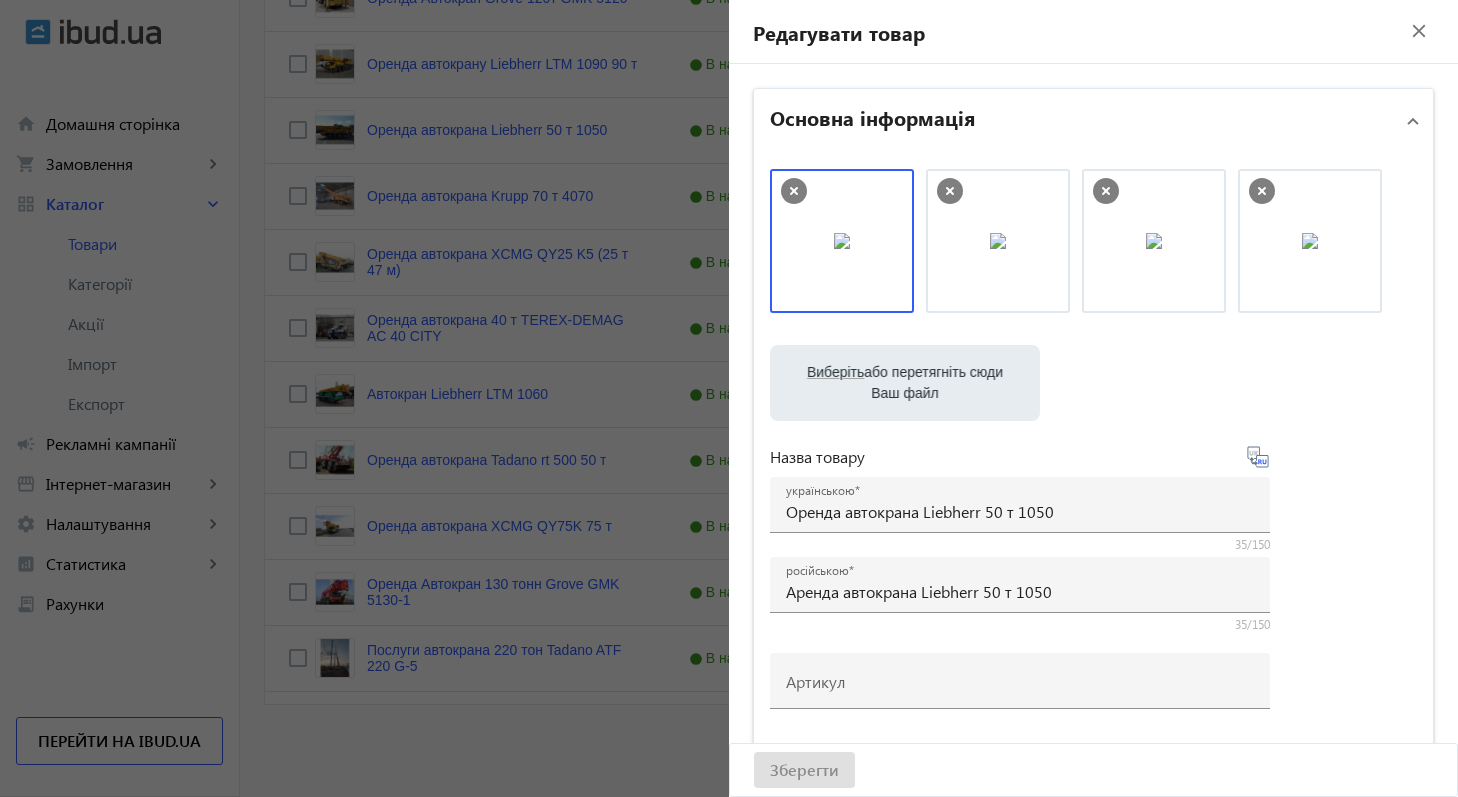 click on "close" 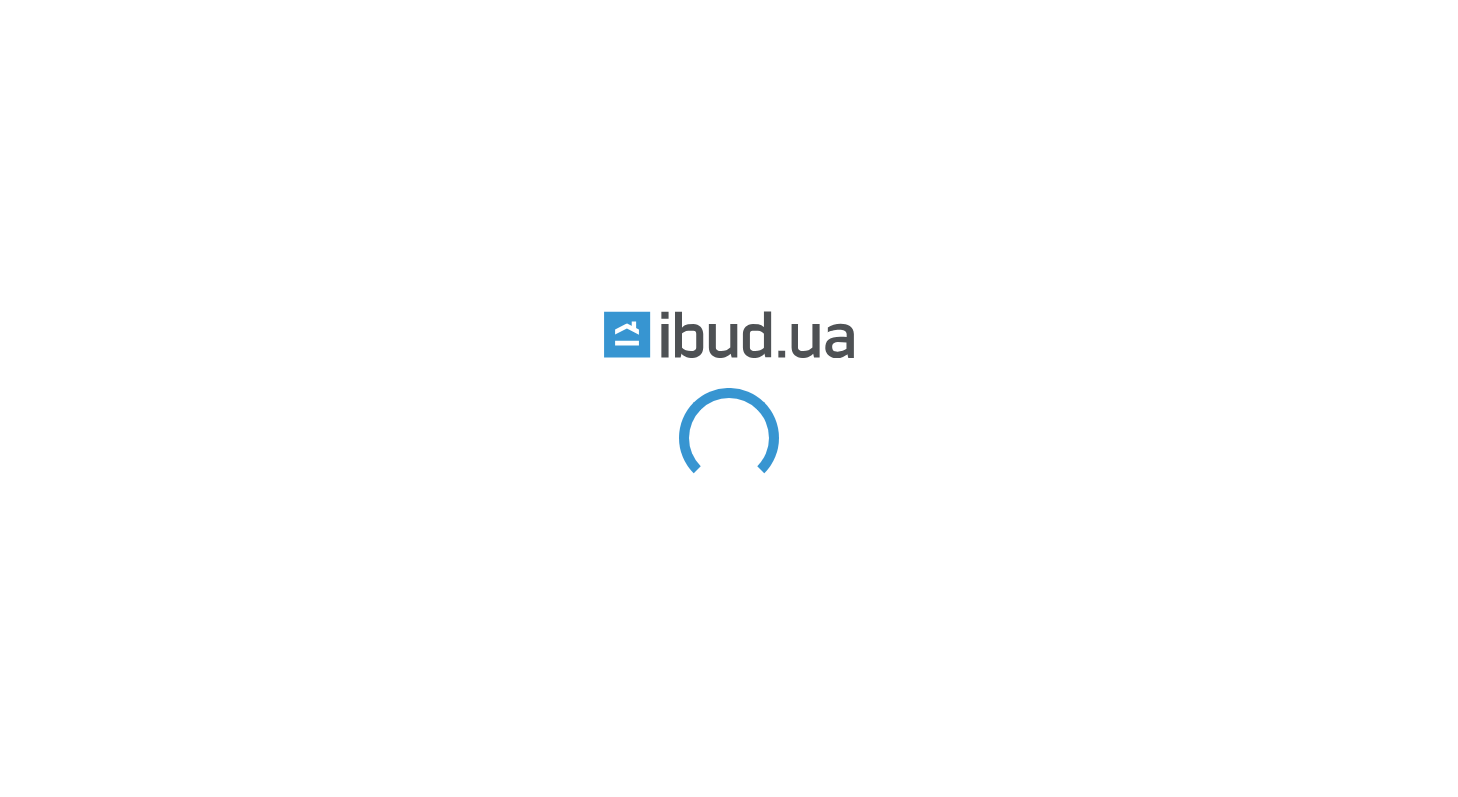 scroll, scrollTop: 0, scrollLeft: 0, axis: both 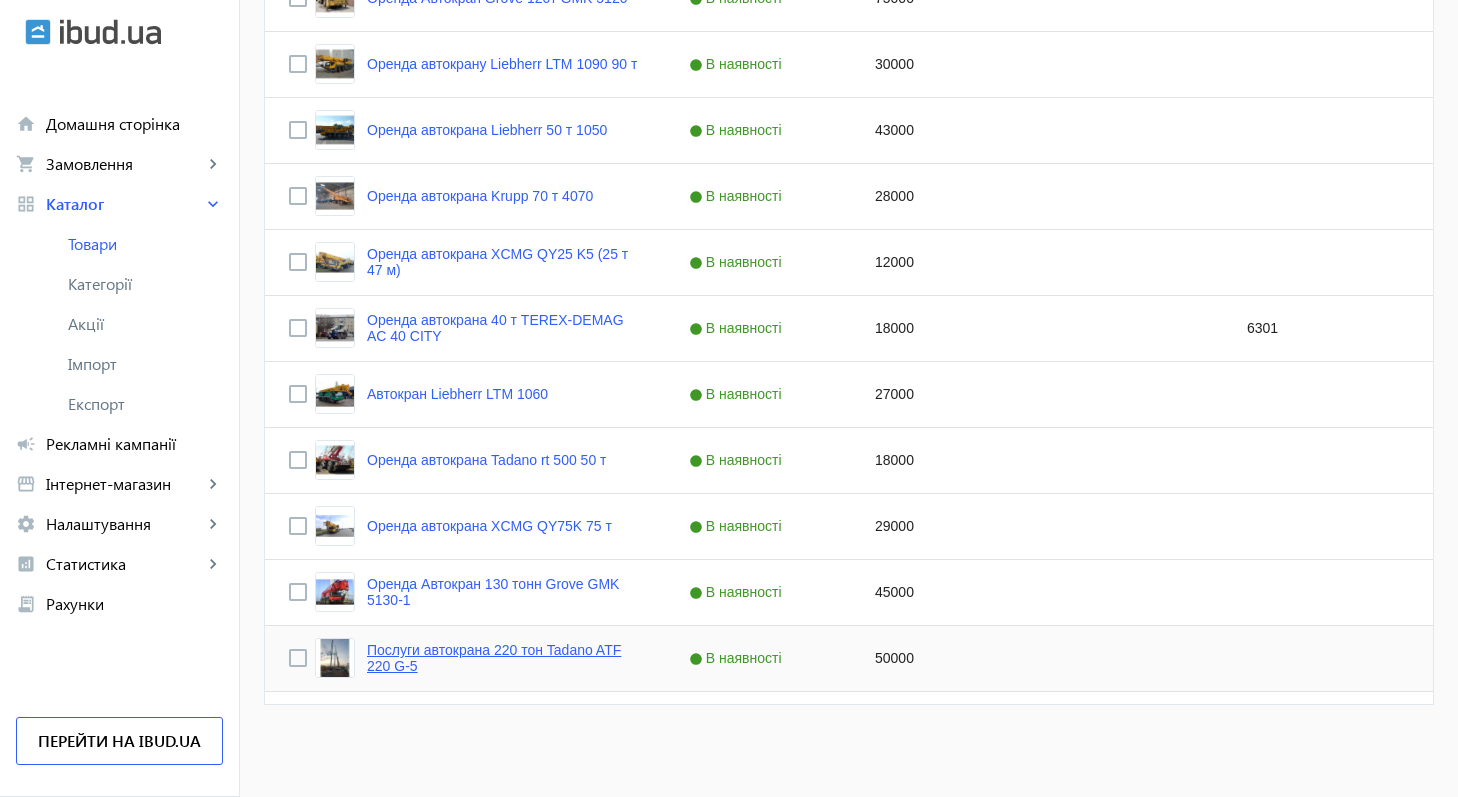 click on "Послуги автокрана 220 тон Tadano ATF 220 G-5" 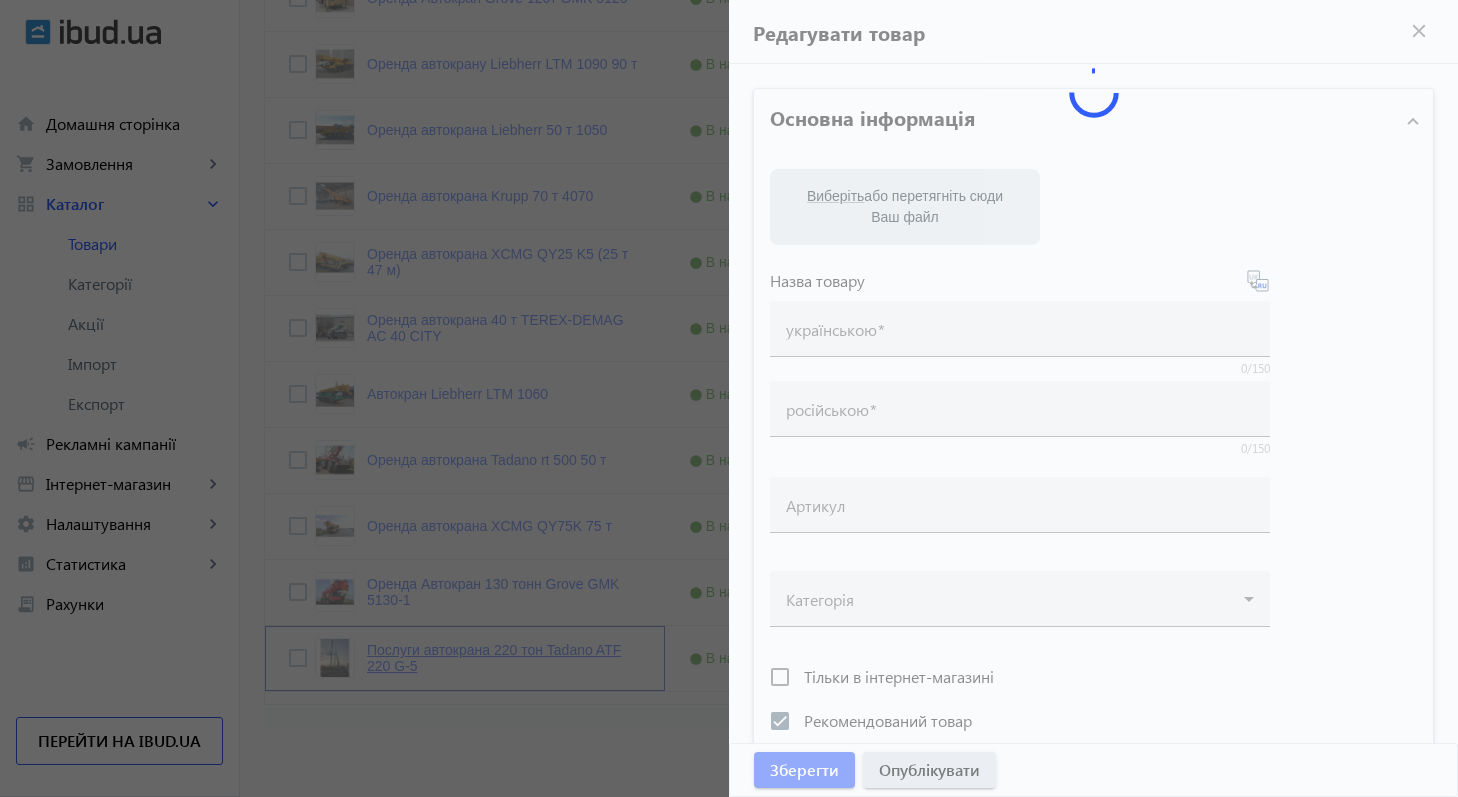 type on "Послуги автокрана 220 тон Tadano ATF 220 G-5" 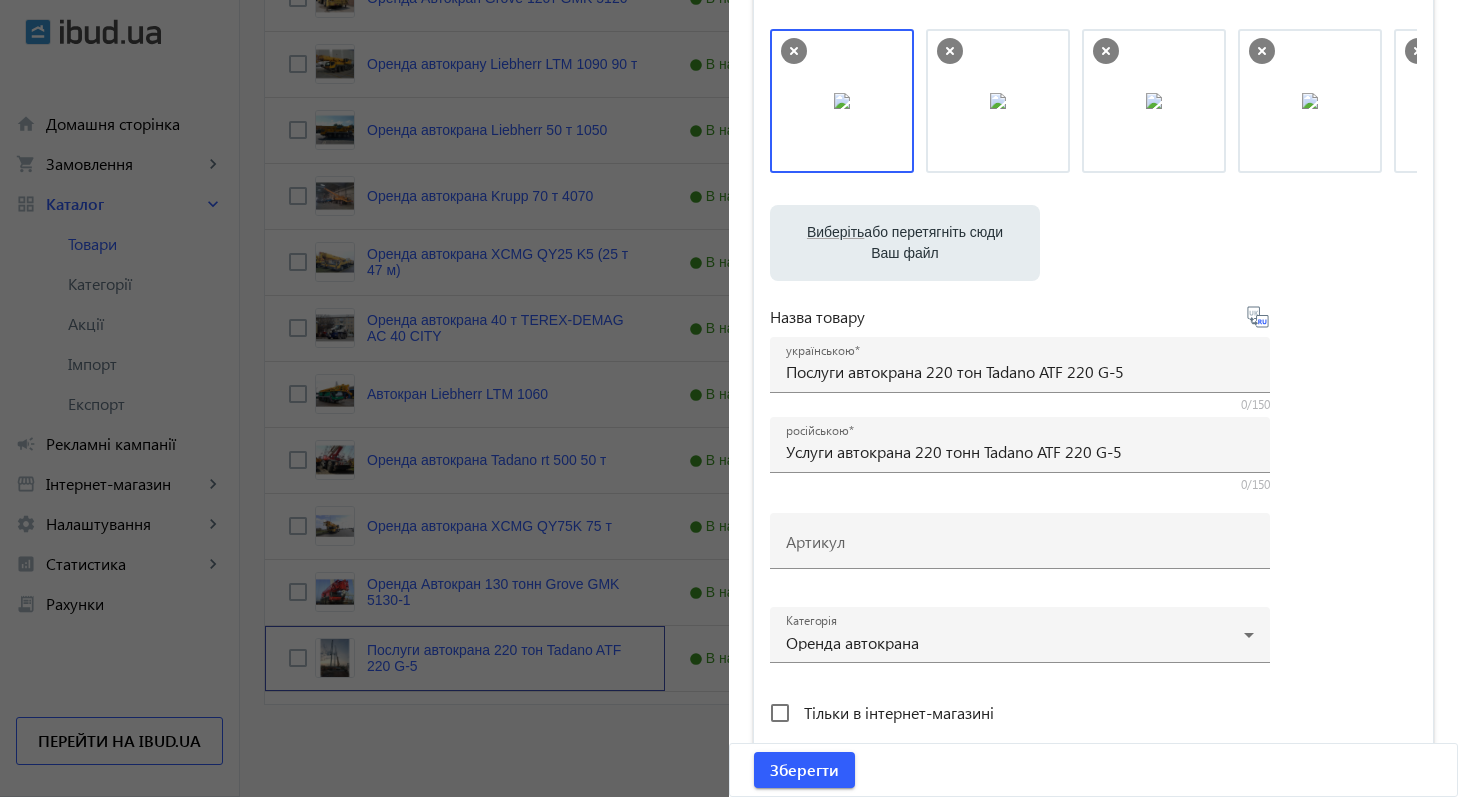 scroll, scrollTop: 145, scrollLeft: 0, axis: vertical 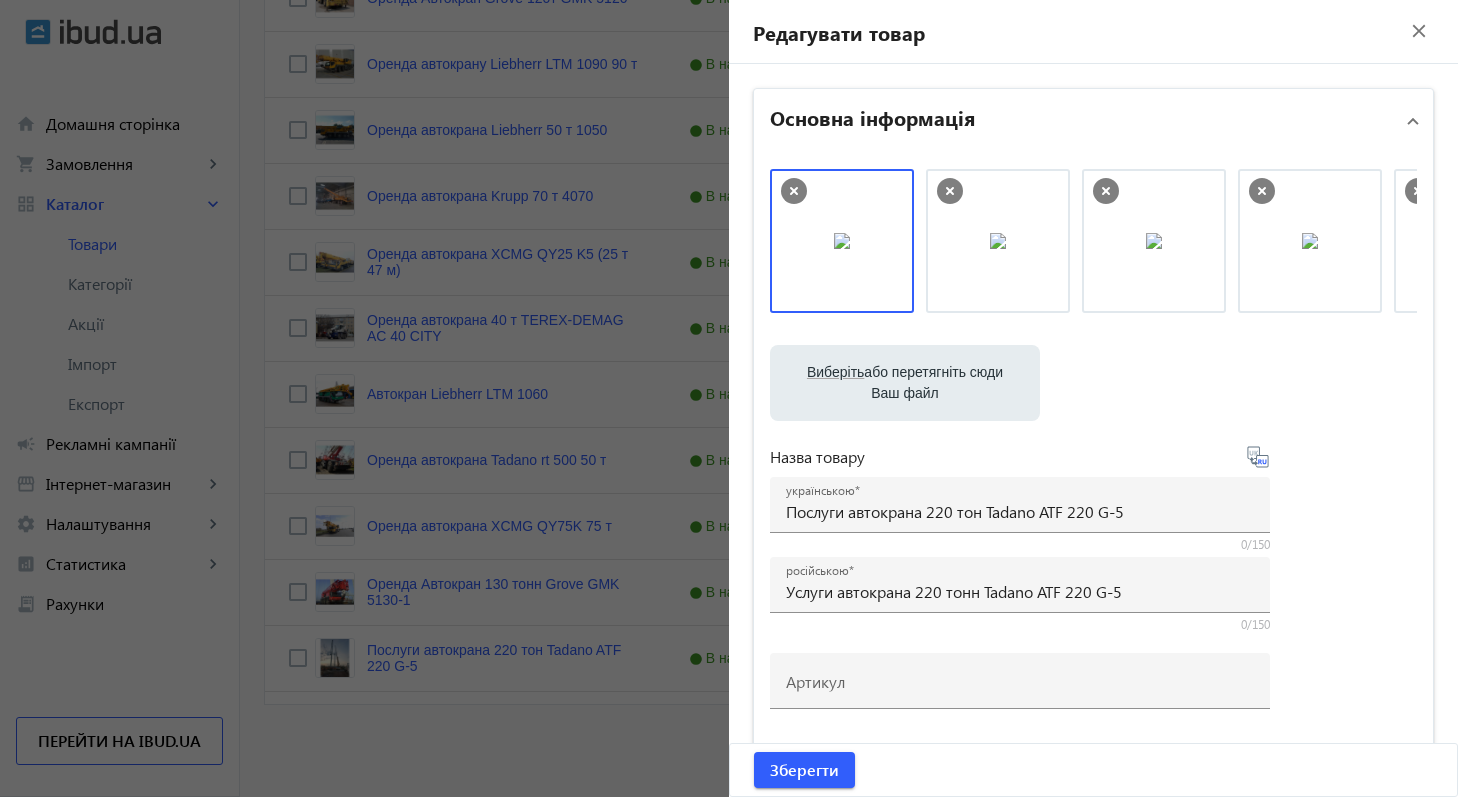click on "close" 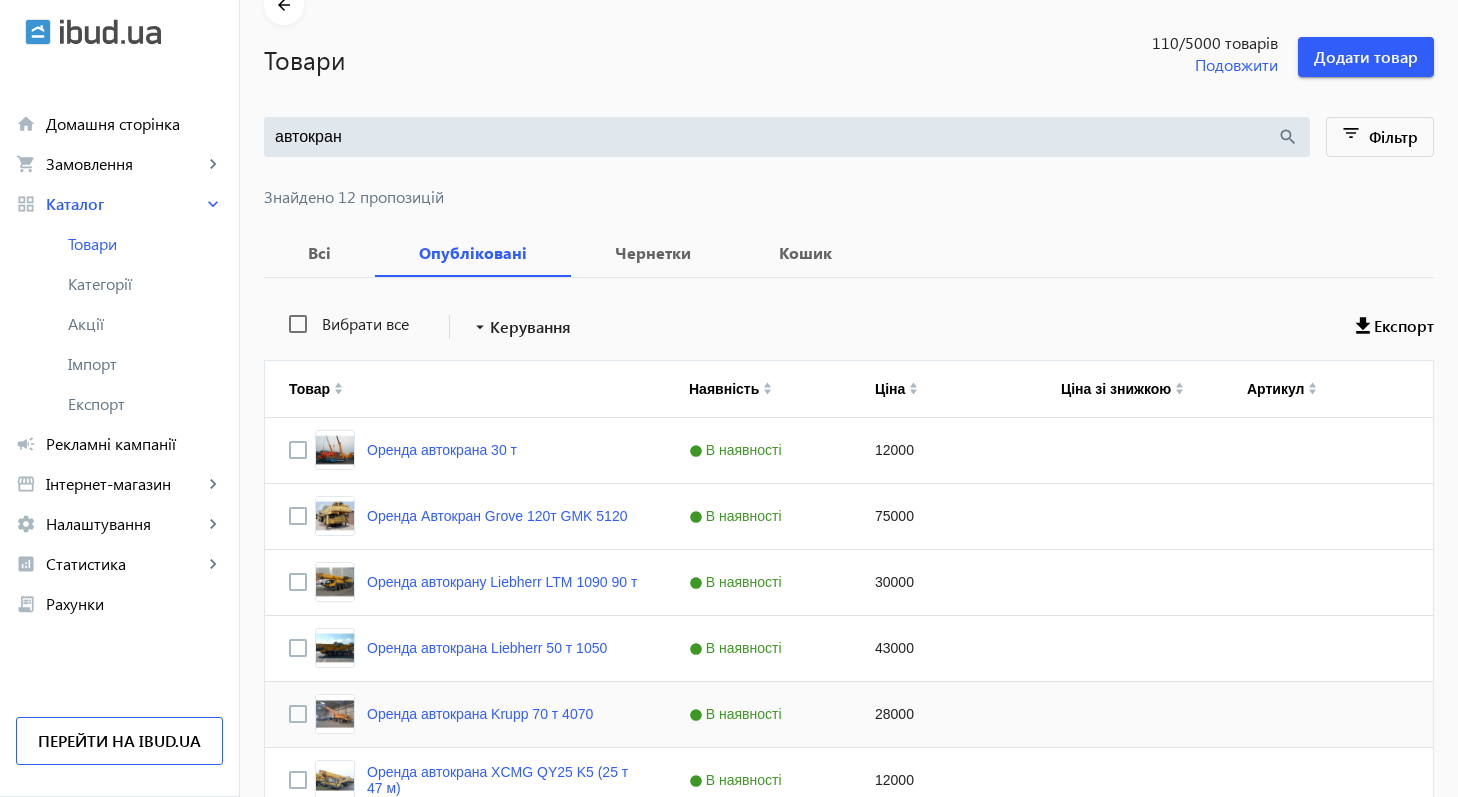 scroll, scrollTop: 0, scrollLeft: 0, axis: both 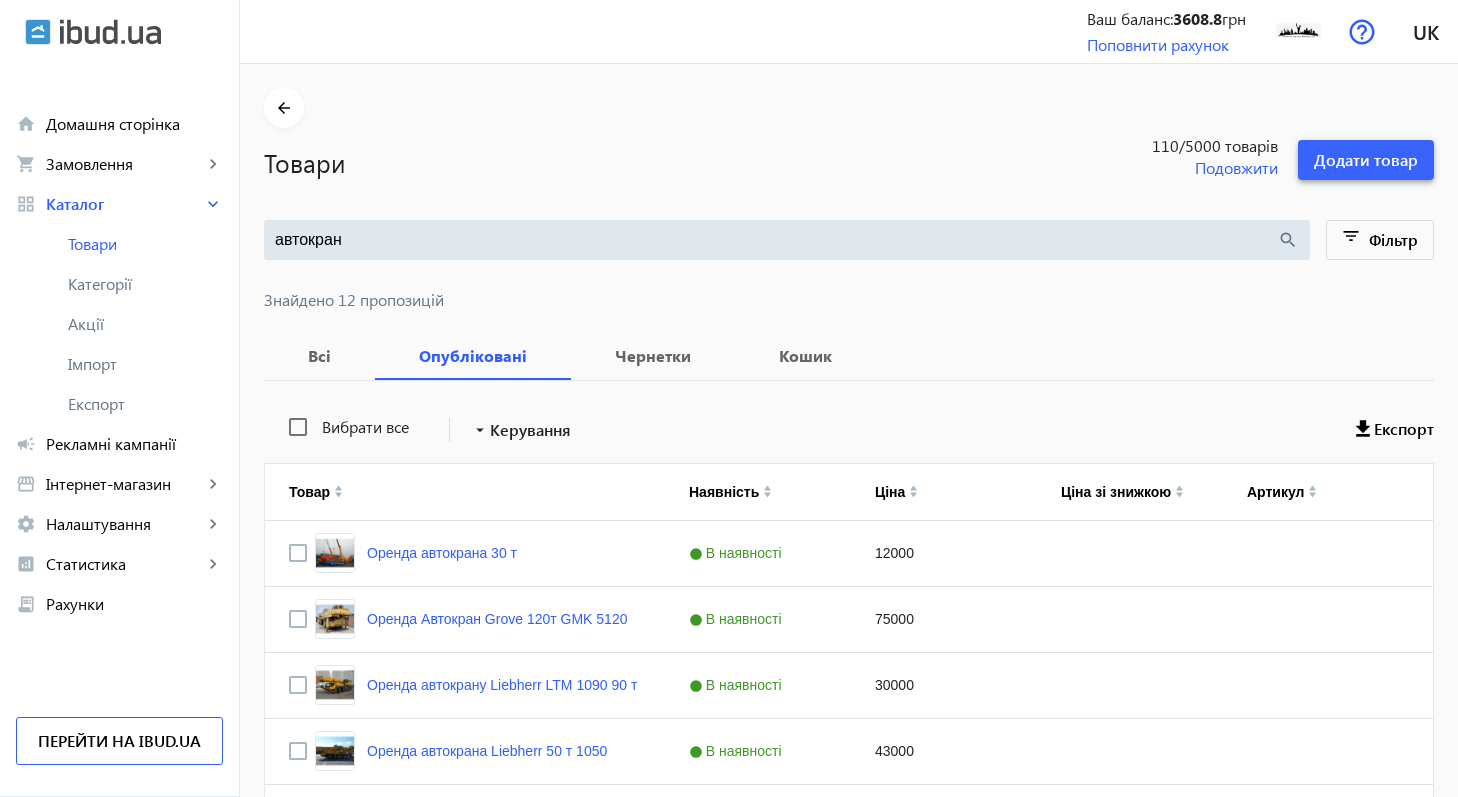 click on "Додати товар" 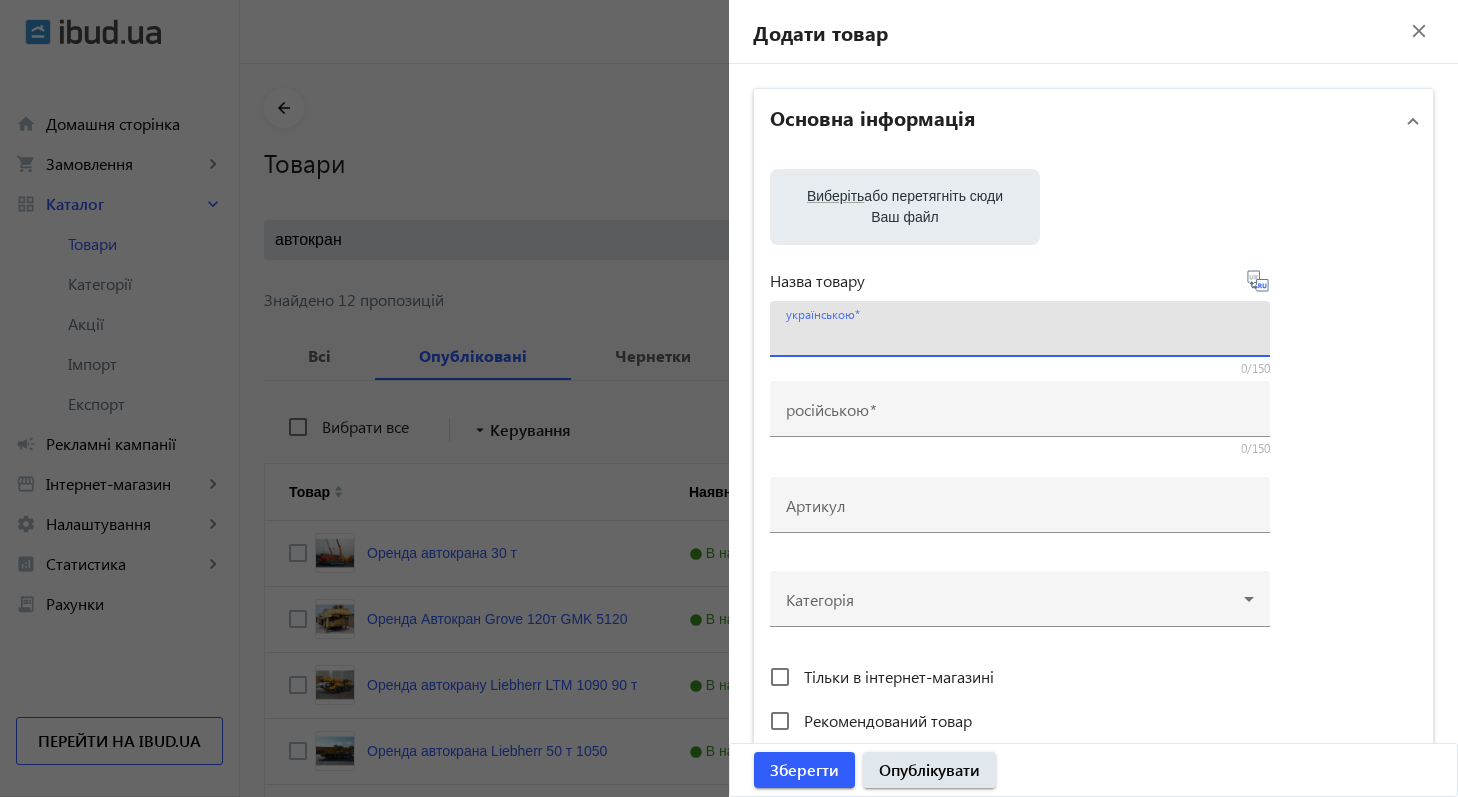 click on "українською" at bounding box center [1020, 335] 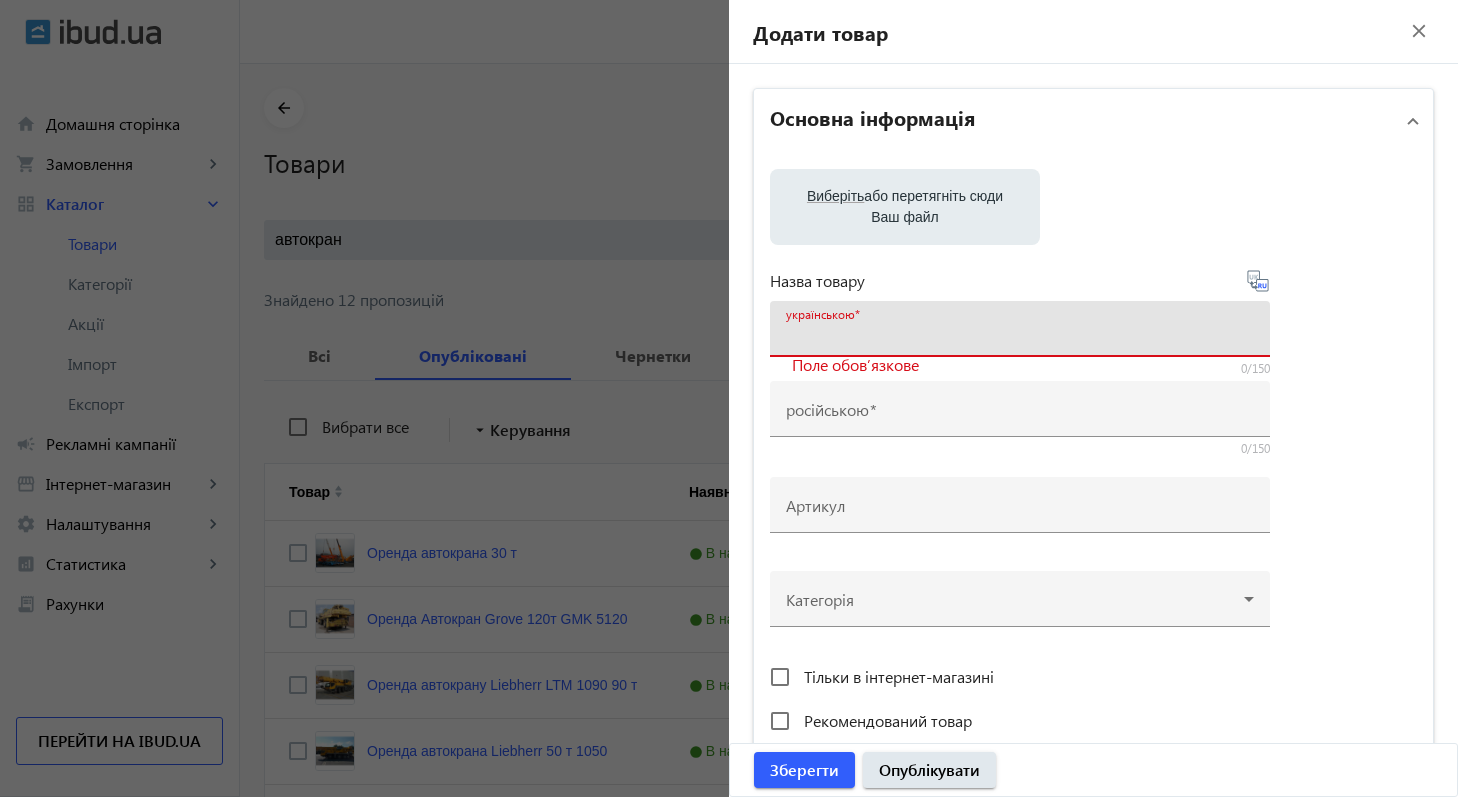 paste on "Кран Tadano ATF-100-4.1" 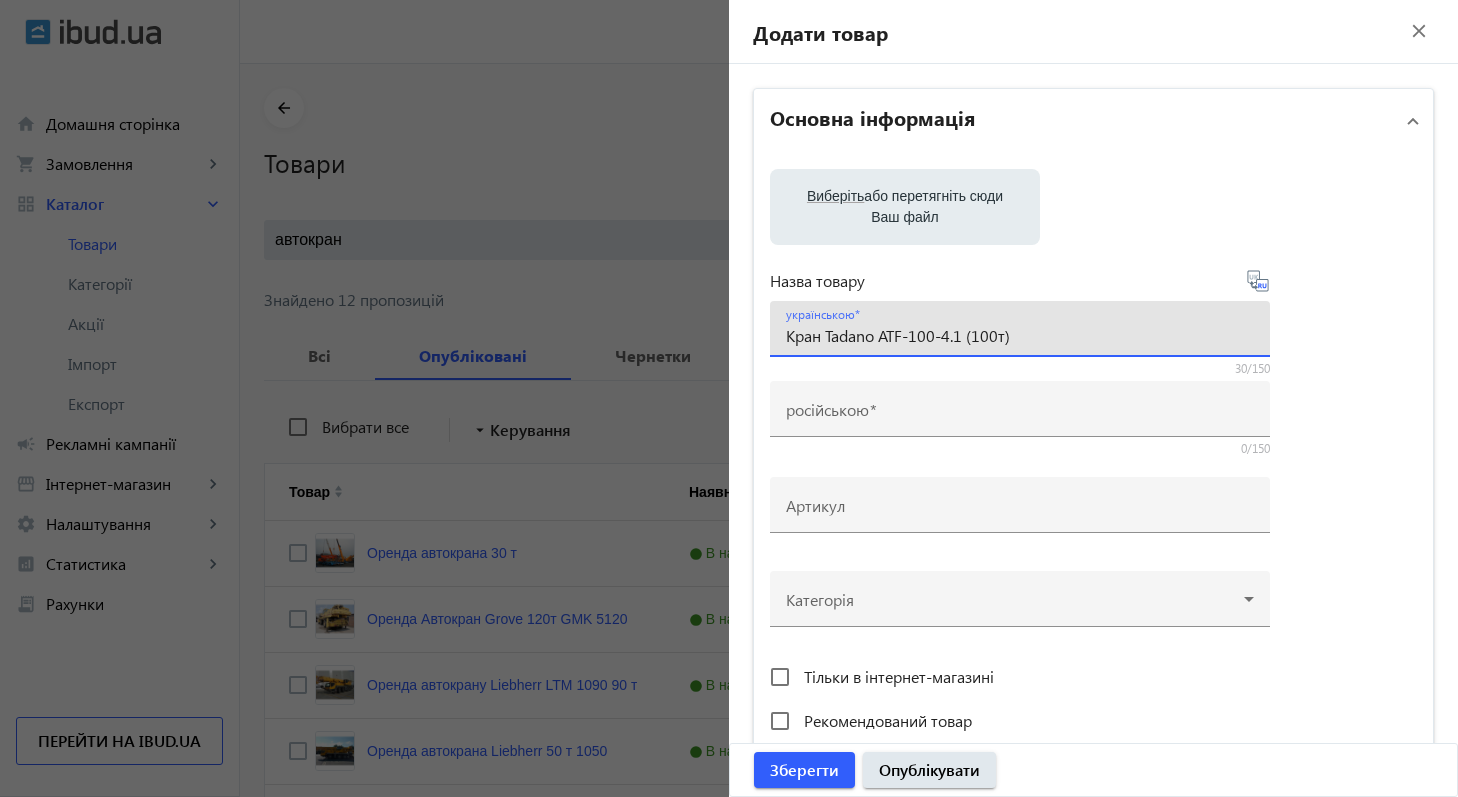 click on "Кран Tadano ATF-100-4.1 (100т)" at bounding box center [1020, 335] 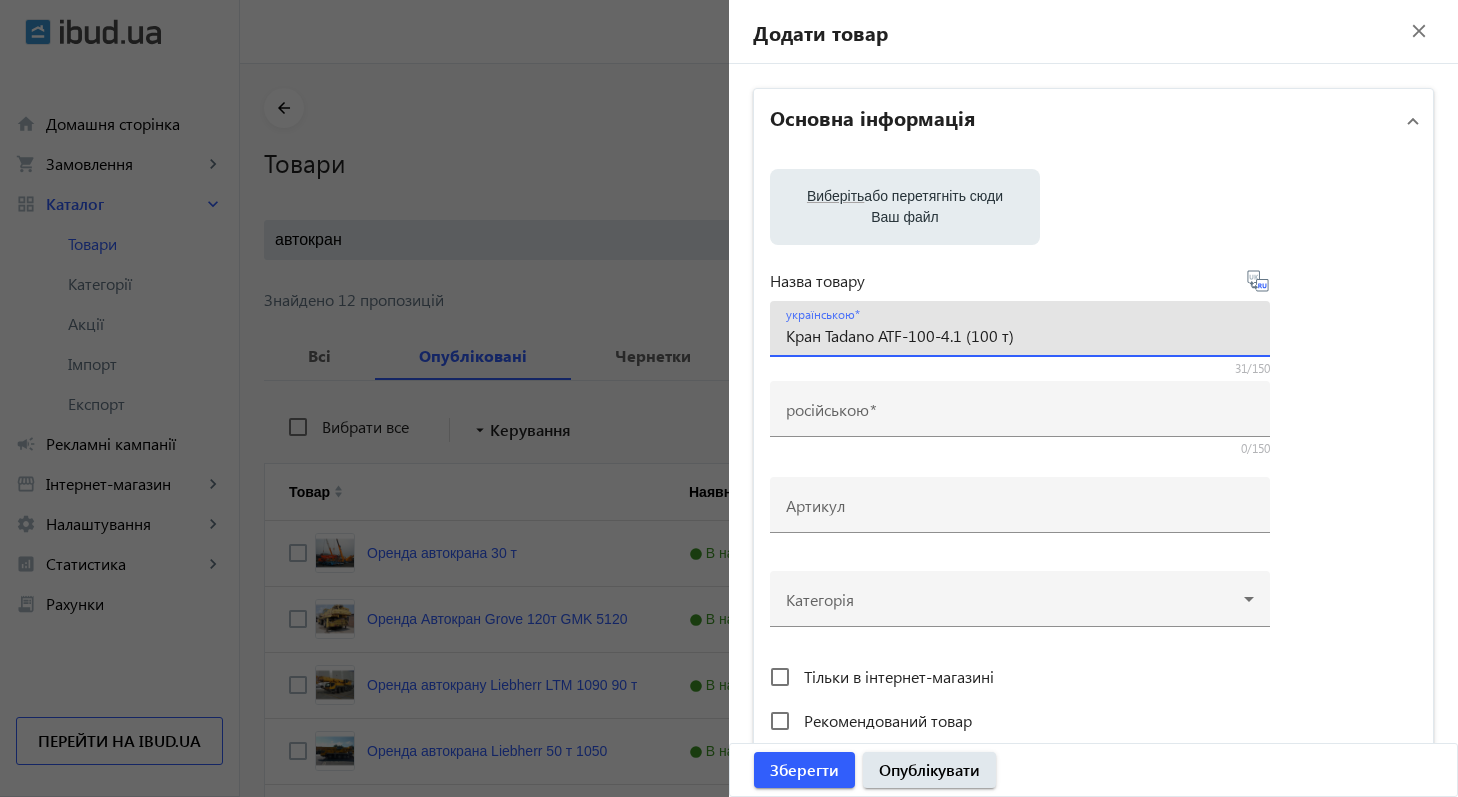 click on "Кран Tadano ATF-100-4.1 (100 т)" at bounding box center [1020, 335] 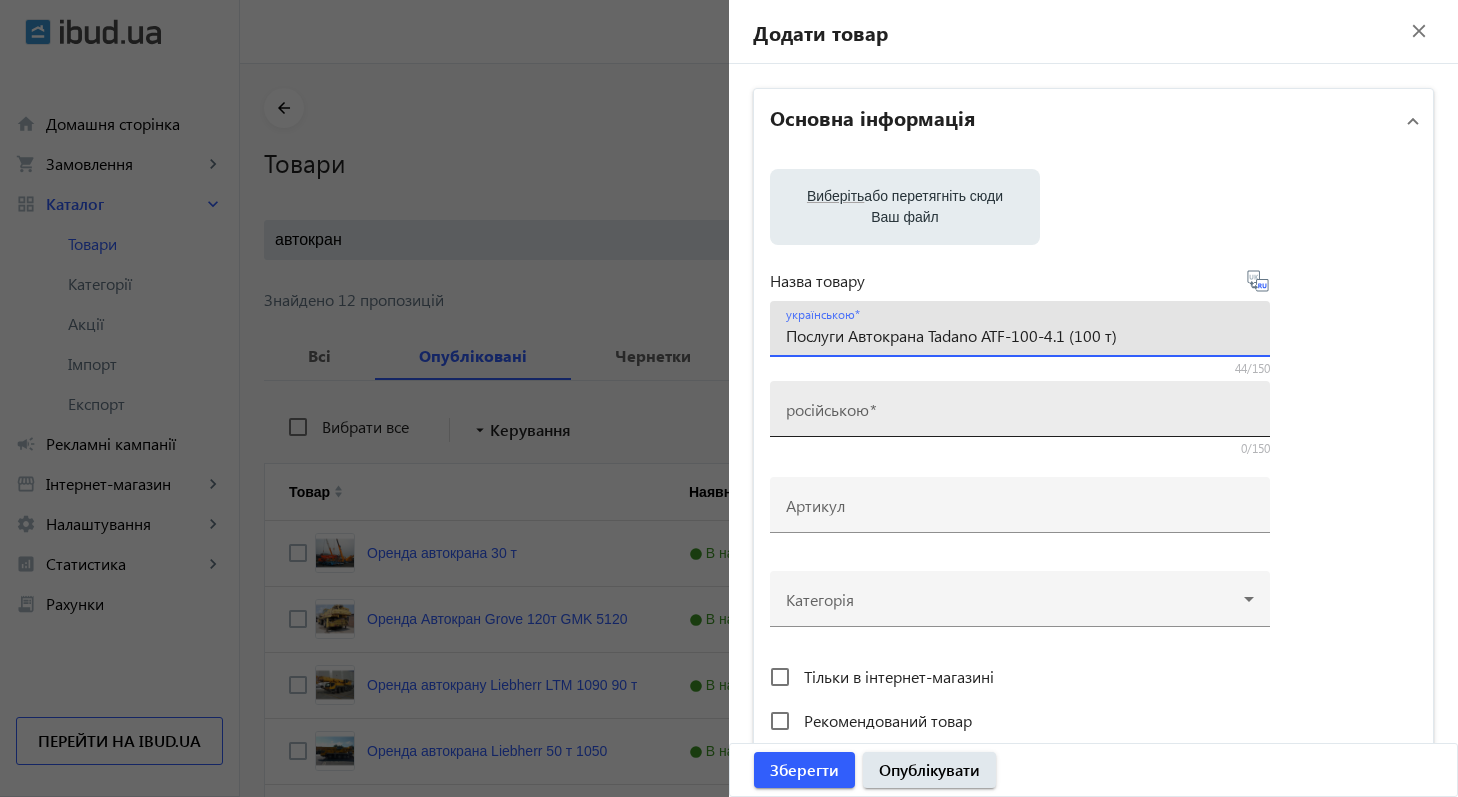 type on "Послуги Автокрана Tadano ATF-100-4.1 (100 т)" 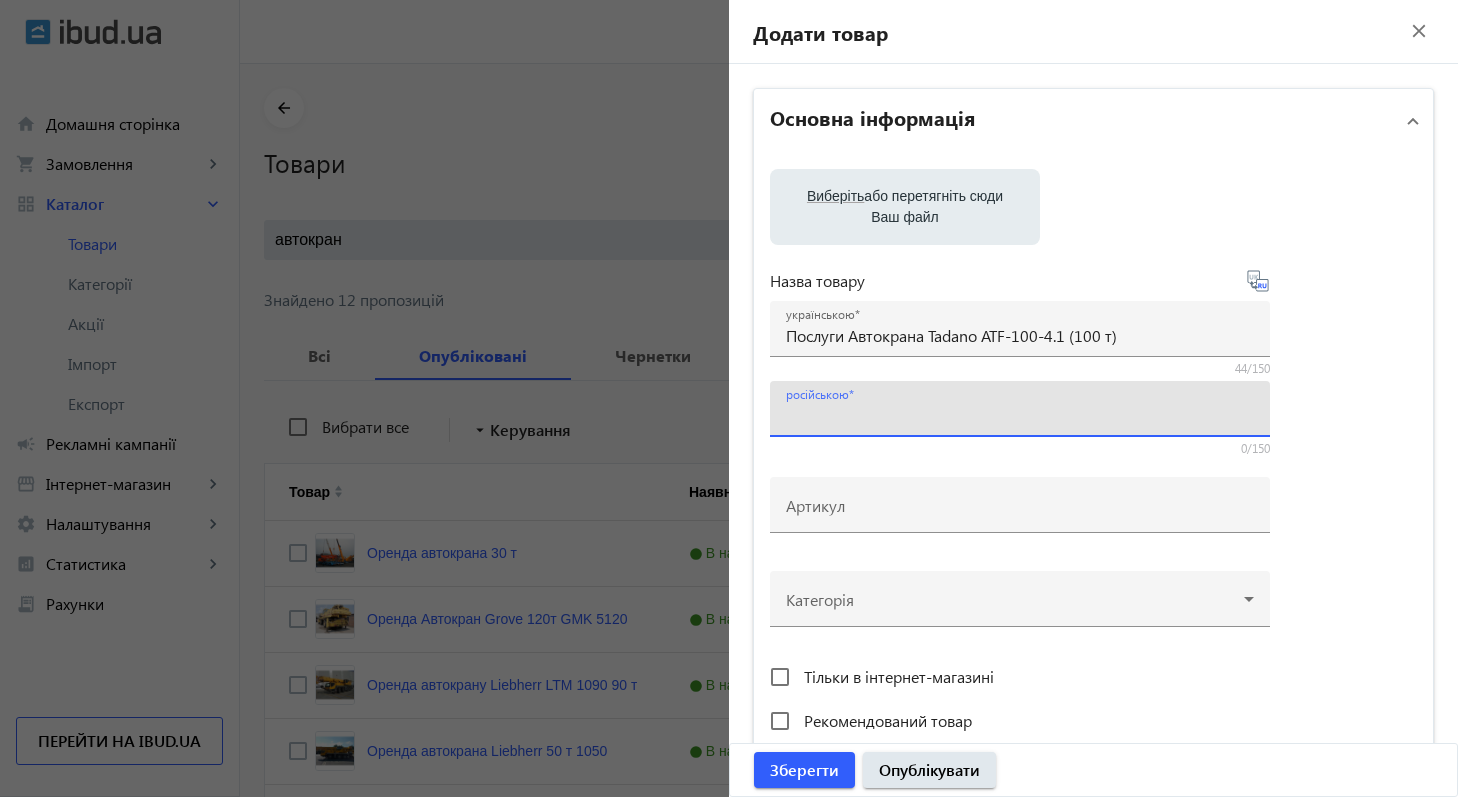click on "російською" at bounding box center (1020, 409) 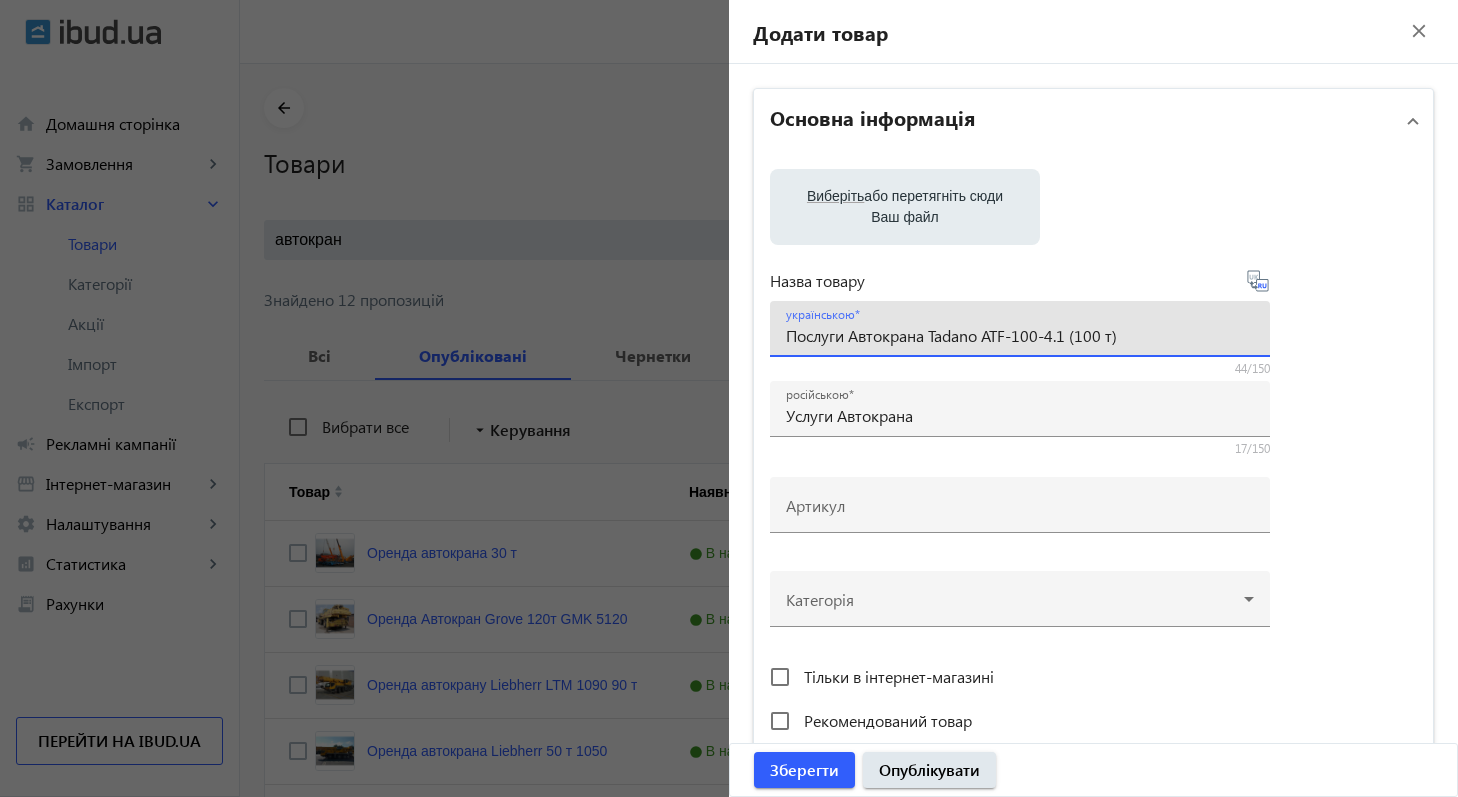 drag, startPoint x: 1123, startPoint y: 335, endPoint x: 927, endPoint y: 343, distance: 196.1632 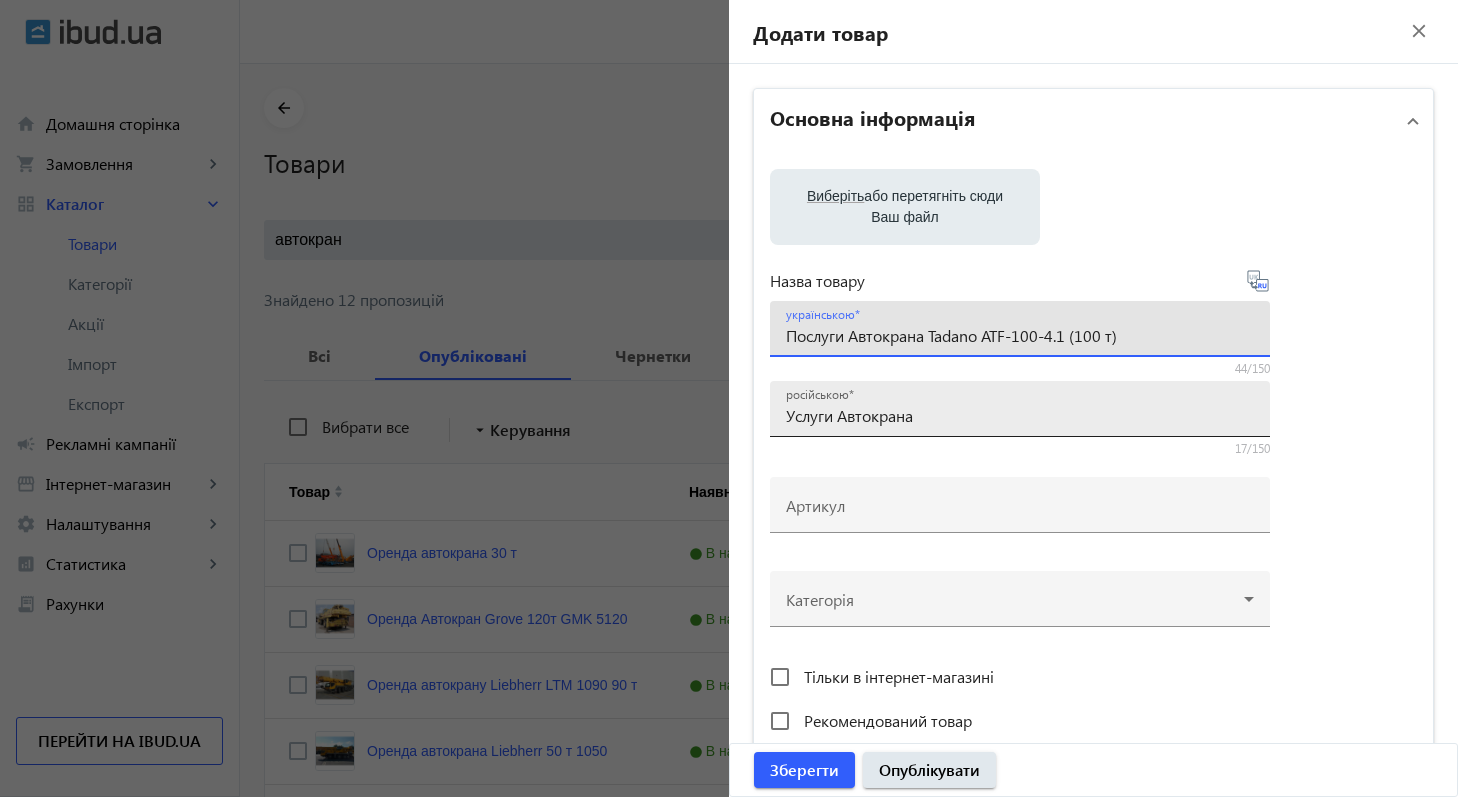 click on "Услуги Автокрана" at bounding box center [1020, 415] 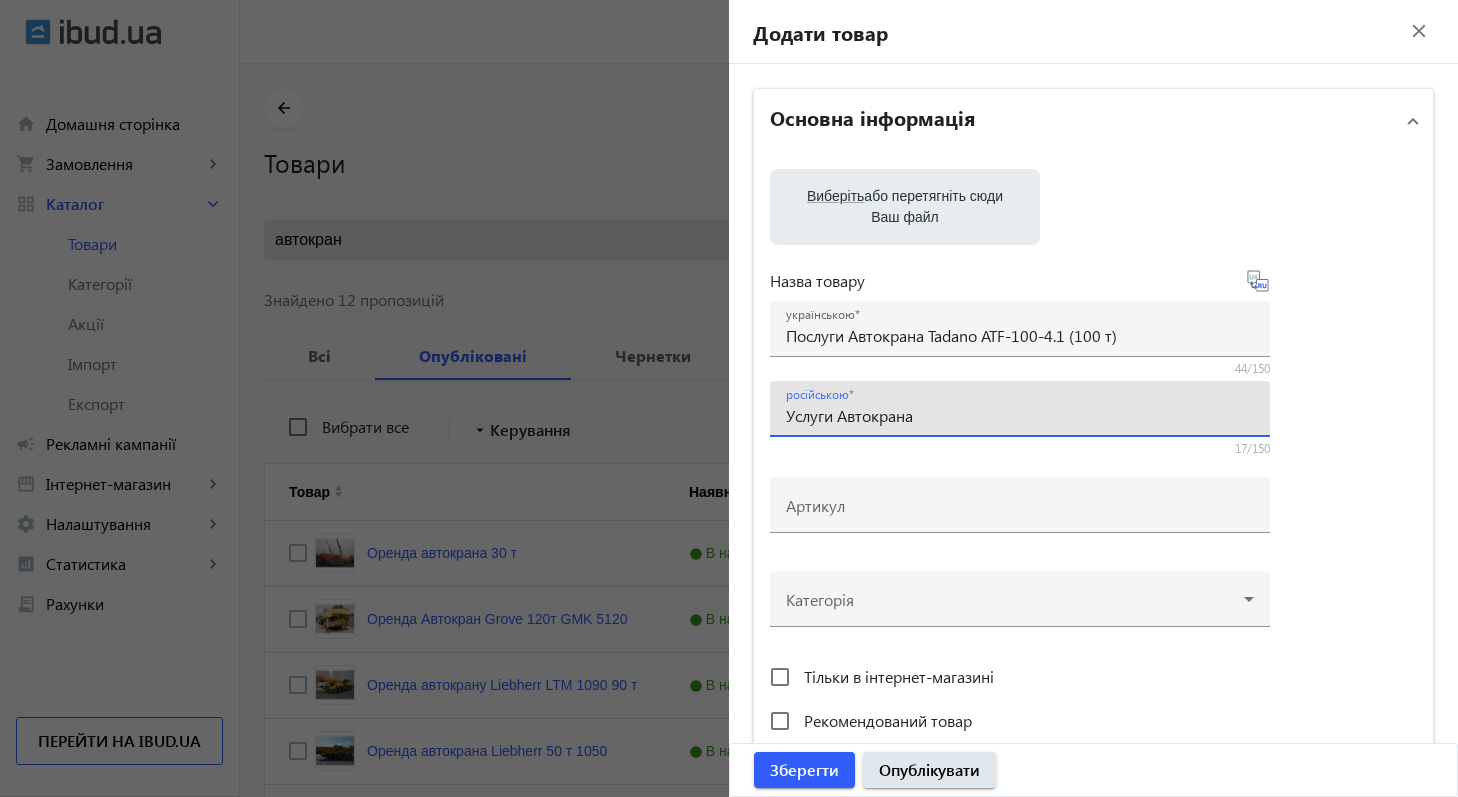 paste on "Tadano ATF-100-4.1 (100 т)" 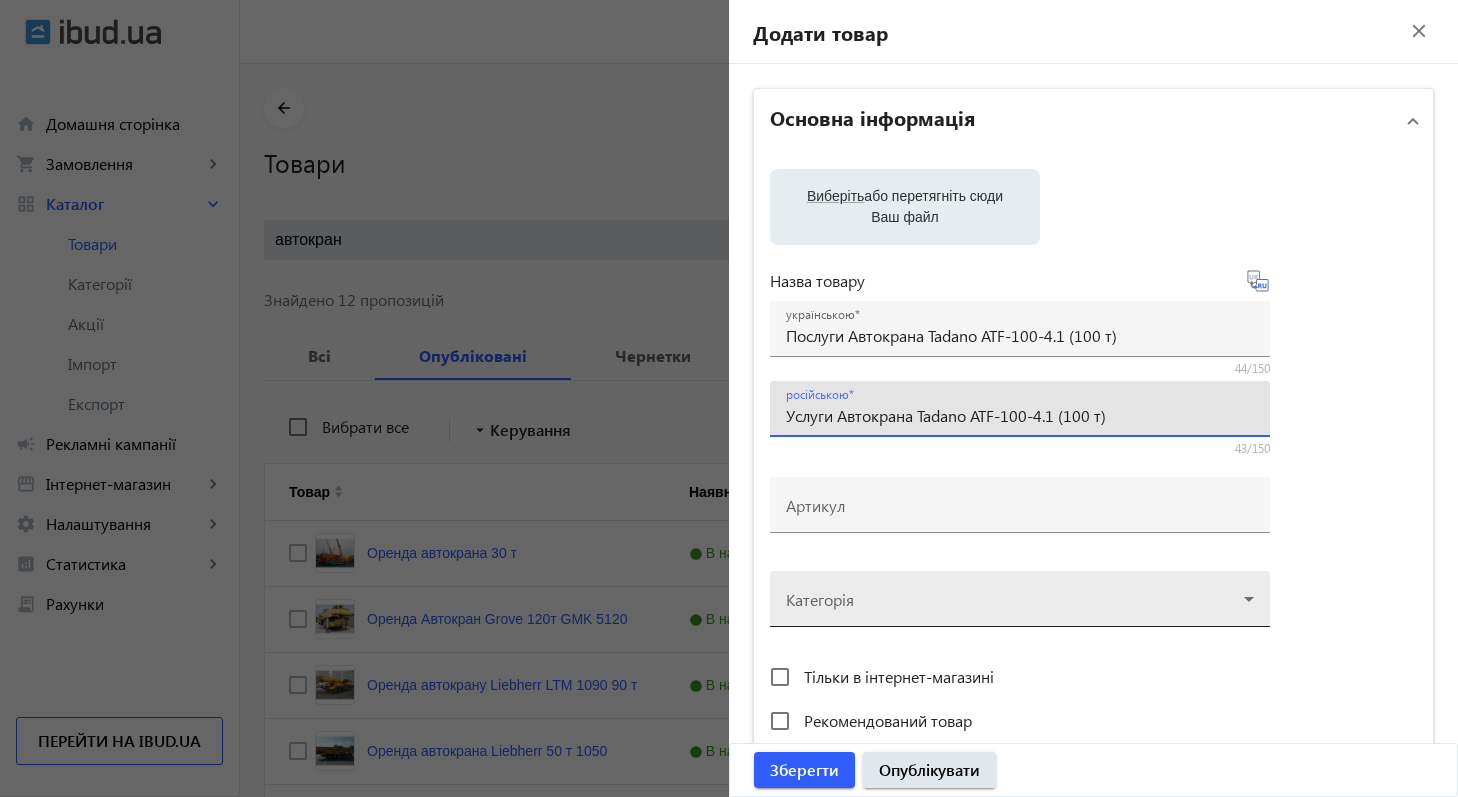 type on "Услуги Автокрана Tadano ATF-100-4.1 (100 т)" 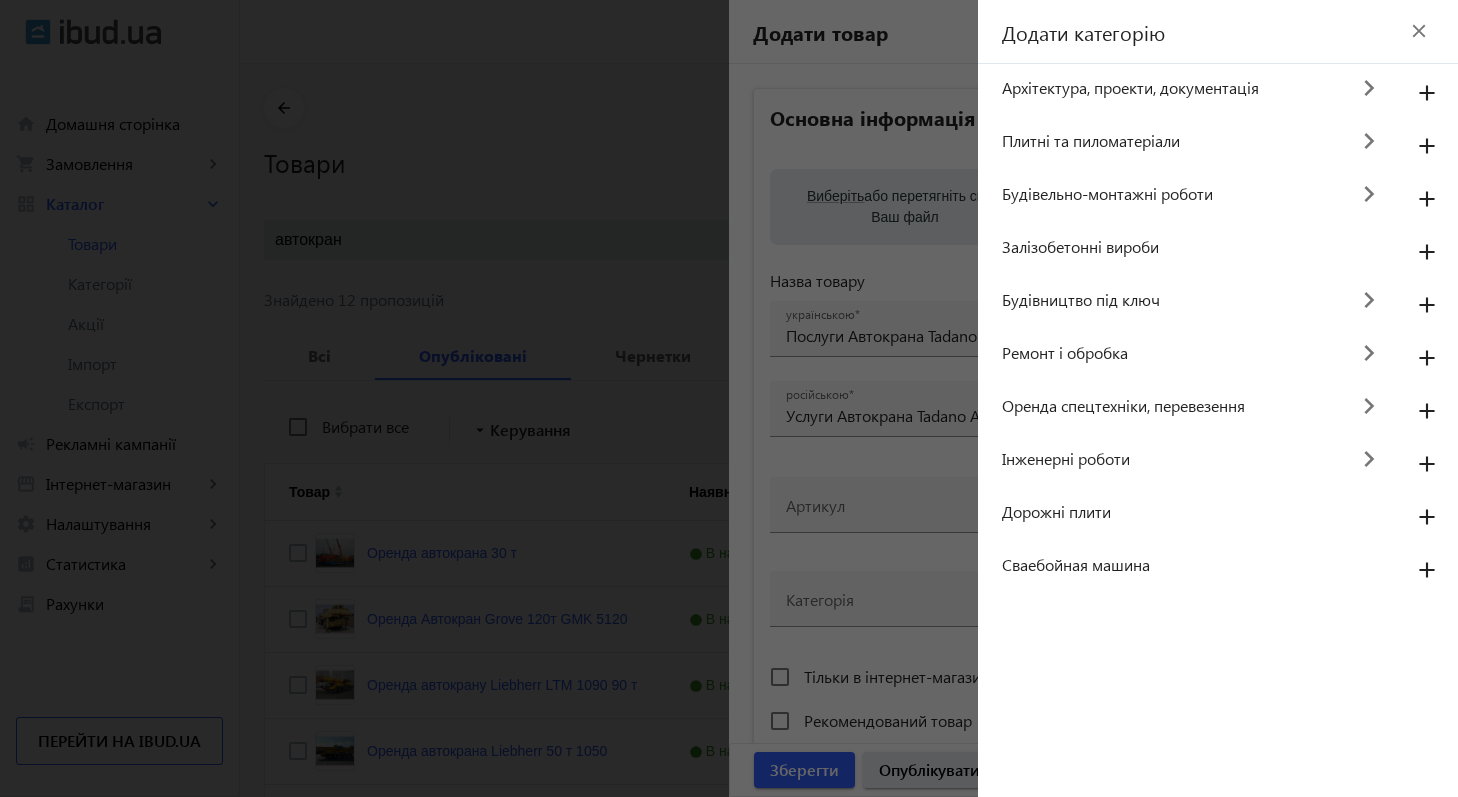 click on "Оренда спецтехніки, перевезення" 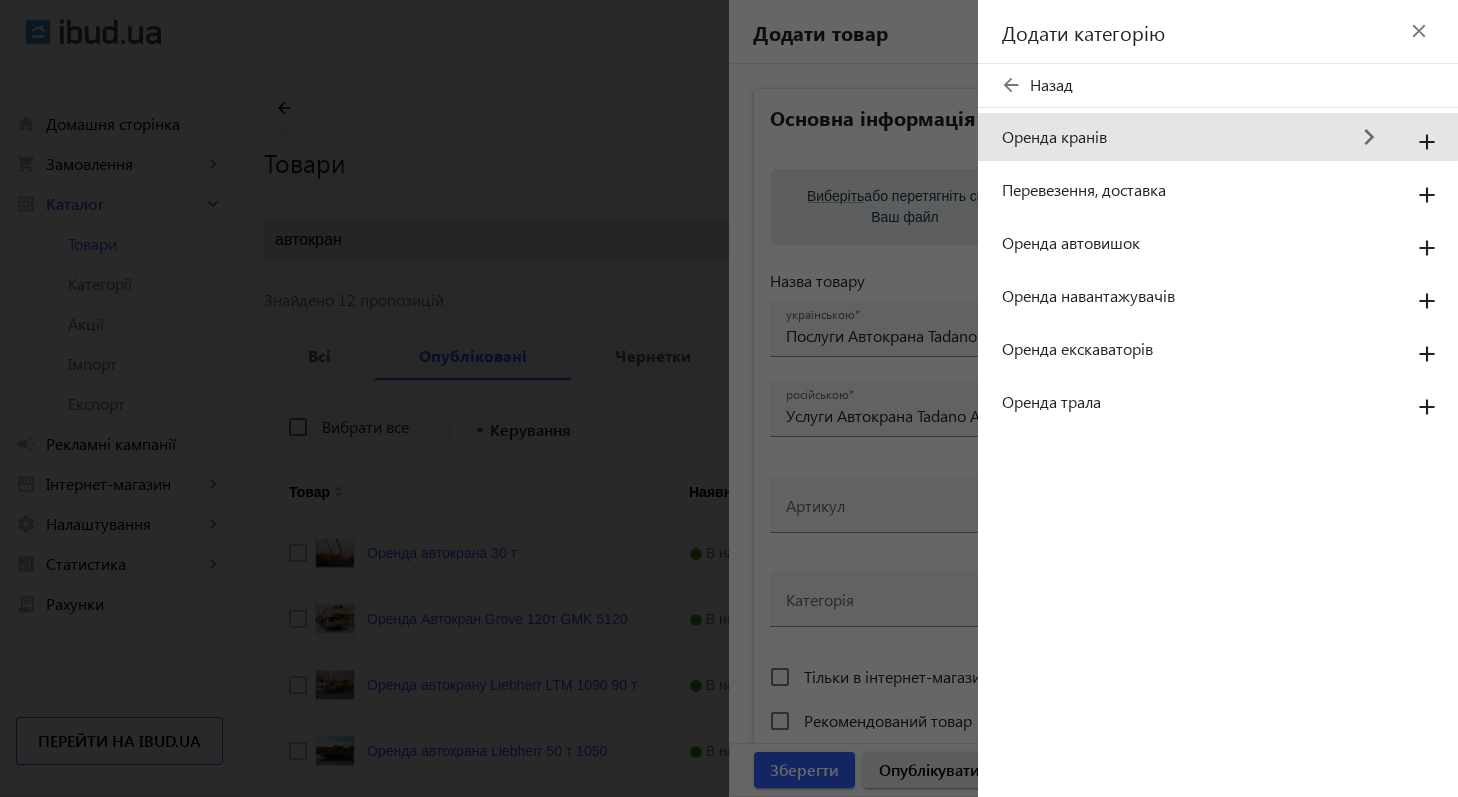 click on "Оренда кранів" 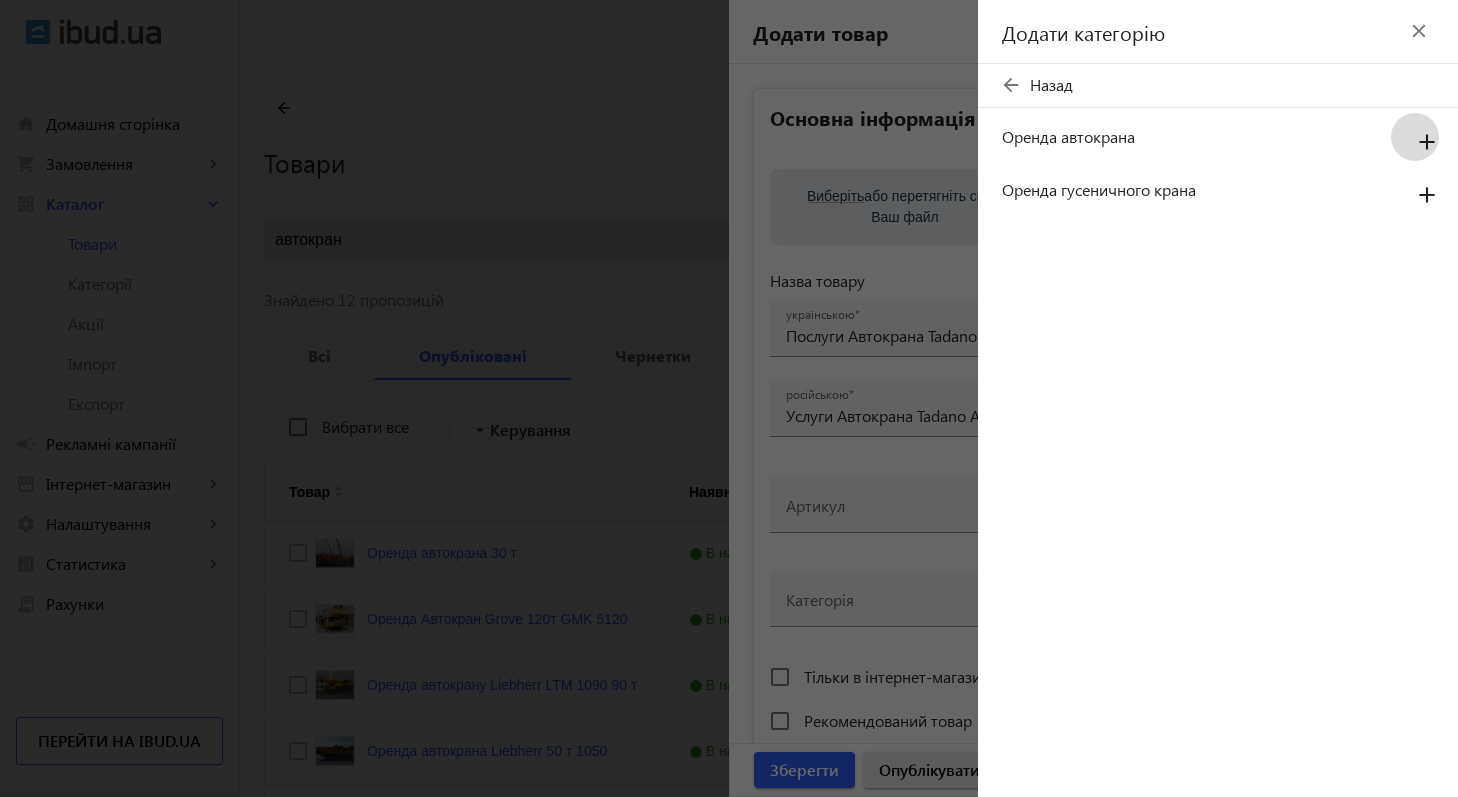 click on "add" 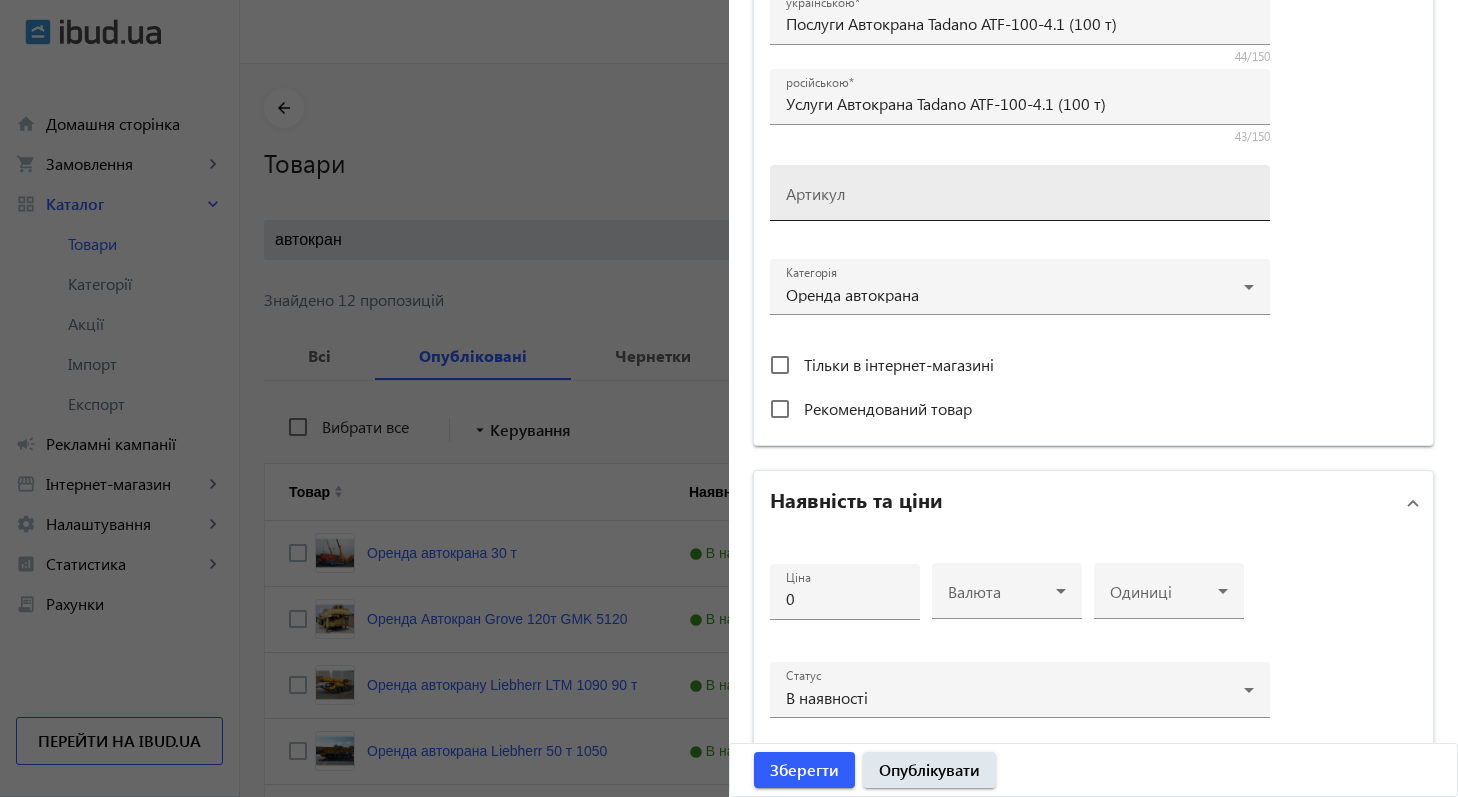 scroll, scrollTop: 442, scrollLeft: 0, axis: vertical 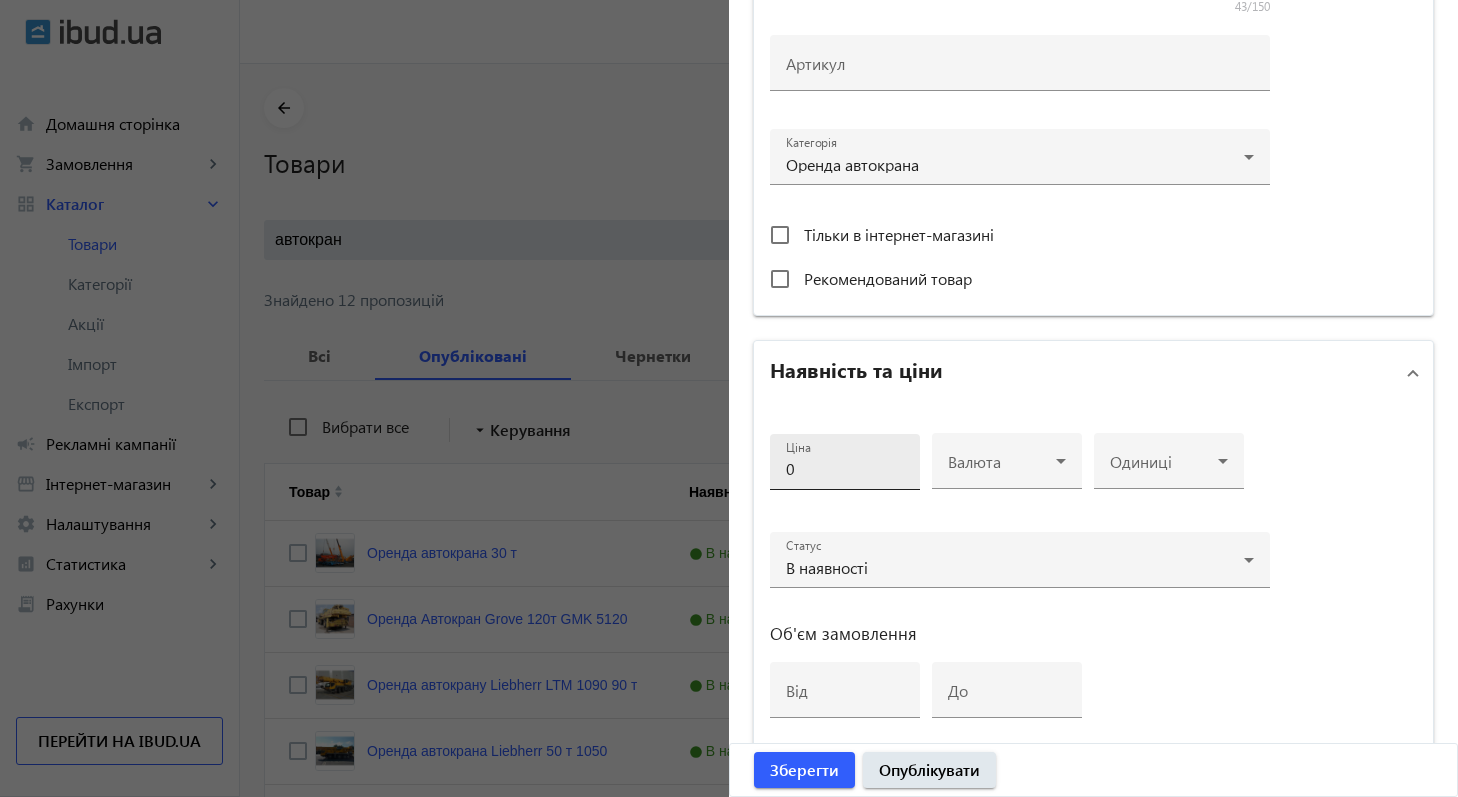 click on "0" at bounding box center (845, 468) 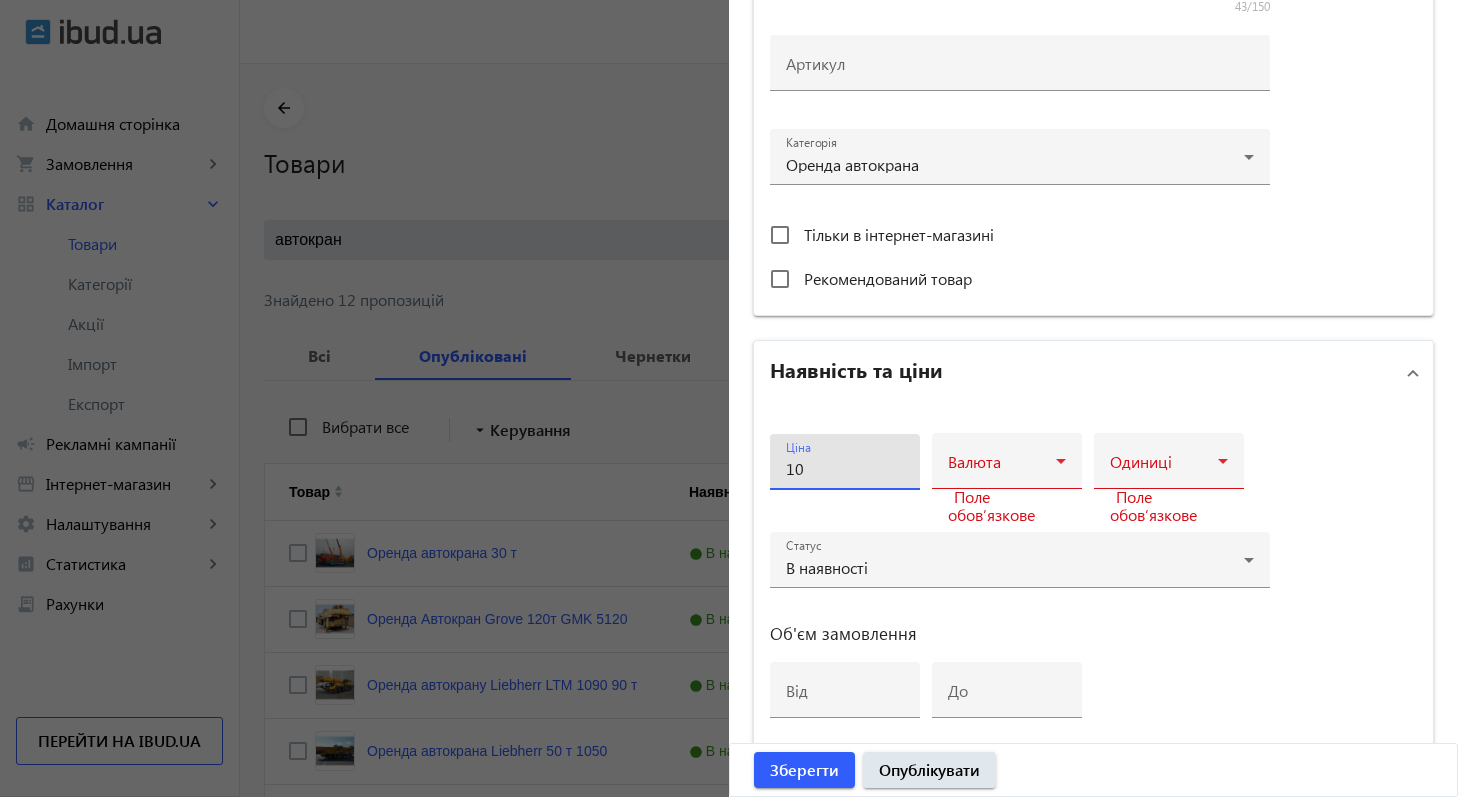 type on "1" 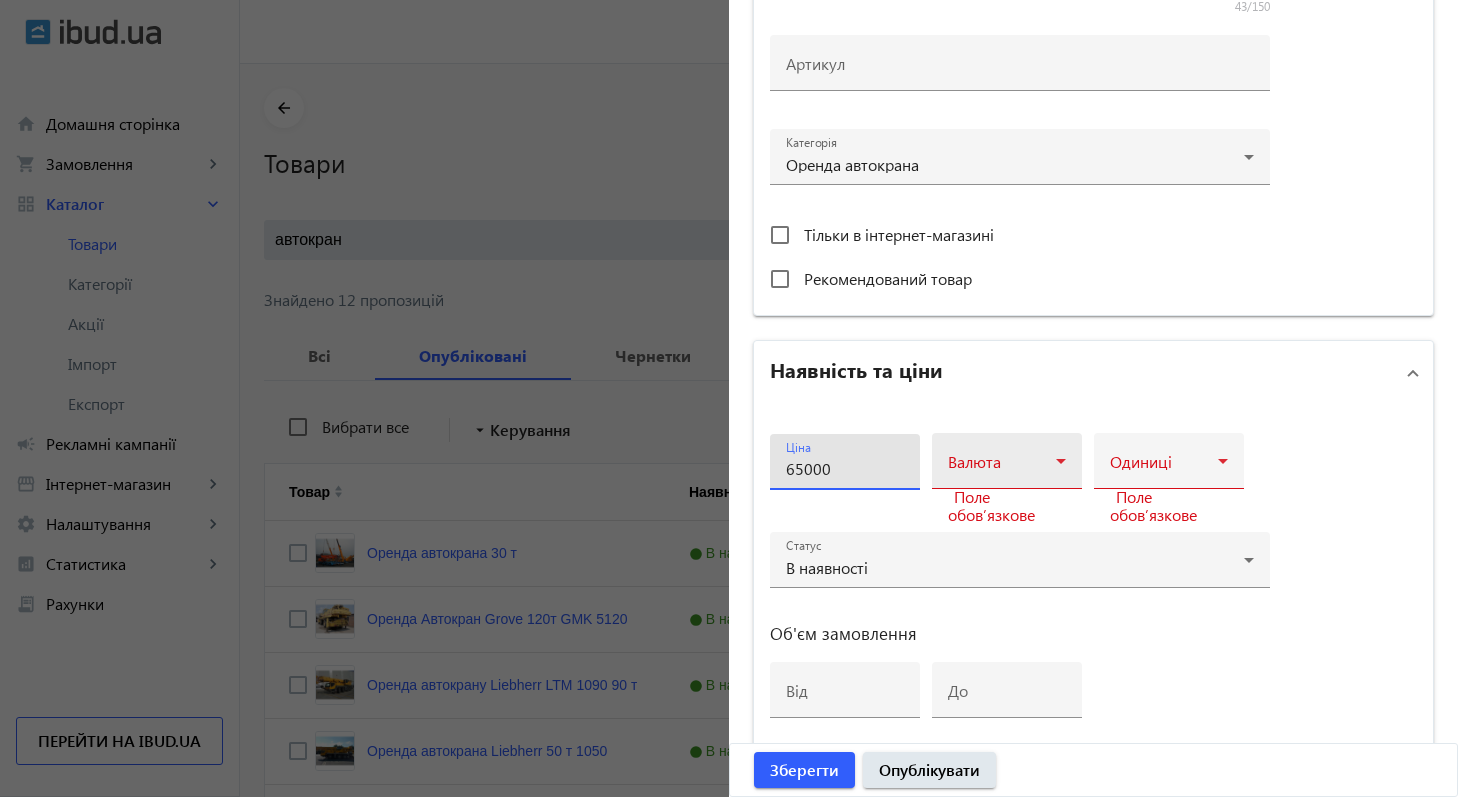 type on "65000" 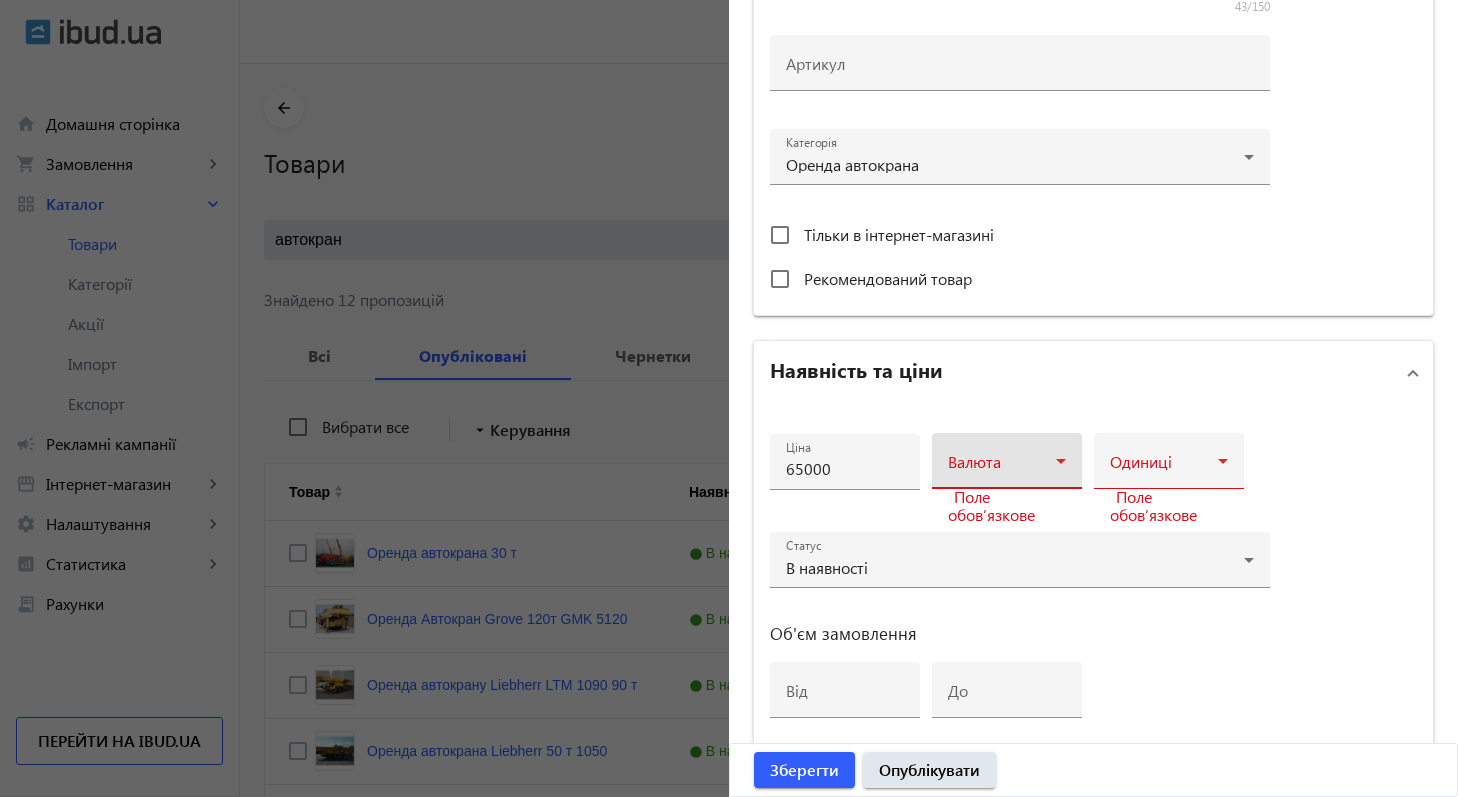 click at bounding box center [1002, 469] 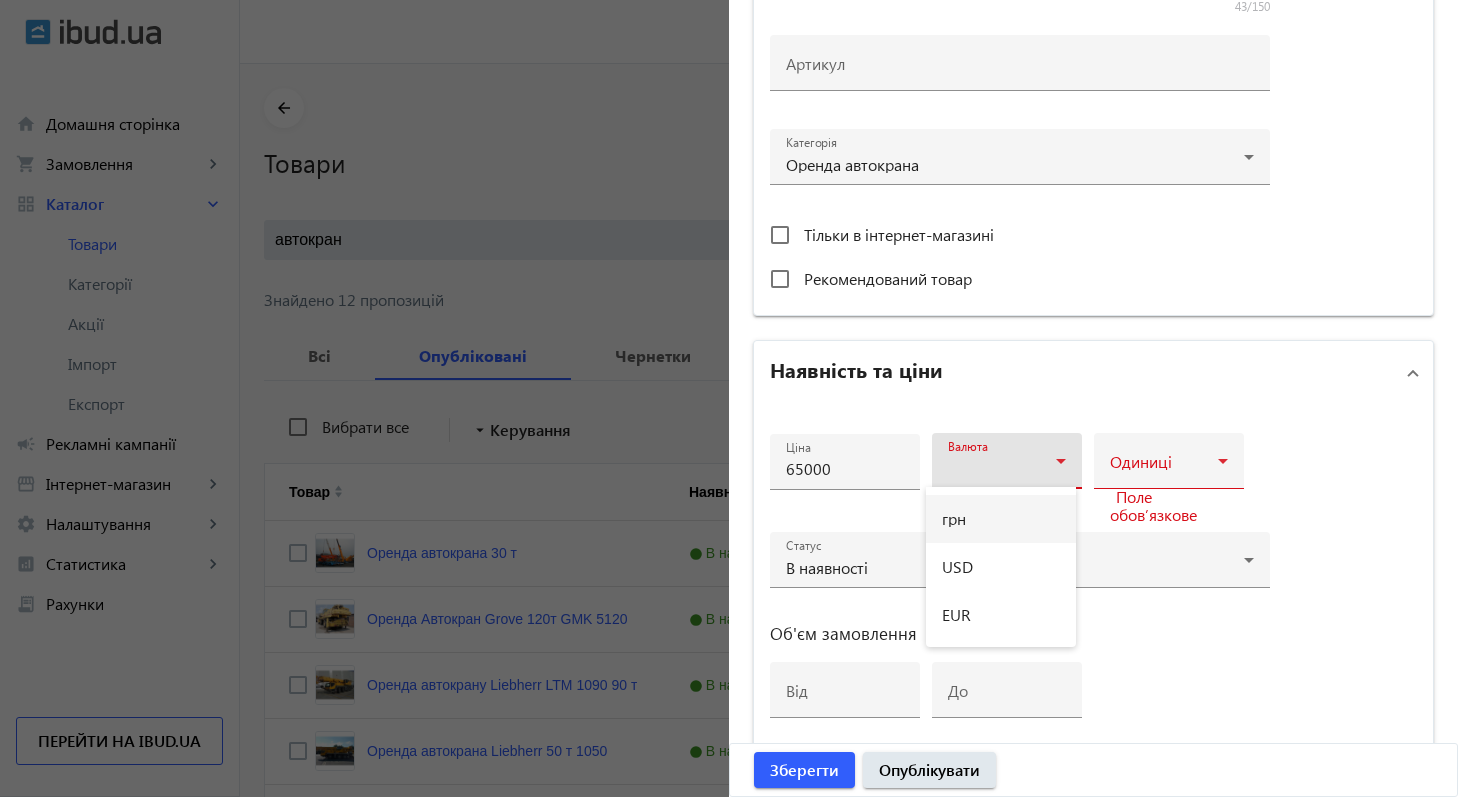 click on "грн" at bounding box center (1001, 519) 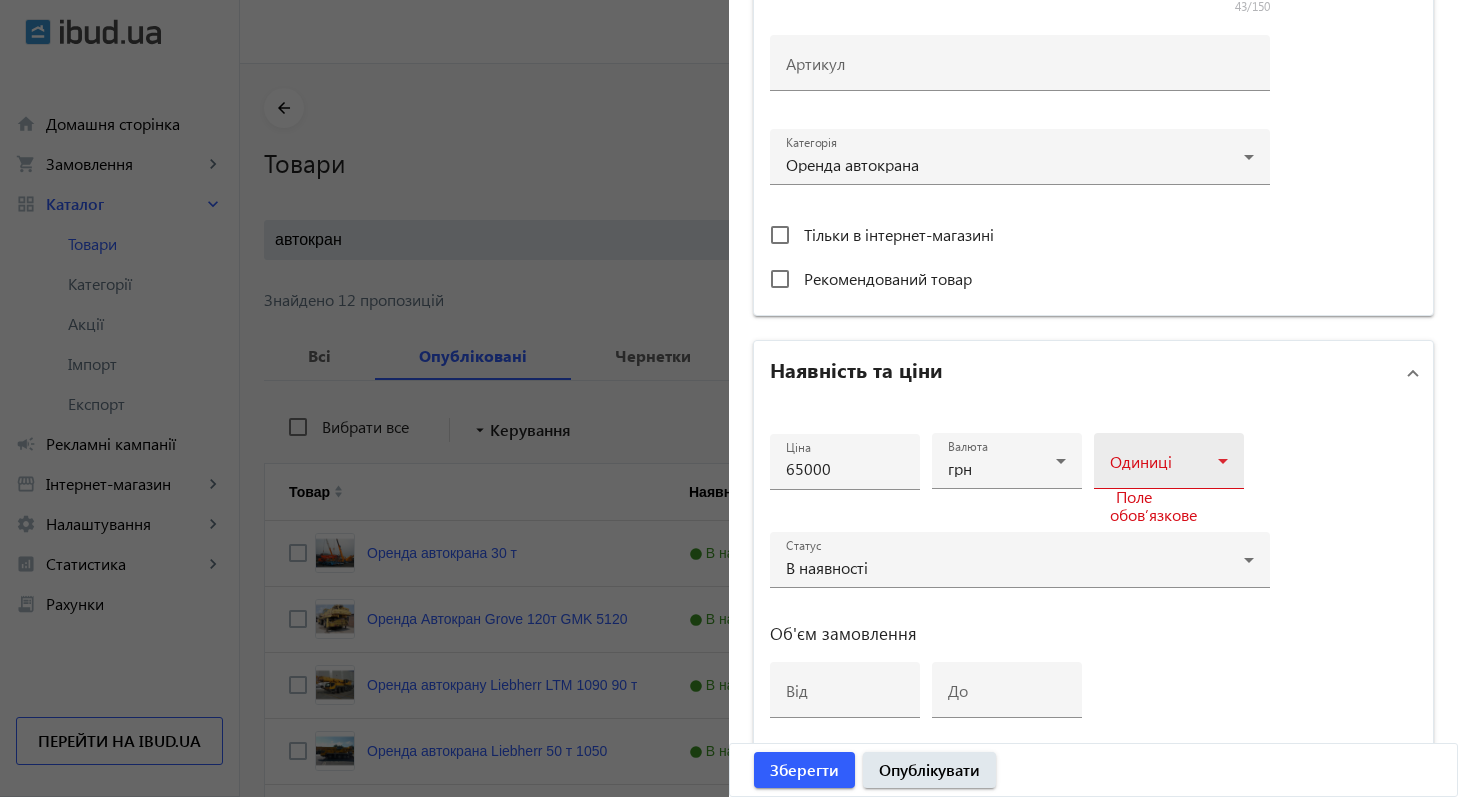 click on "Одиниці" at bounding box center (1169, 461) 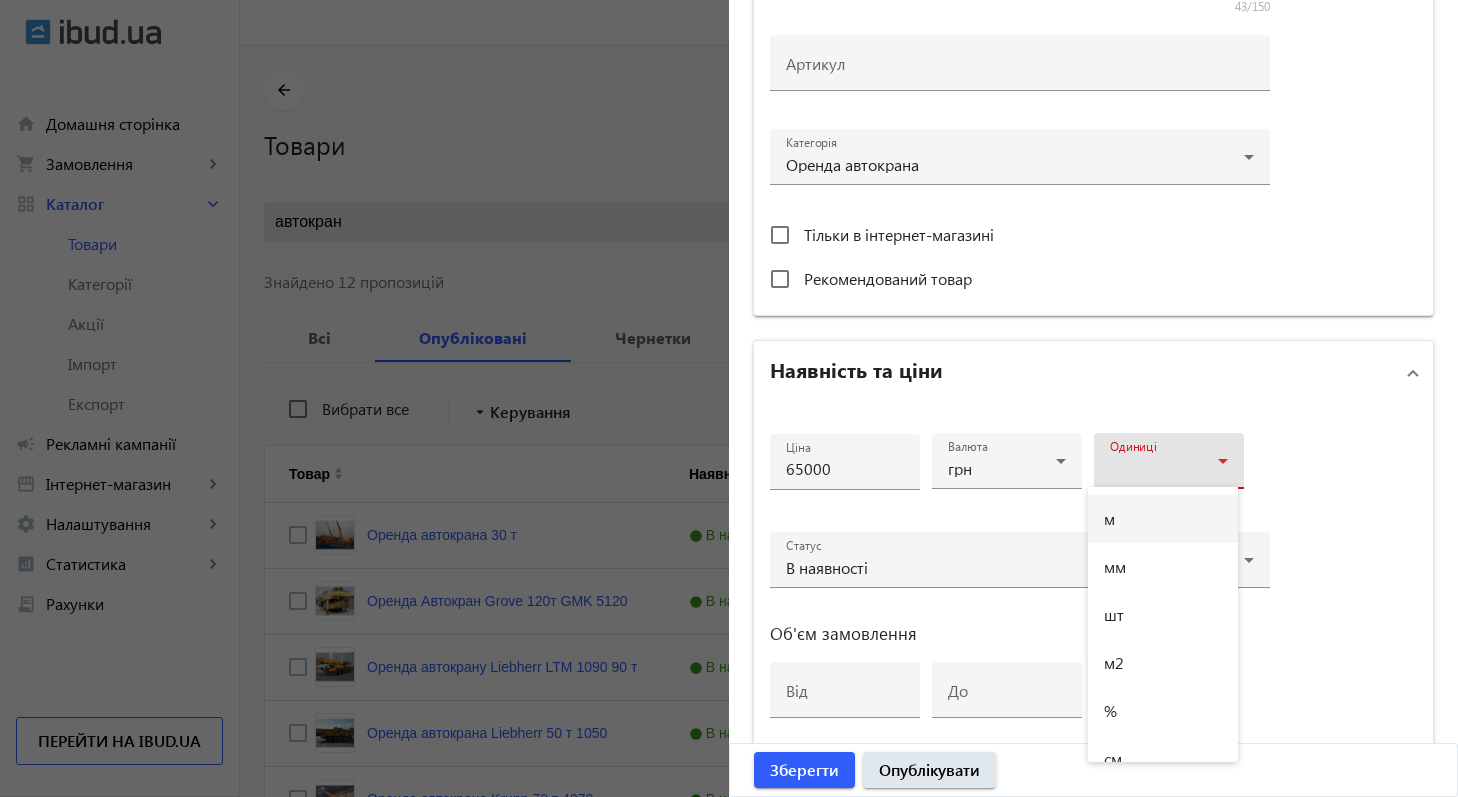 scroll, scrollTop: 20, scrollLeft: 0, axis: vertical 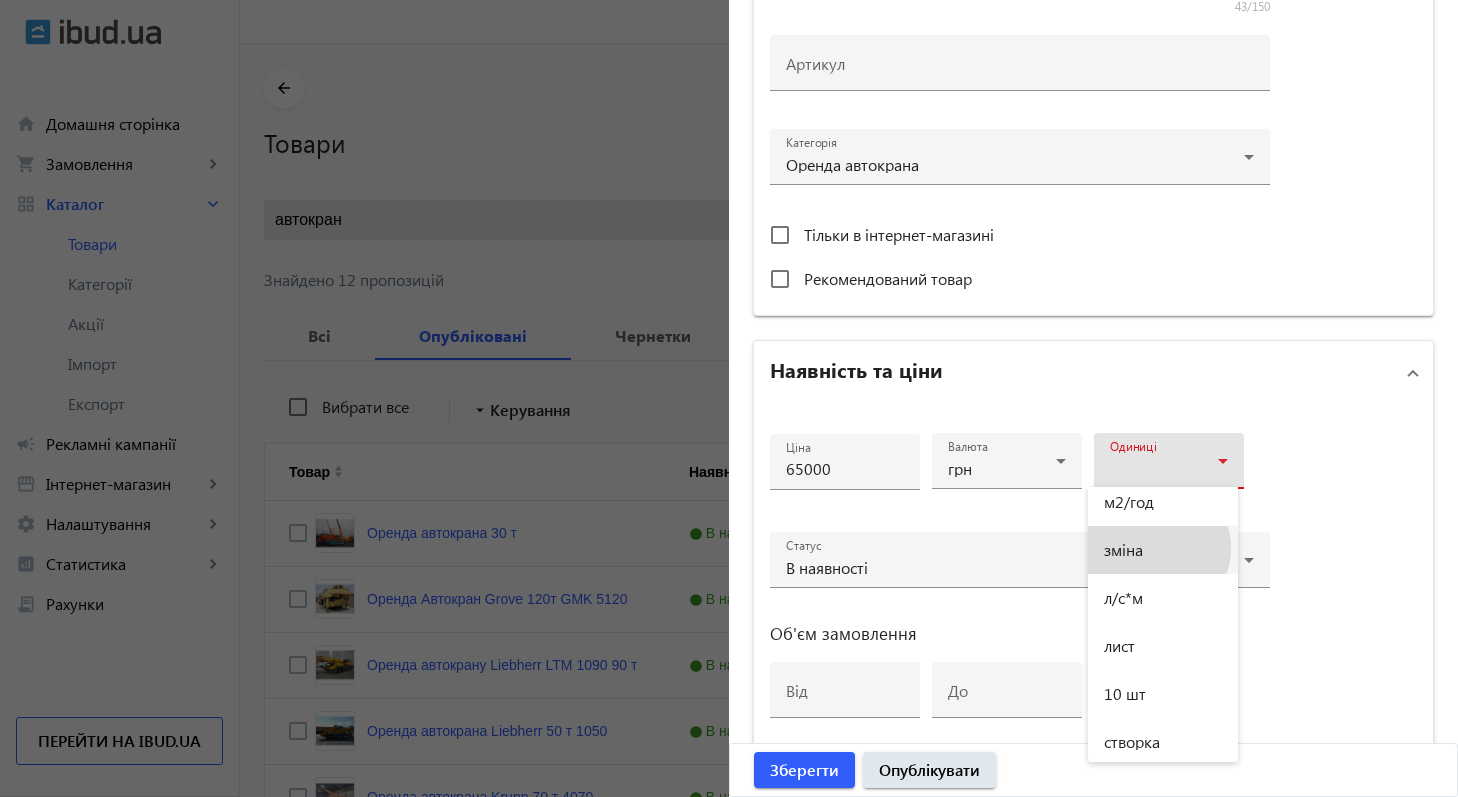 click on "зміна" at bounding box center [1163, 550] 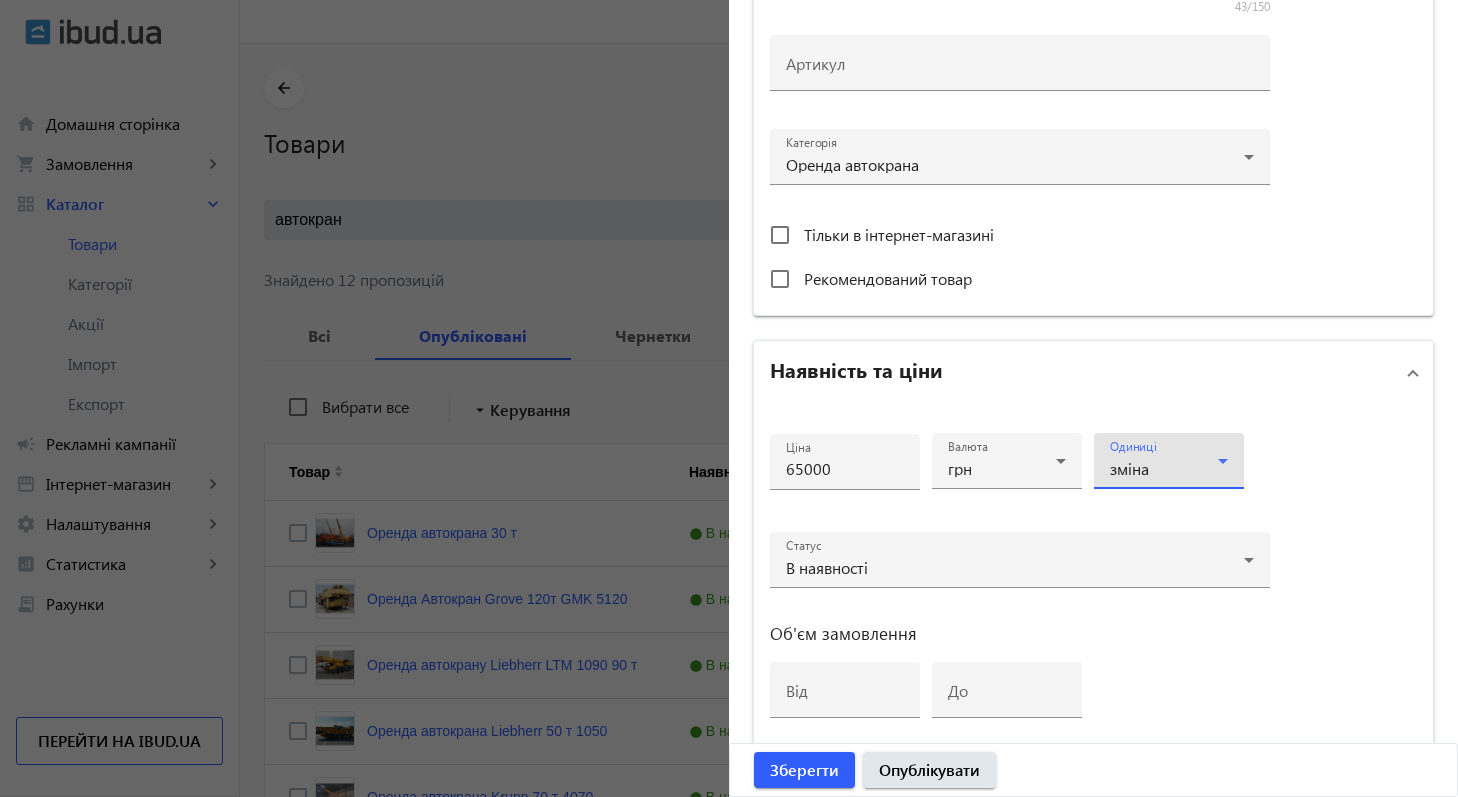 click on "Ціна 65000 Валюта грн Одиниці зміна Статус В наявності Об'єм замовлення від до" at bounding box center (1020, 584) 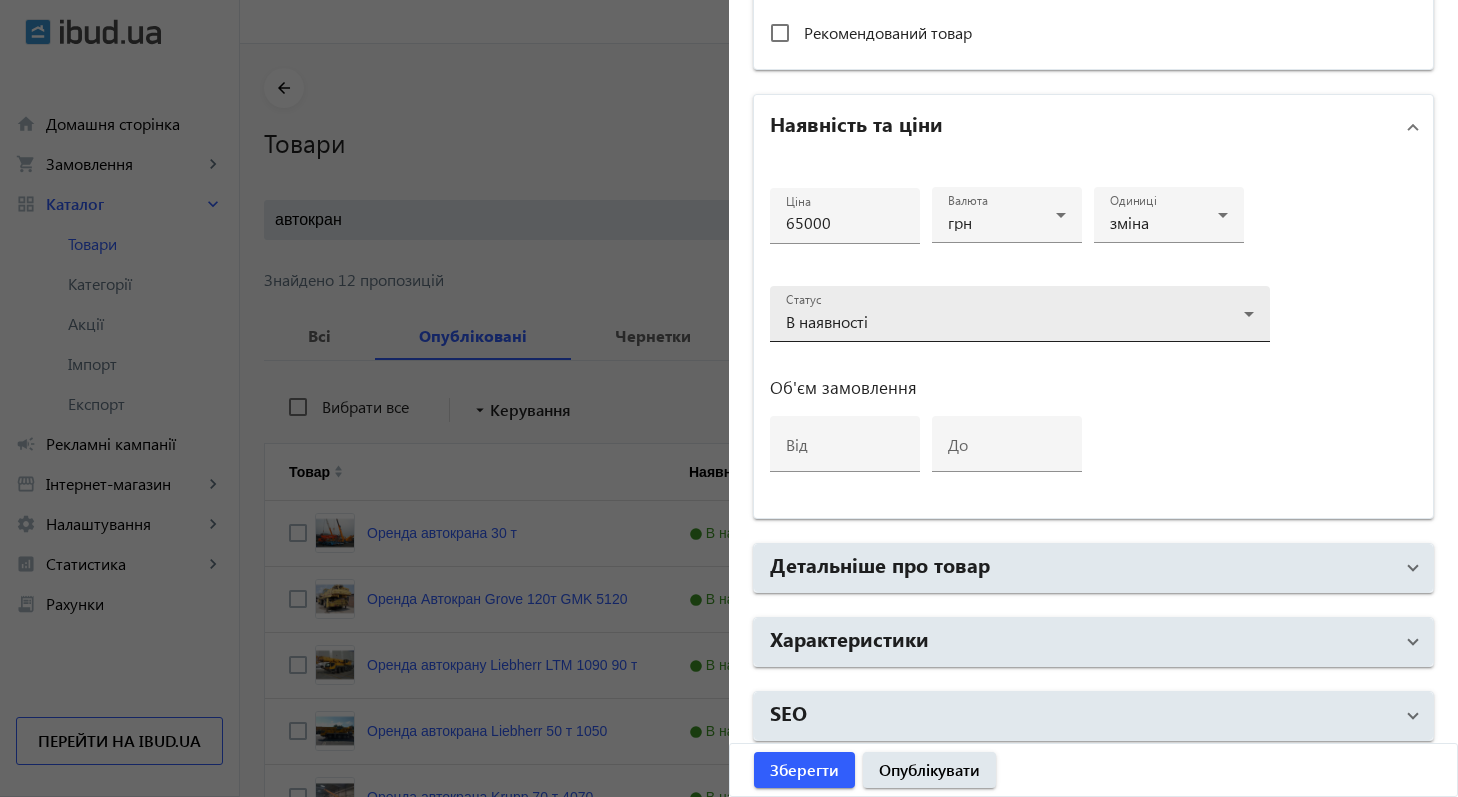 scroll, scrollTop: 692, scrollLeft: 0, axis: vertical 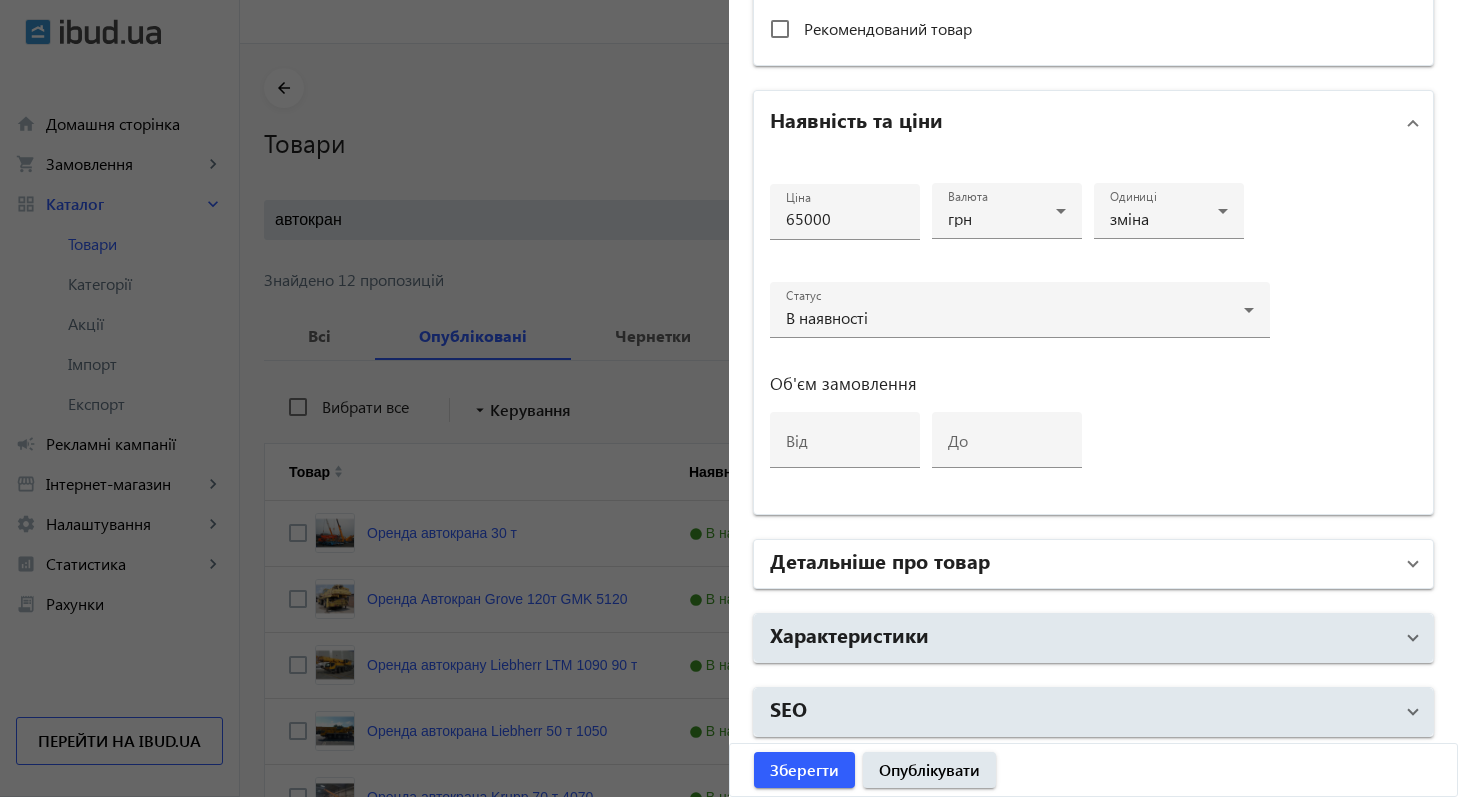 click on "Детальніше про товар" at bounding box center (880, 560) 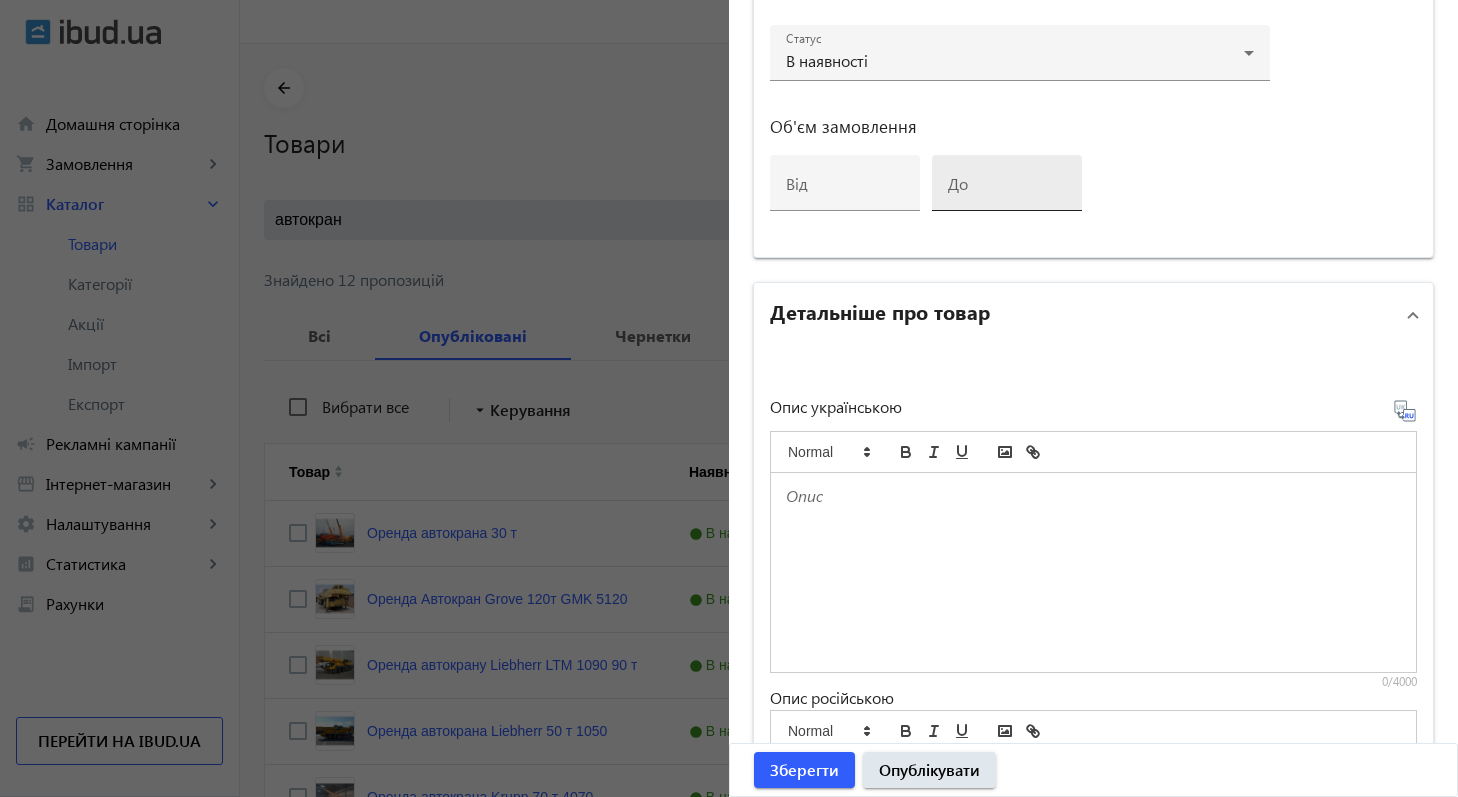 scroll, scrollTop: 1062, scrollLeft: 0, axis: vertical 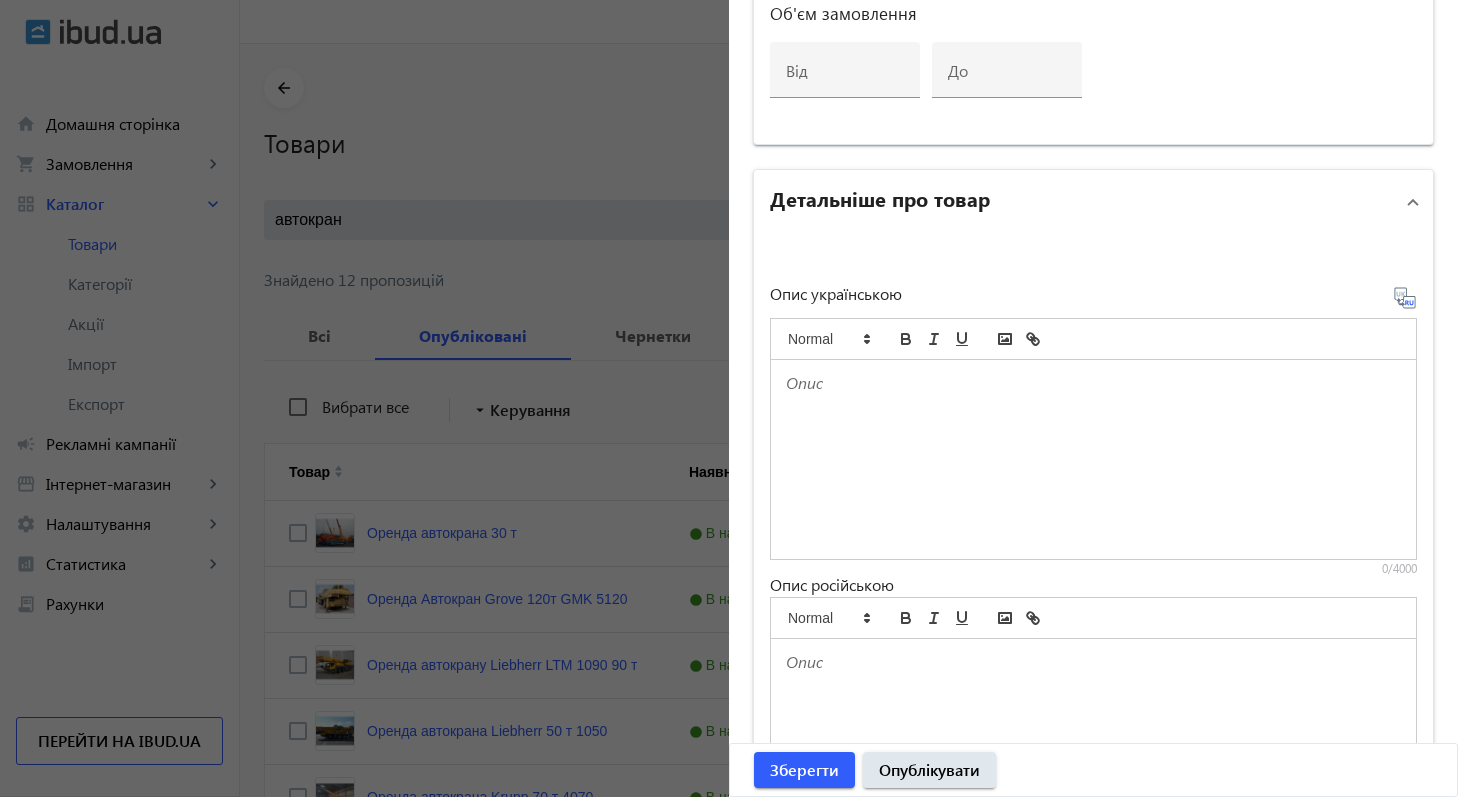 click at bounding box center [1093, 459] 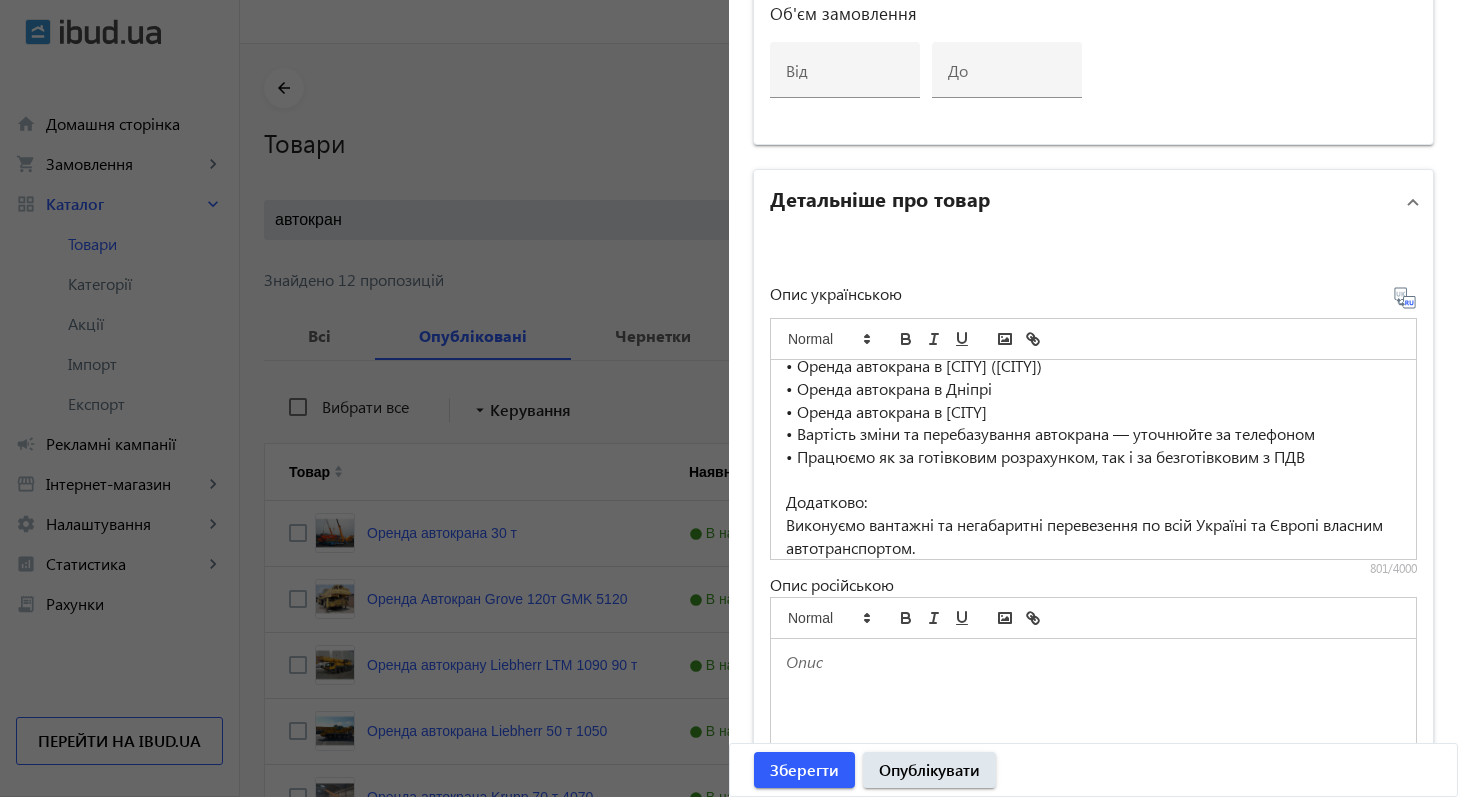 scroll, scrollTop: 347, scrollLeft: 0, axis: vertical 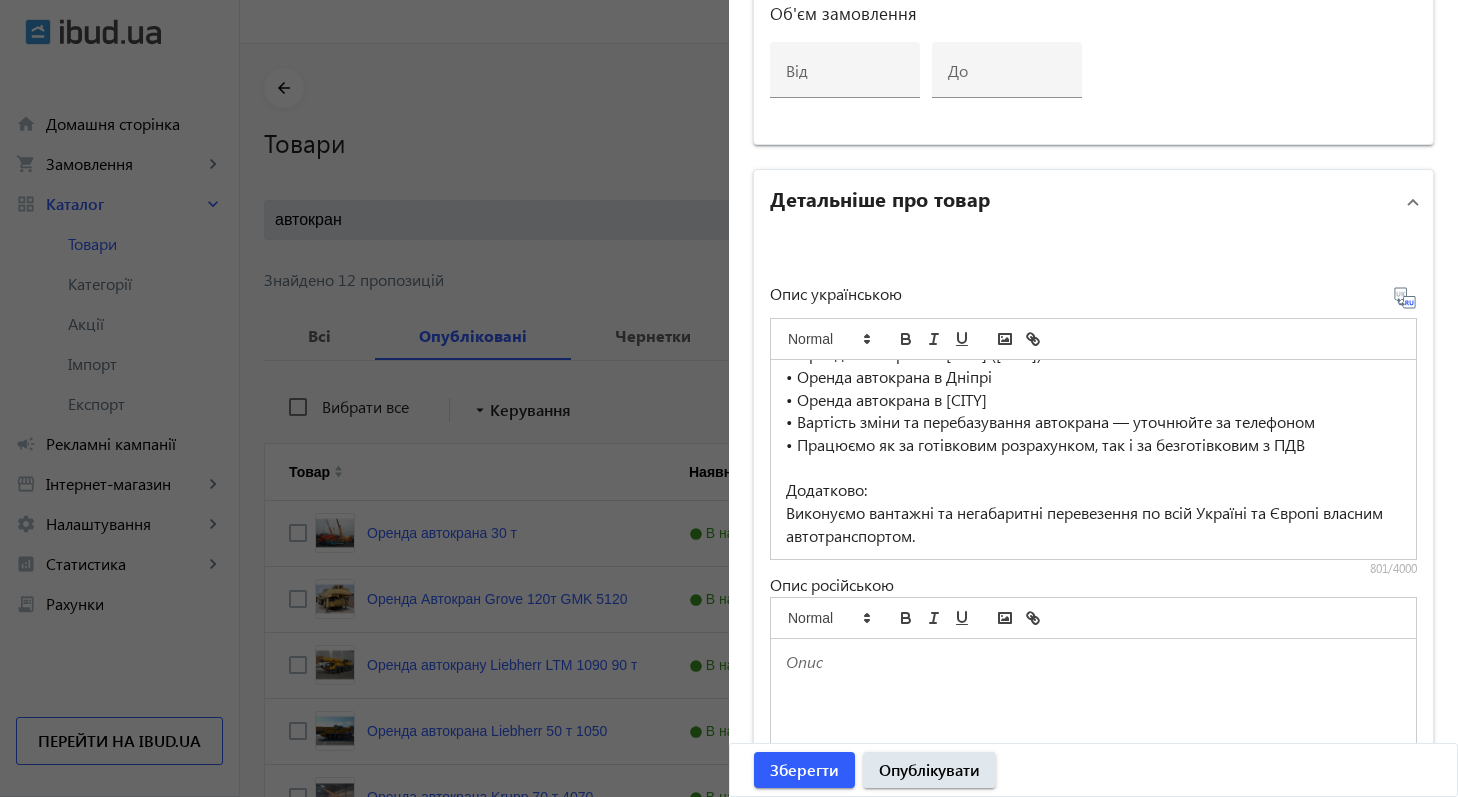click at bounding box center (1093, 738) 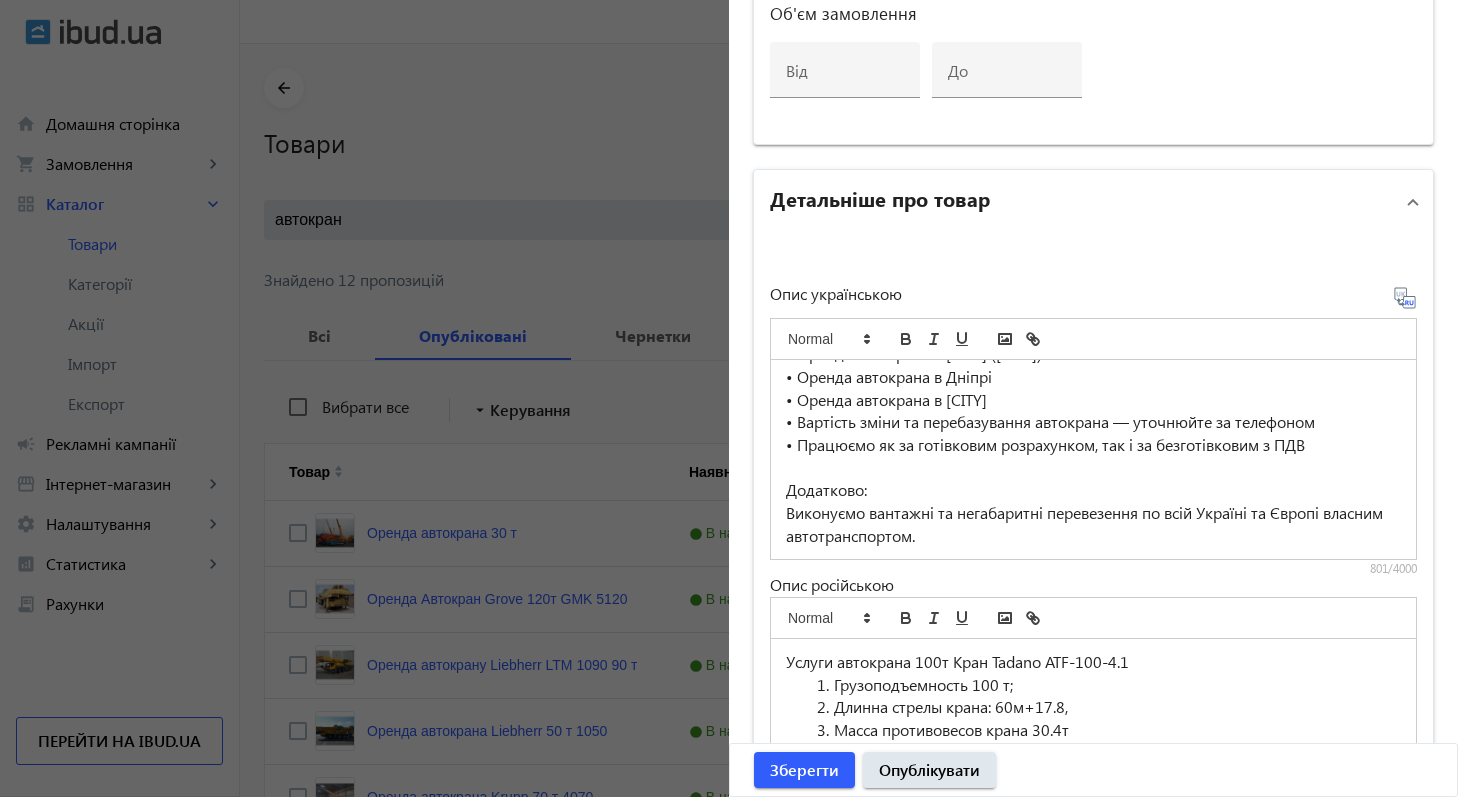 scroll, scrollTop: 198, scrollLeft: 0, axis: vertical 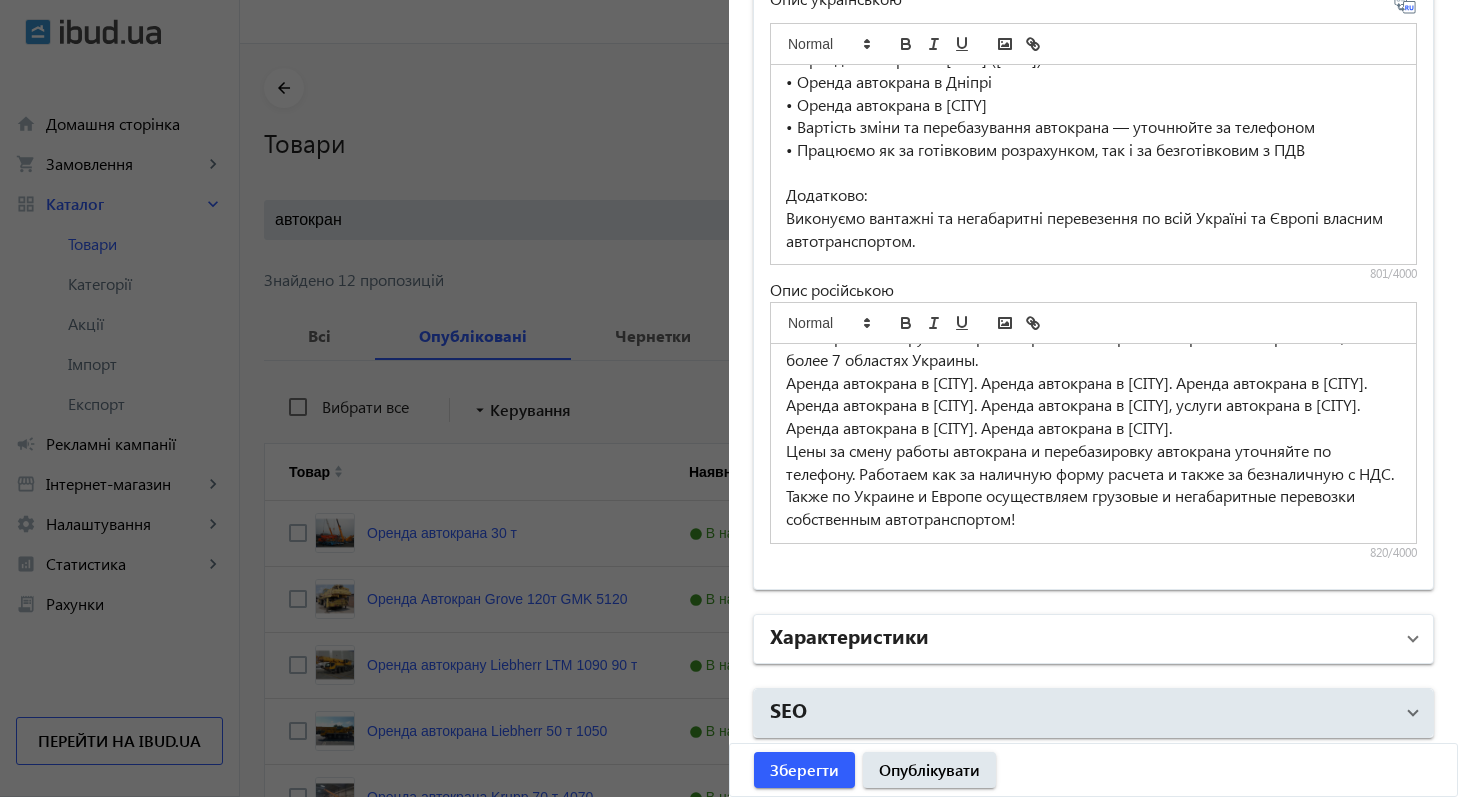 click on "Характеристики" at bounding box center (1081, 639) 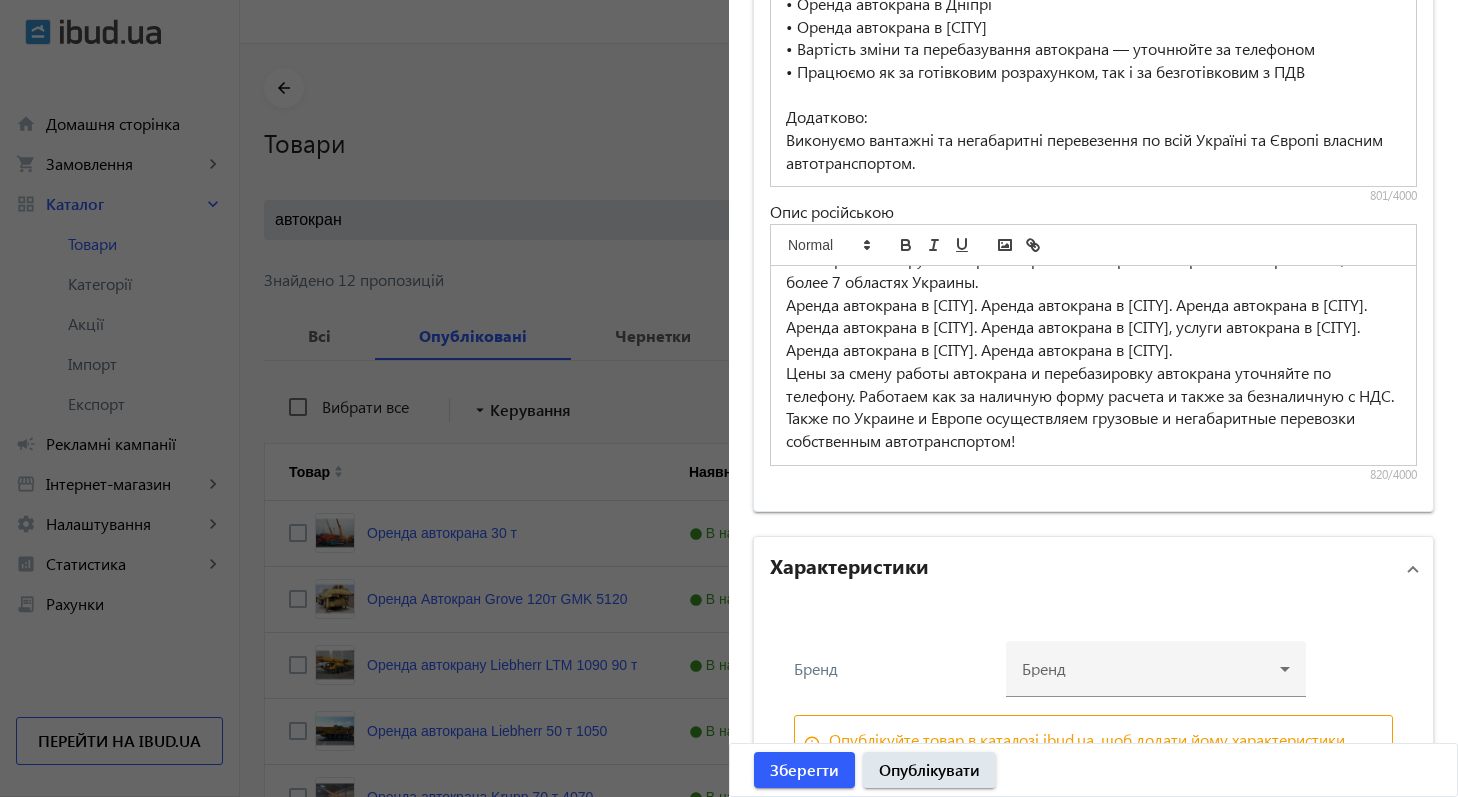 scroll, scrollTop: 1555, scrollLeft: 0, axis: vertical 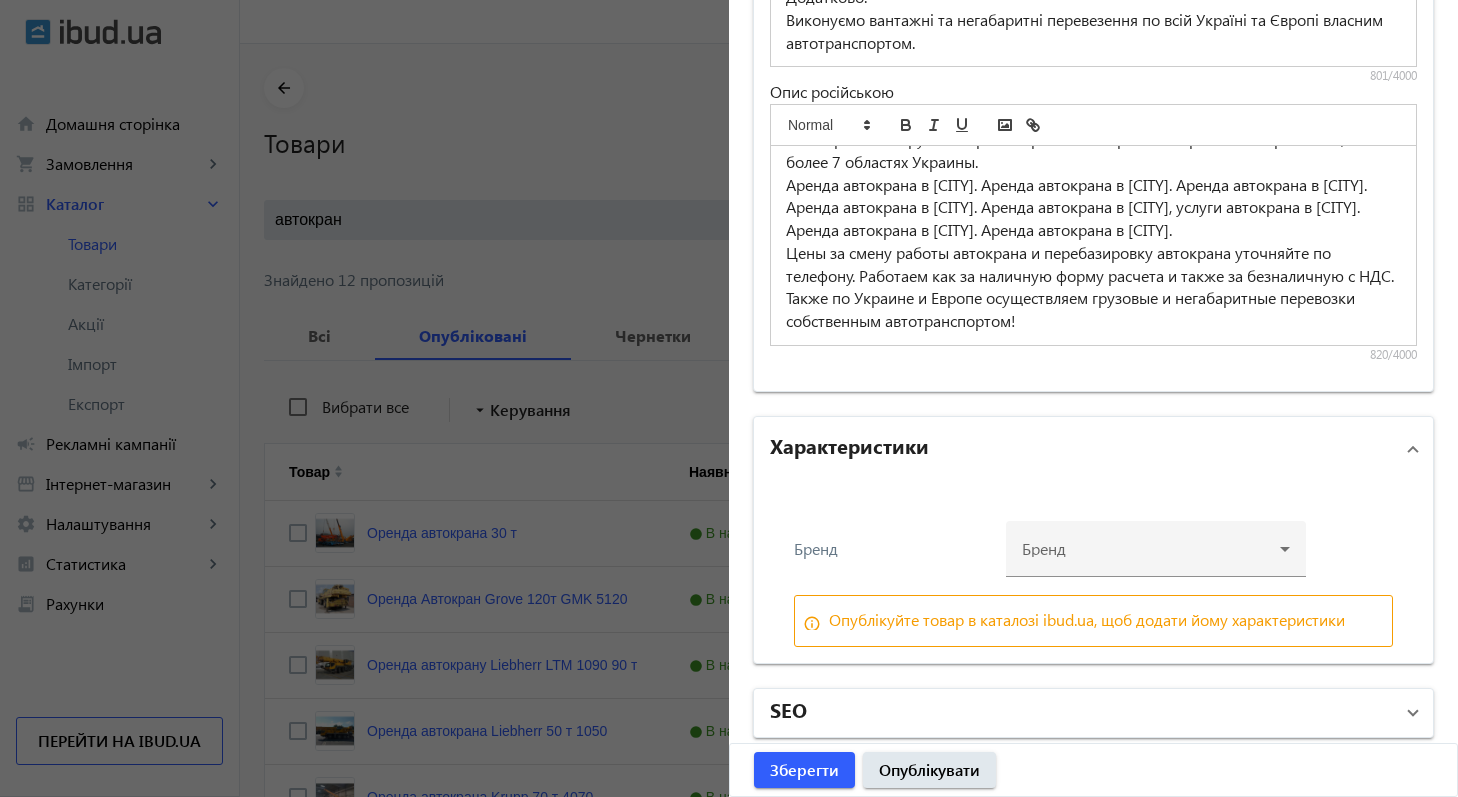 click on "SEO" at bounding box center (1081, 713) 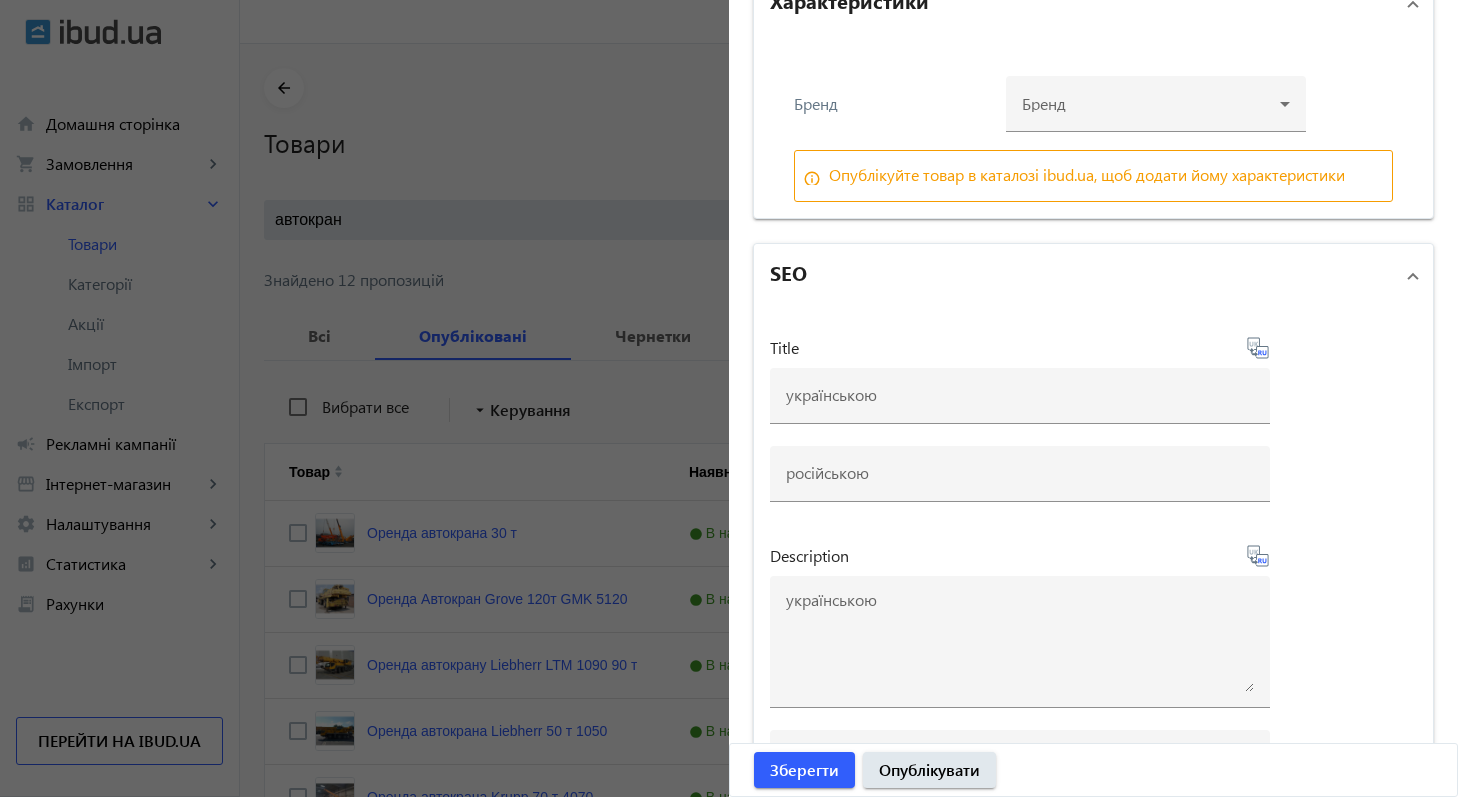 scroll, scrollTop: 2017, scrollLeft: 0, axis: vertical 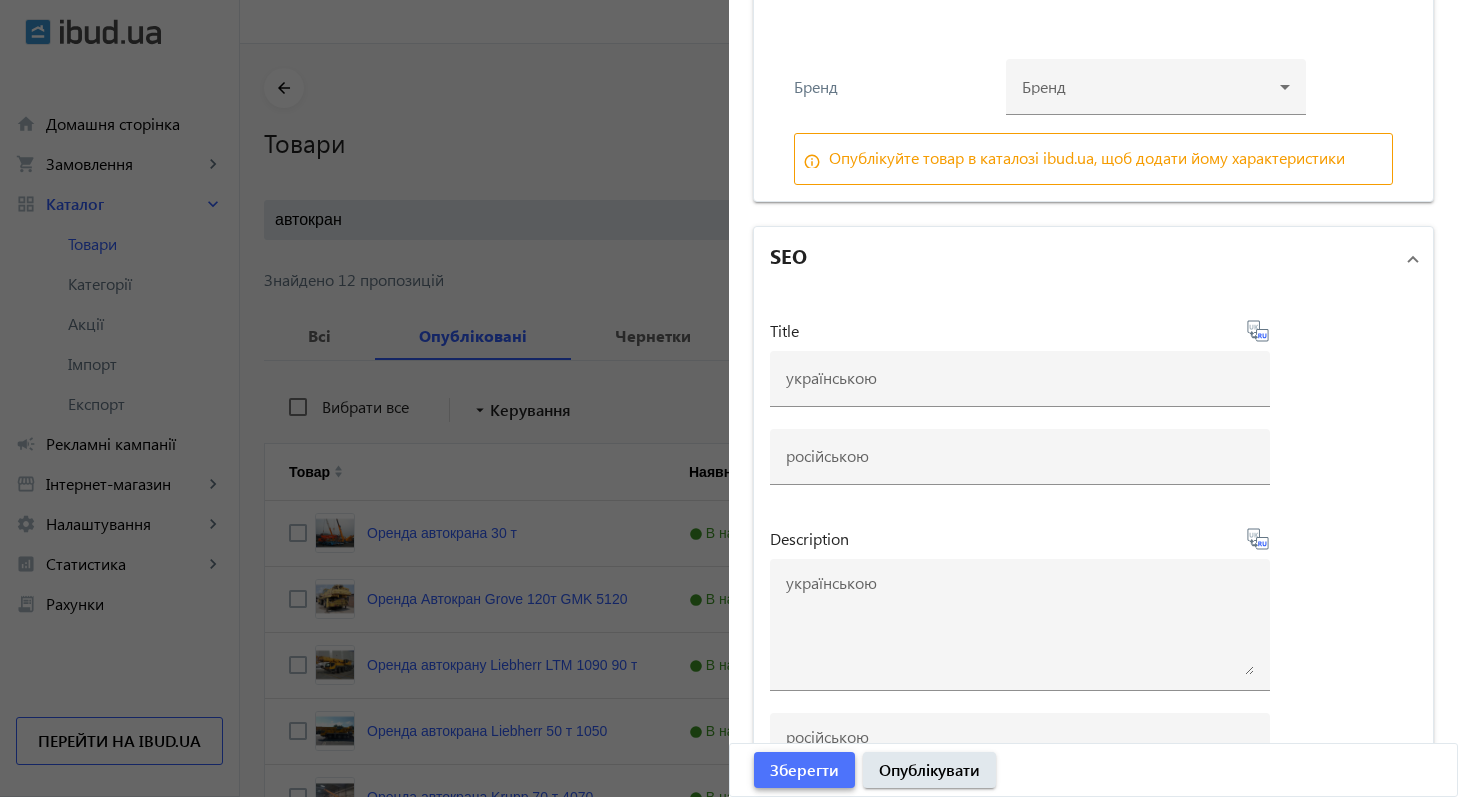 click on "Зберегти" 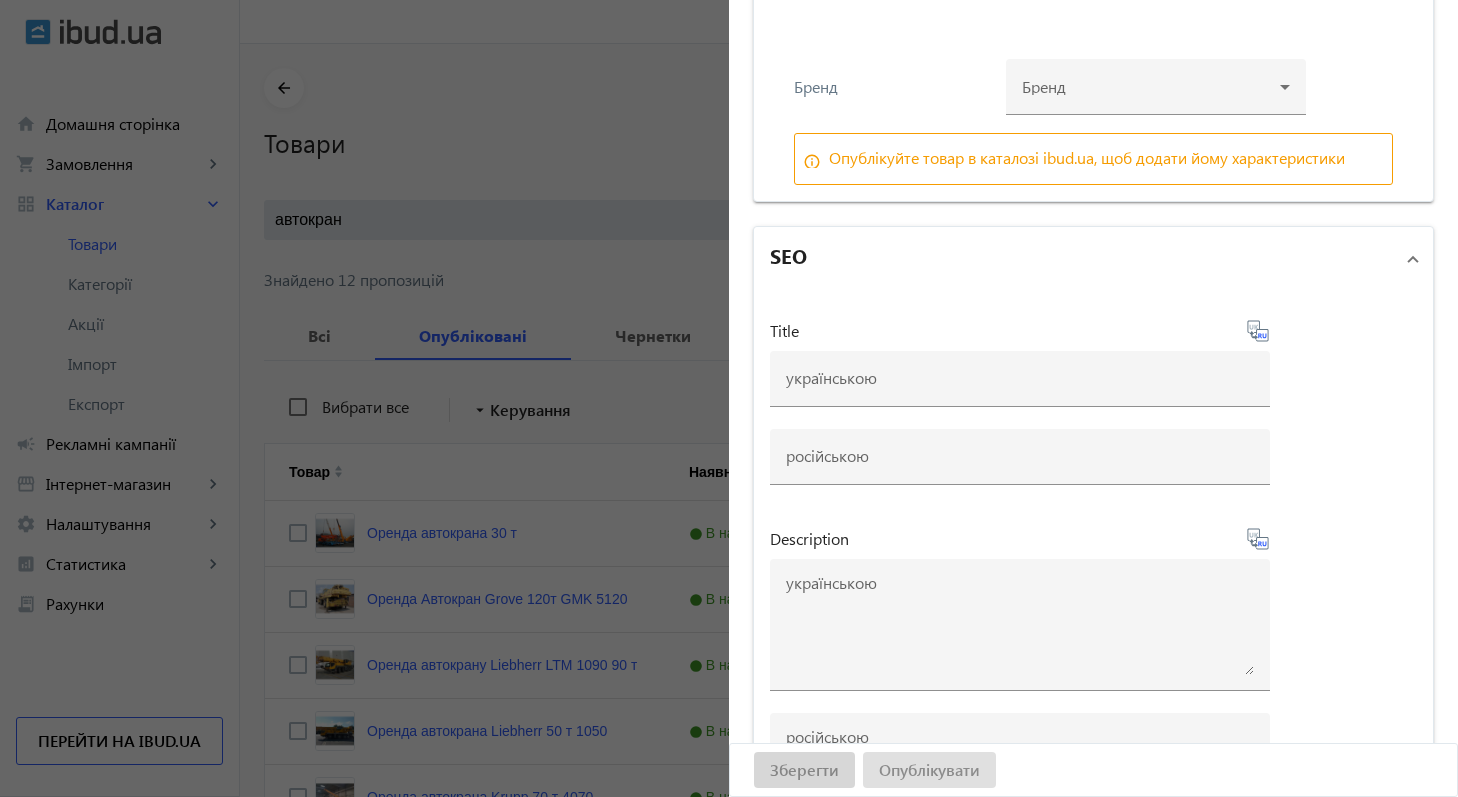 scroll, scrollTop: 0, scrollLeft: 0, axis: both 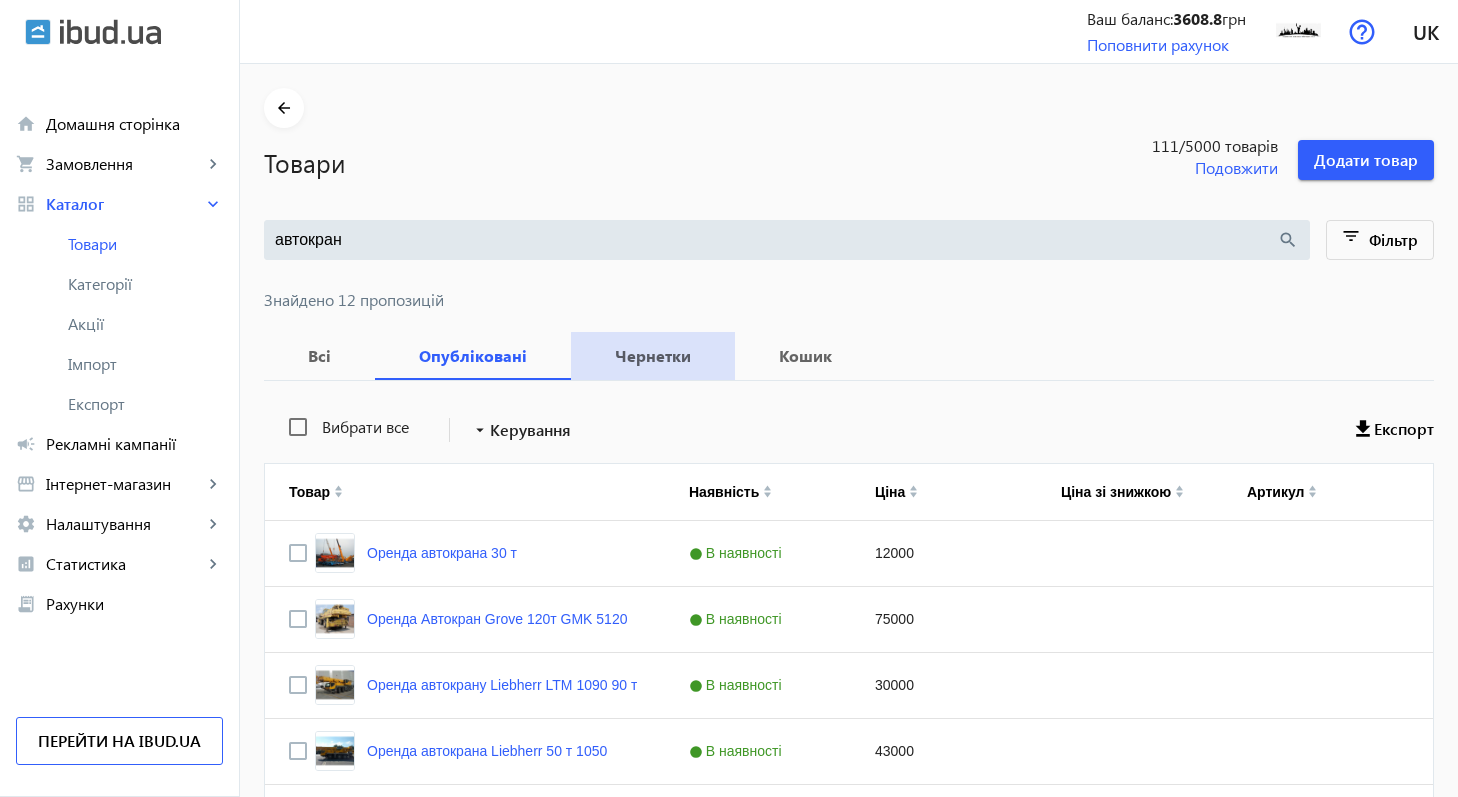 click on "Чернетки" at bounding box center (653, 356) 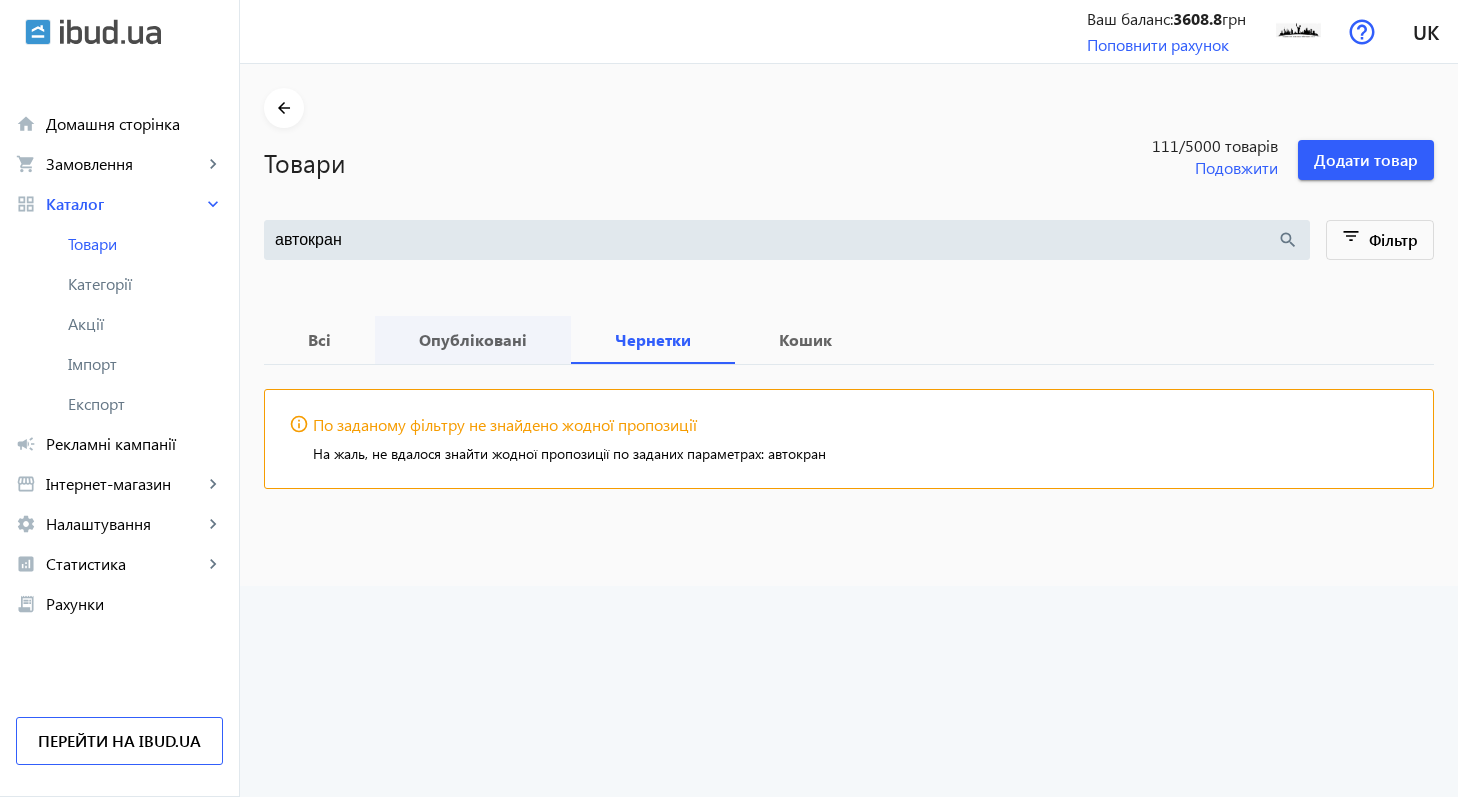 click on "Опубліковані" at bounding box center [473, 340] 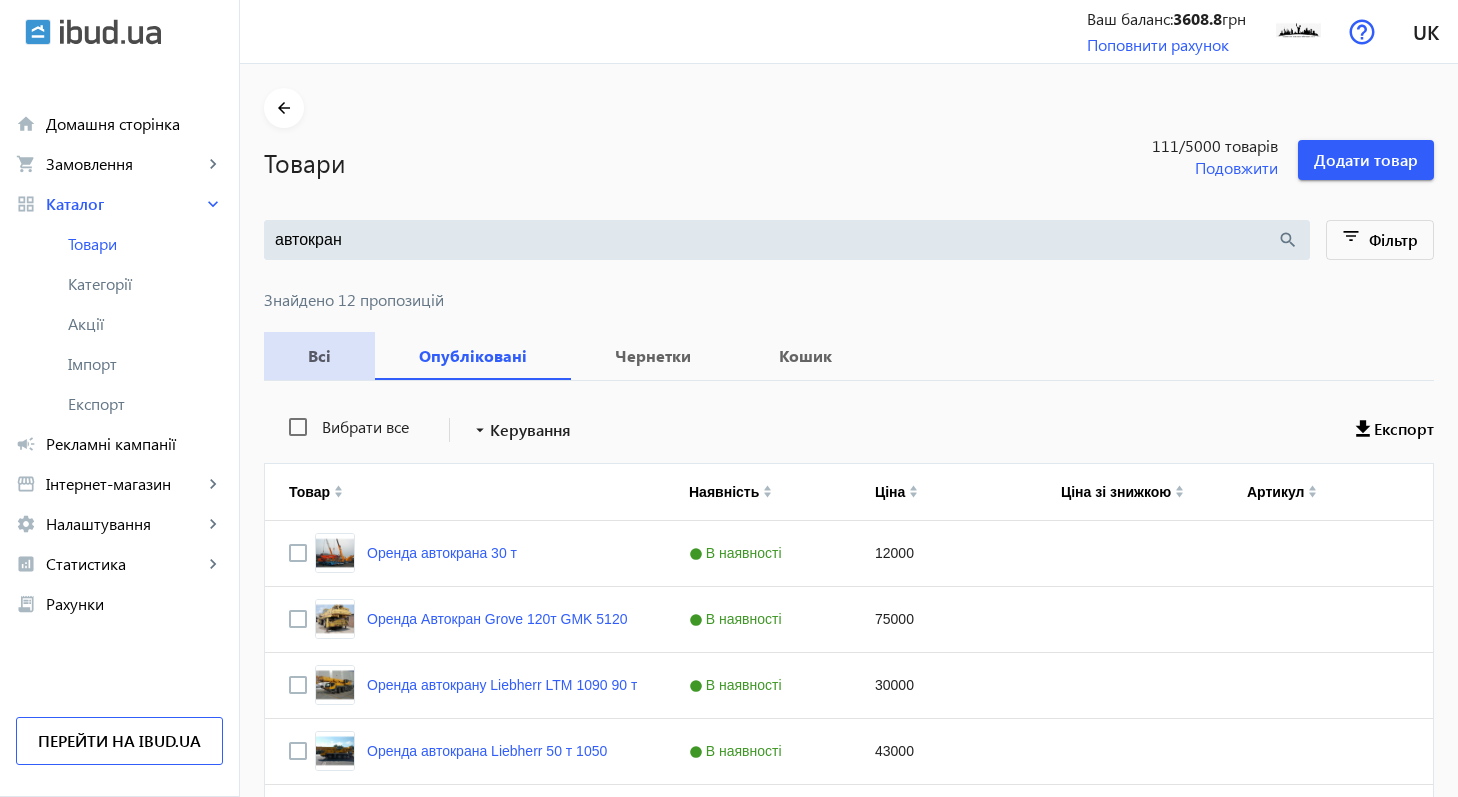 click on "Всі" at bounding box center [319, 356] 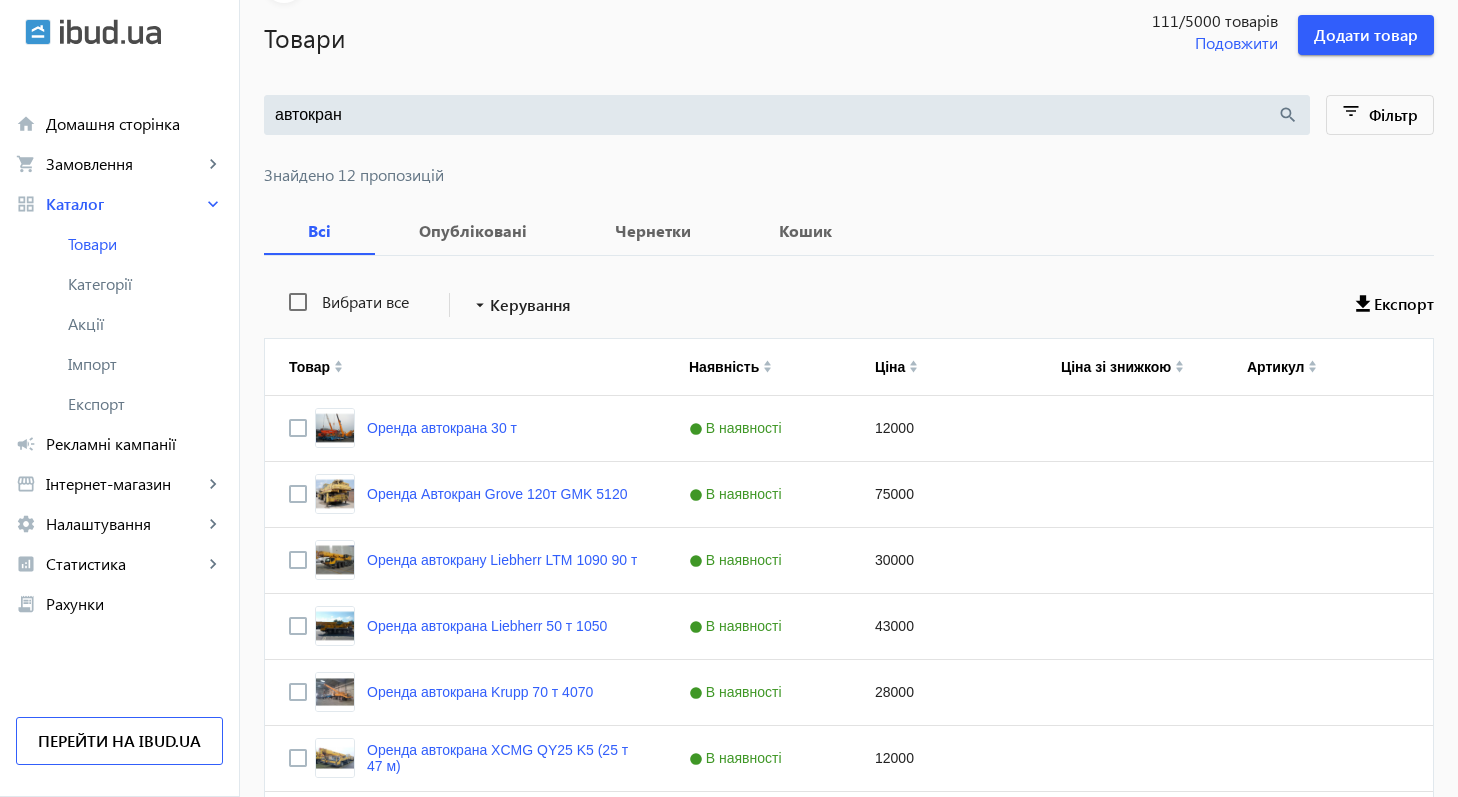scroll, scrollTop: 0, scrollLeft: 0, axis: both 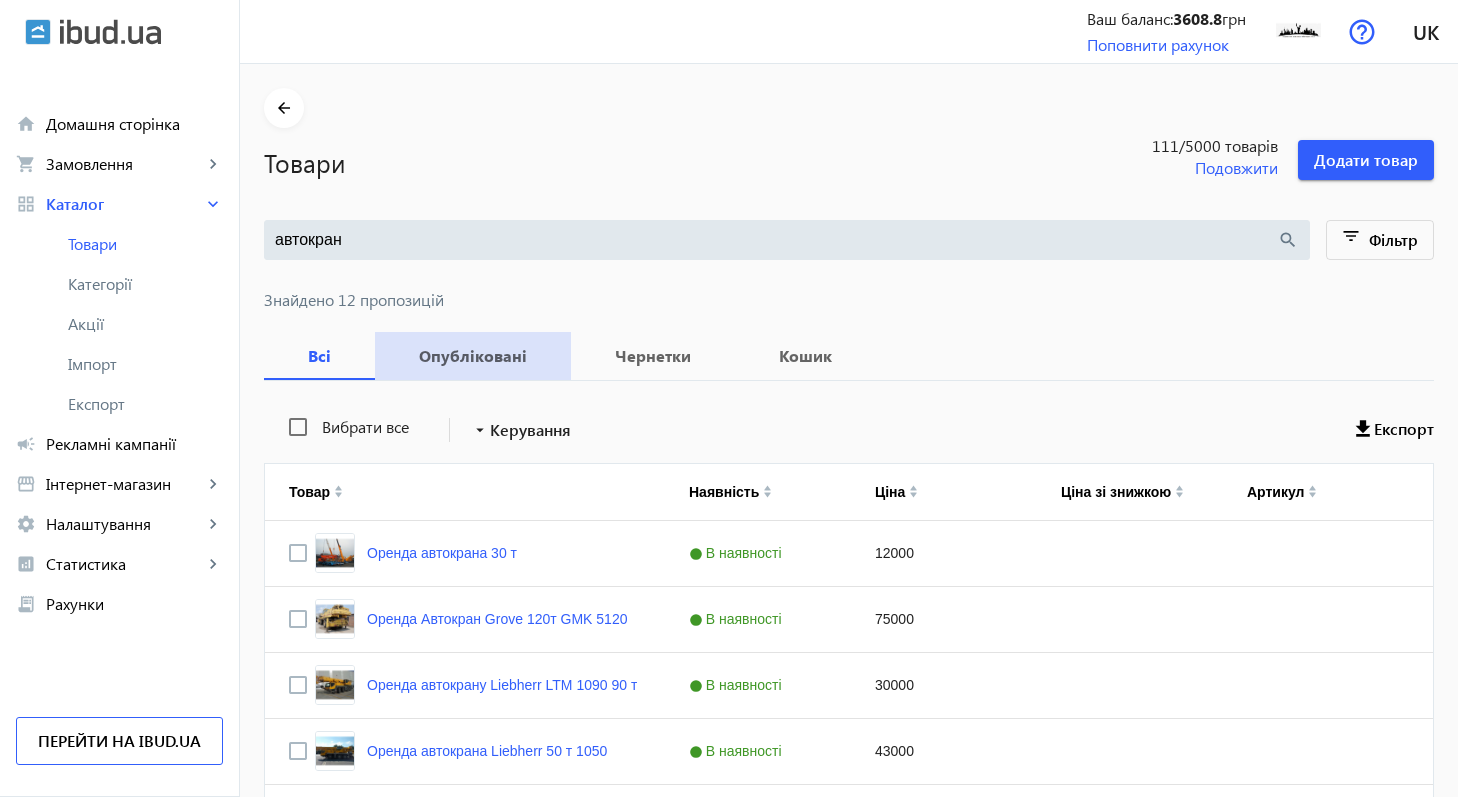 click on "Опубліковані" at bounding box center (473, 356) 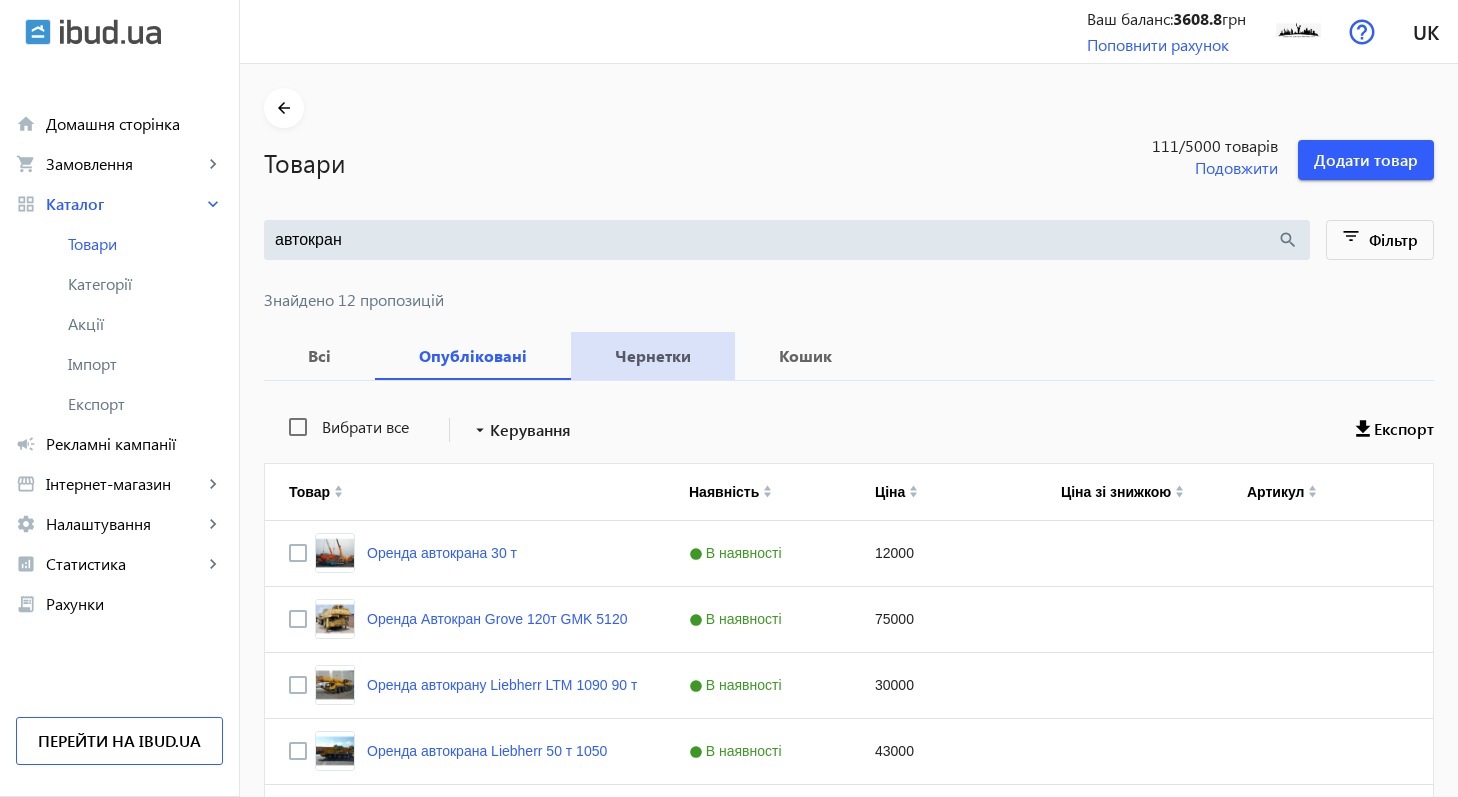 click on "Чернетки" at bounding box center (653, 356) 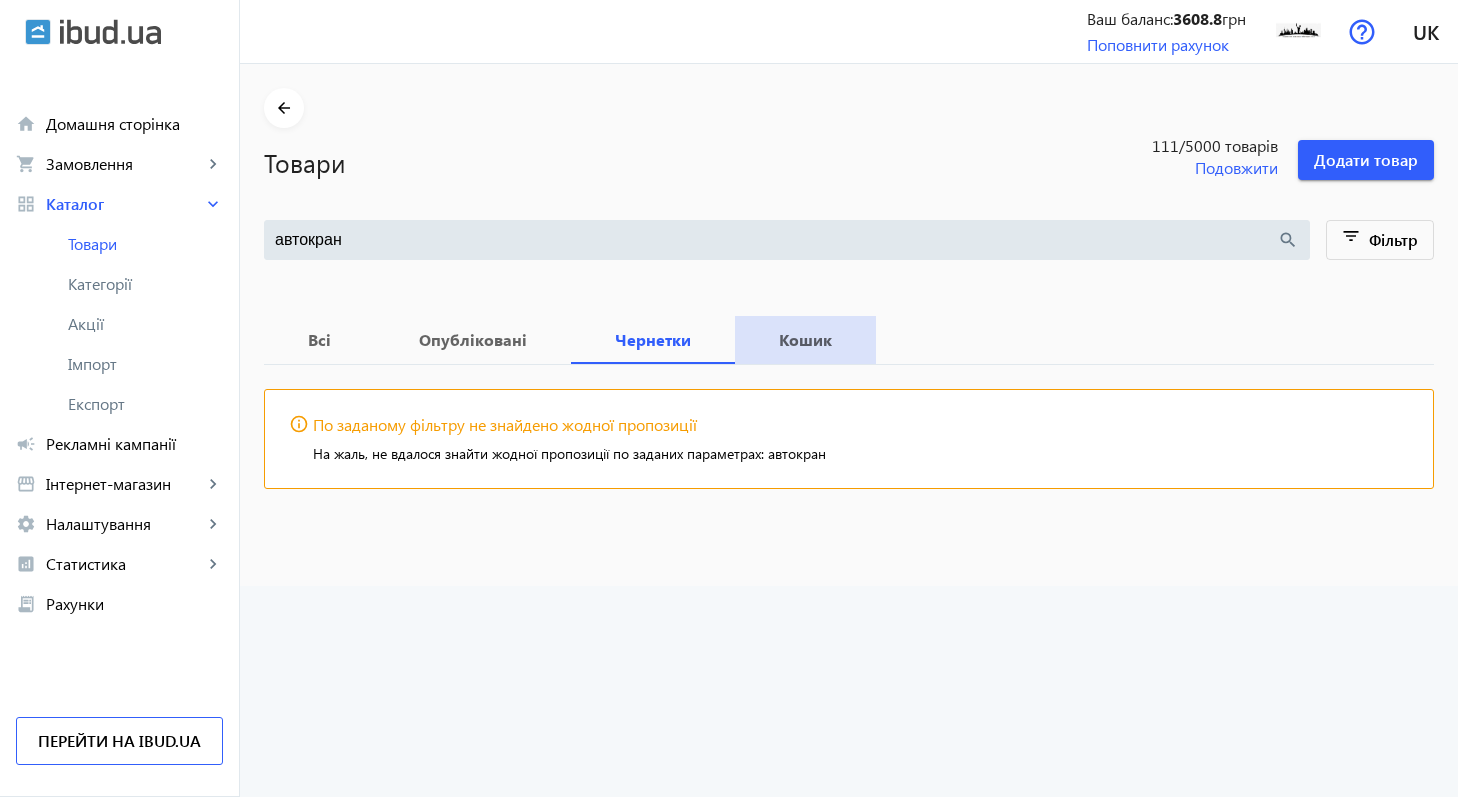 click on "Кошик" at bounding box center [805, 340] 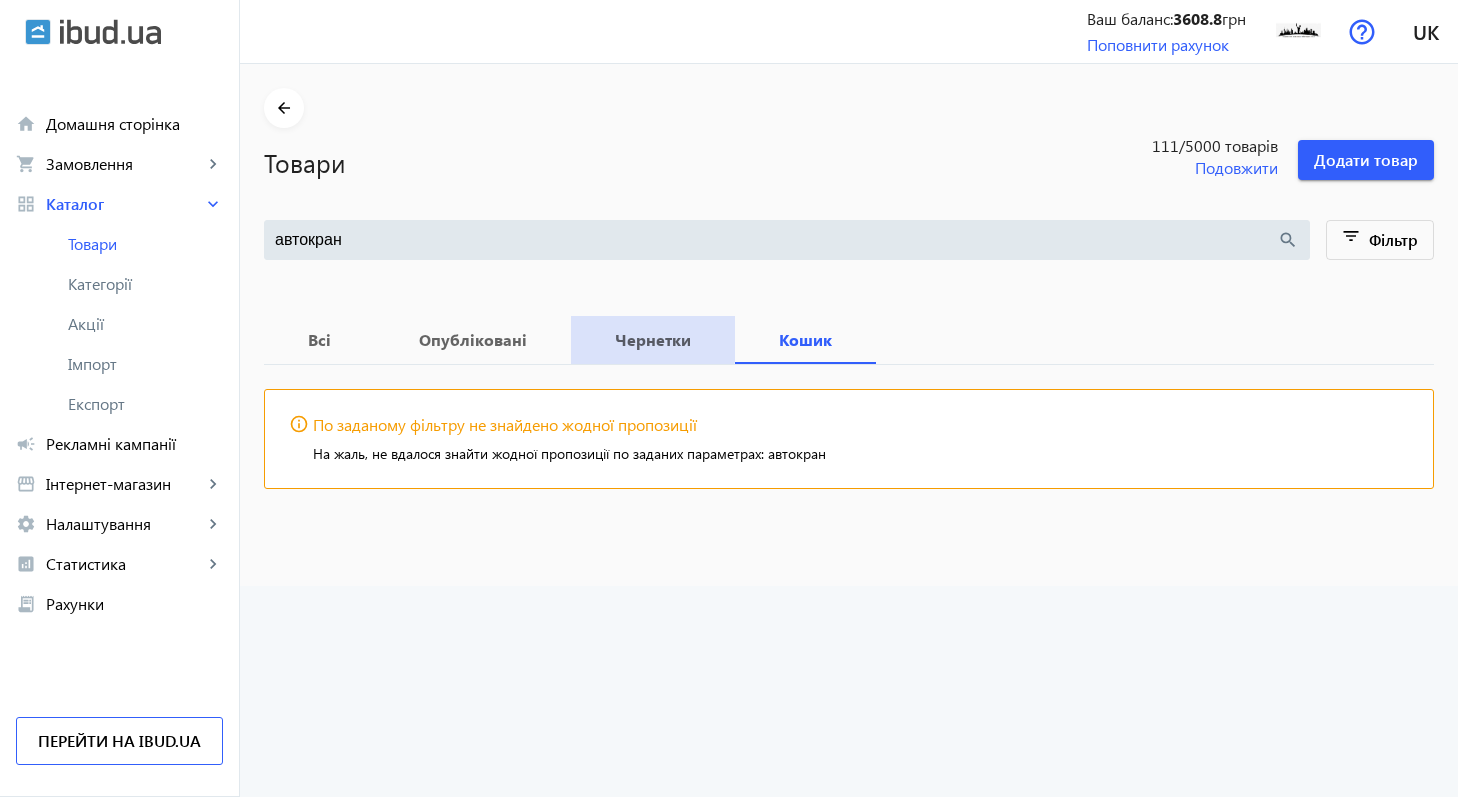 click on "Чернетки" at bounding box center [653, 340] 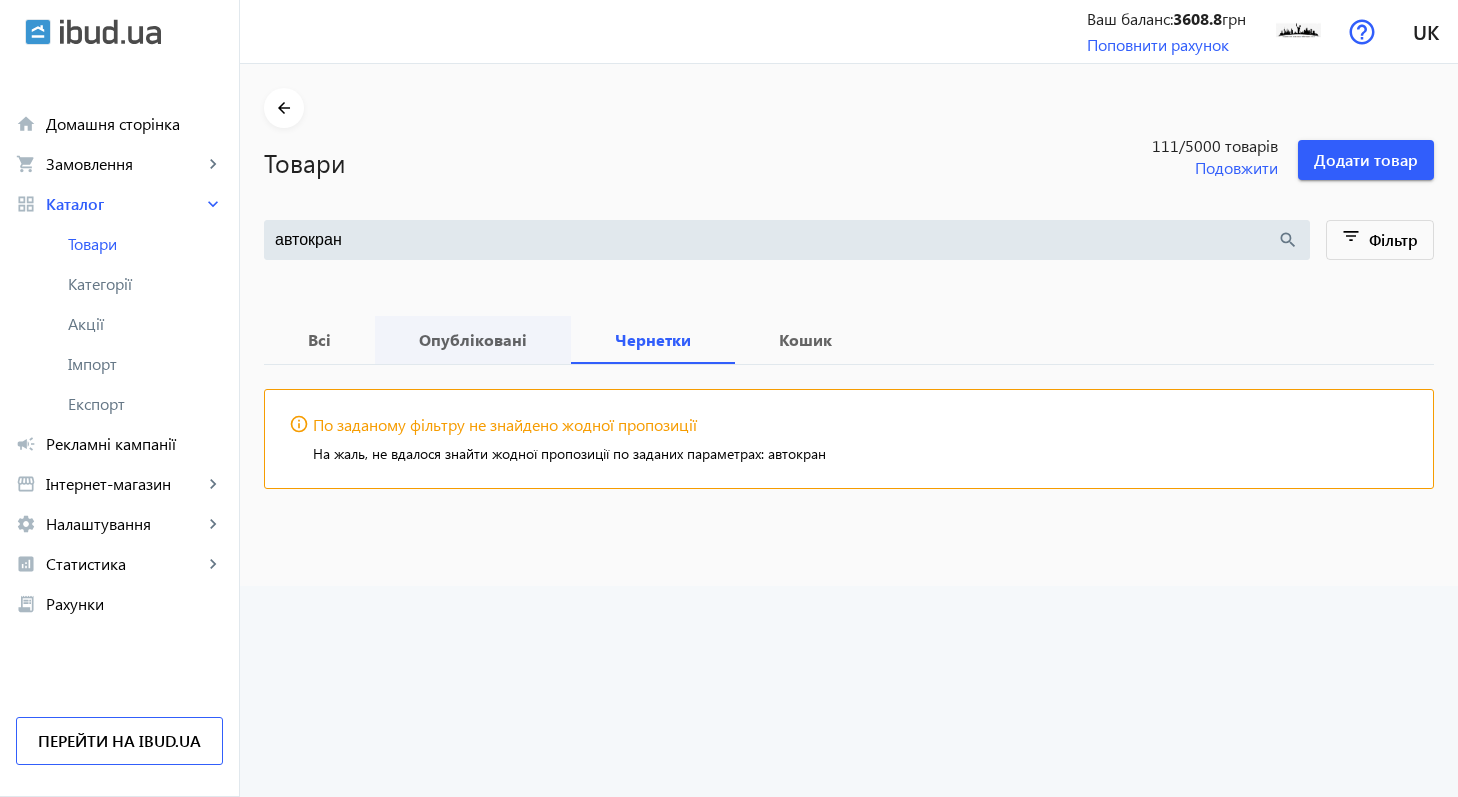 click on "Опубліковані" at bounding box center (473, 340) 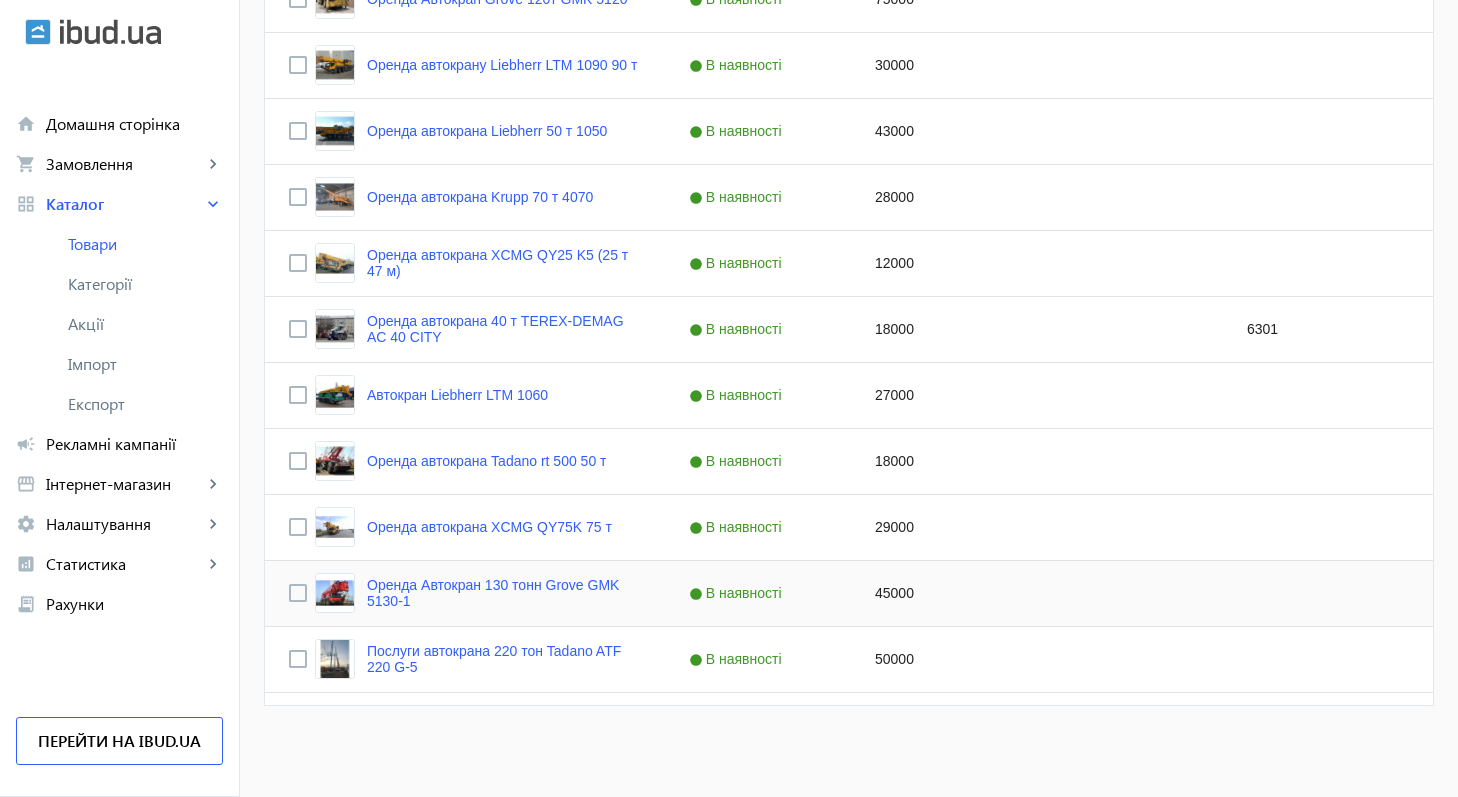 scroll, scrollTop: 621, scrollLeft: 0, axis: vertical 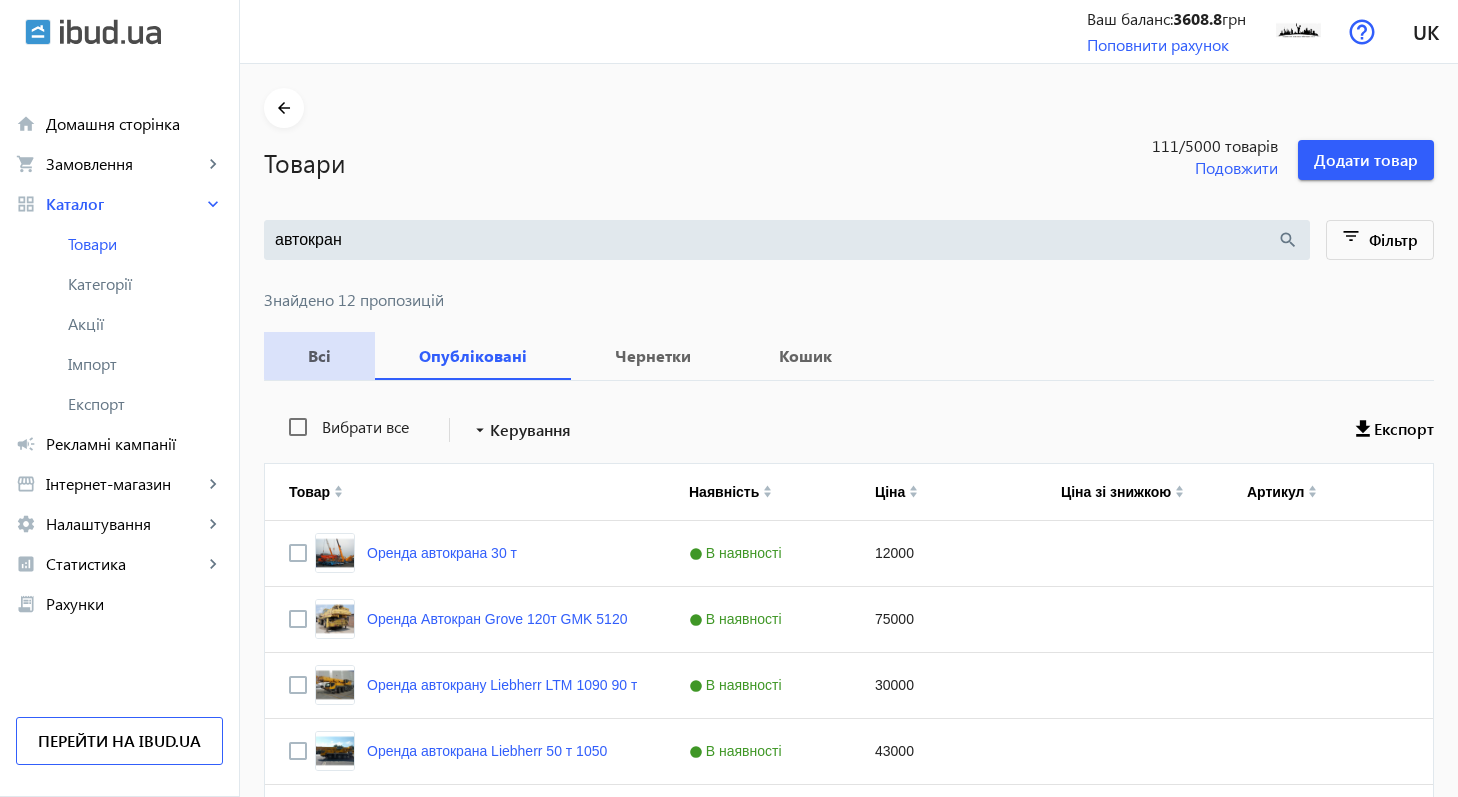 click on "Всі" at bounding box center [319, 356] 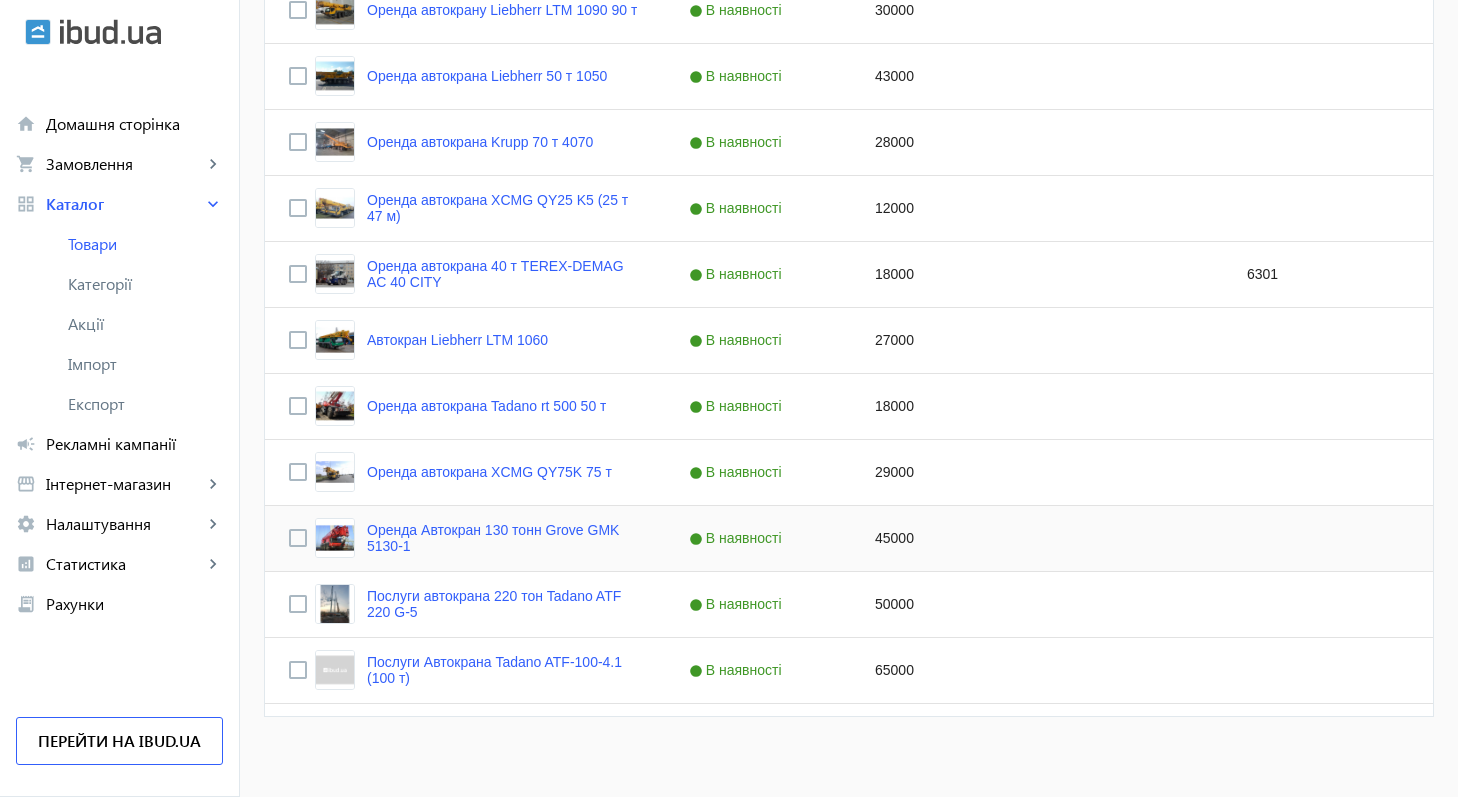 scroll, scrollTop: 672, scrollLeft: 0, axis: vertical 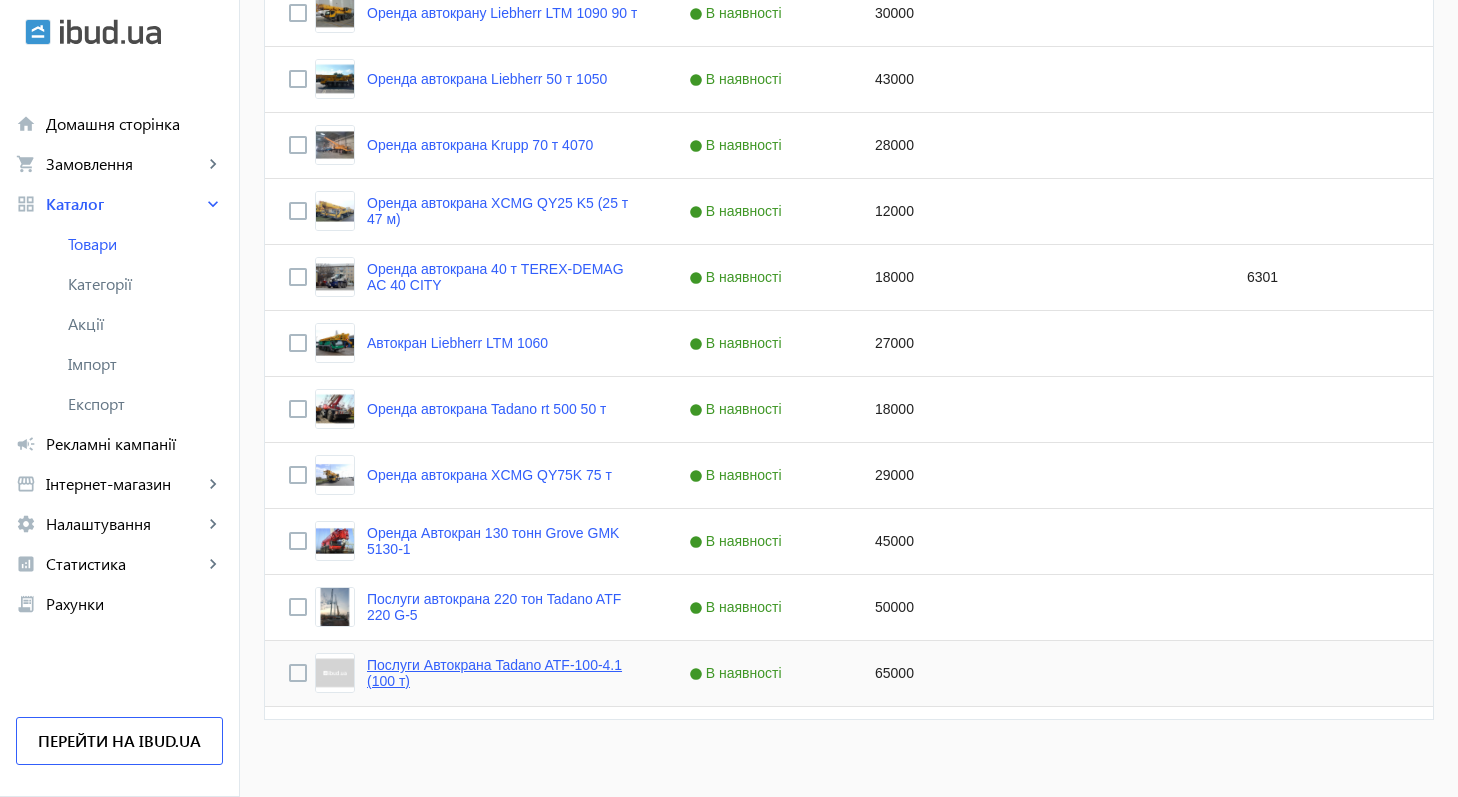 click on "Послуги Автокрана Tadano ATF-100-4.1 (100 т)" 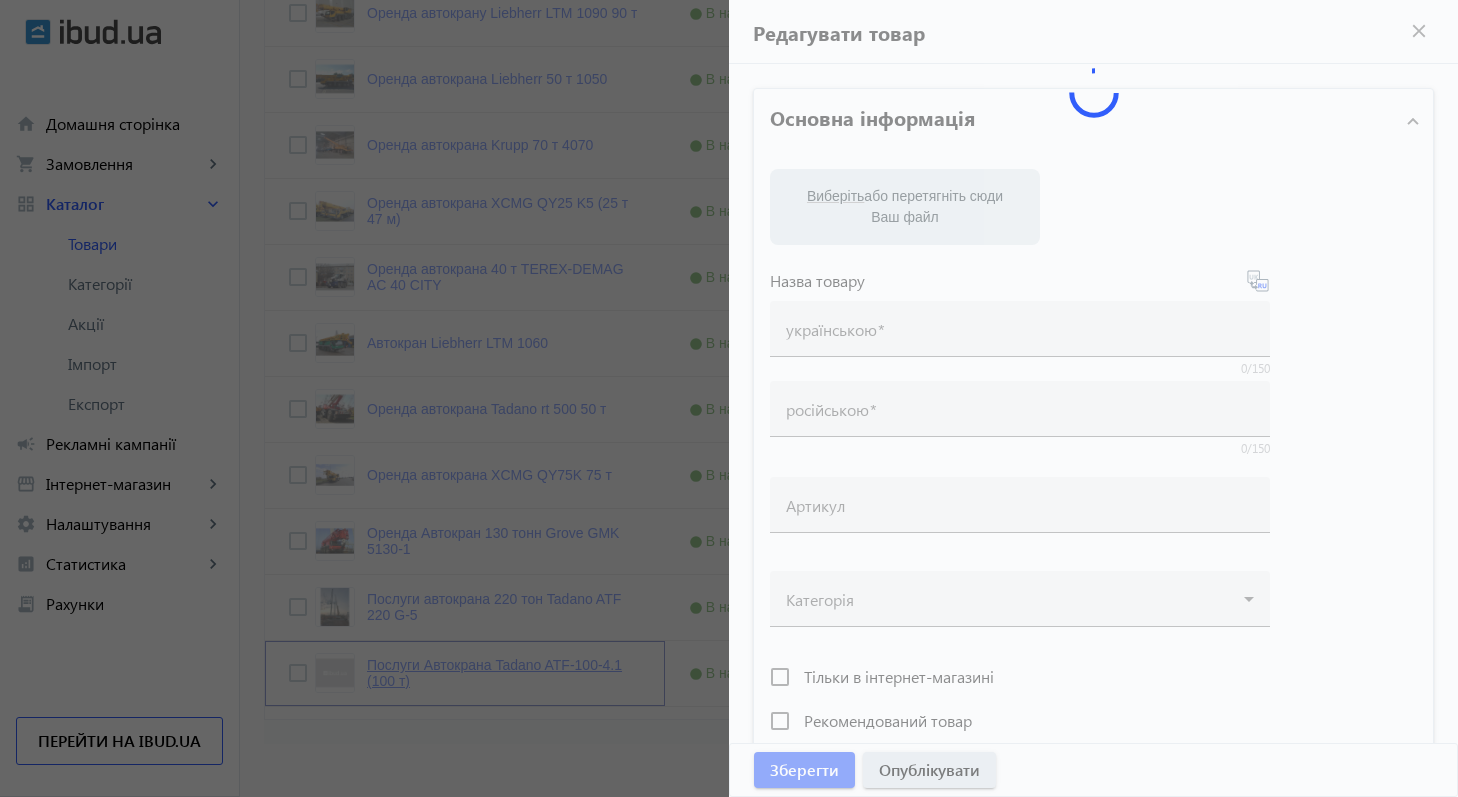type on "Послуги Автокрана Tadano ATF-100-4.1 (100 т)" 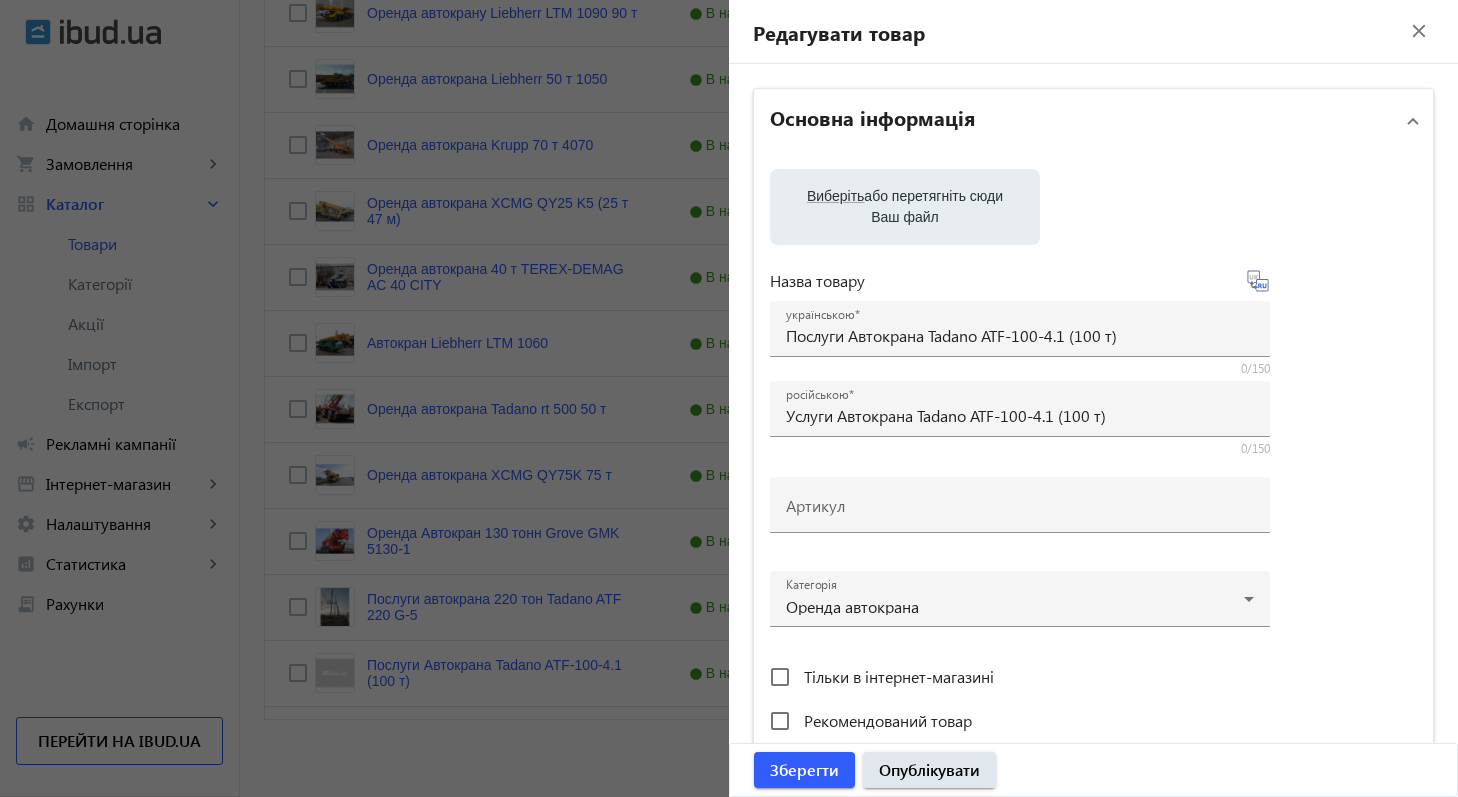 click on "Виберіть  або перетягніть сюди Ваш файл" at bounding box center (905, 207) 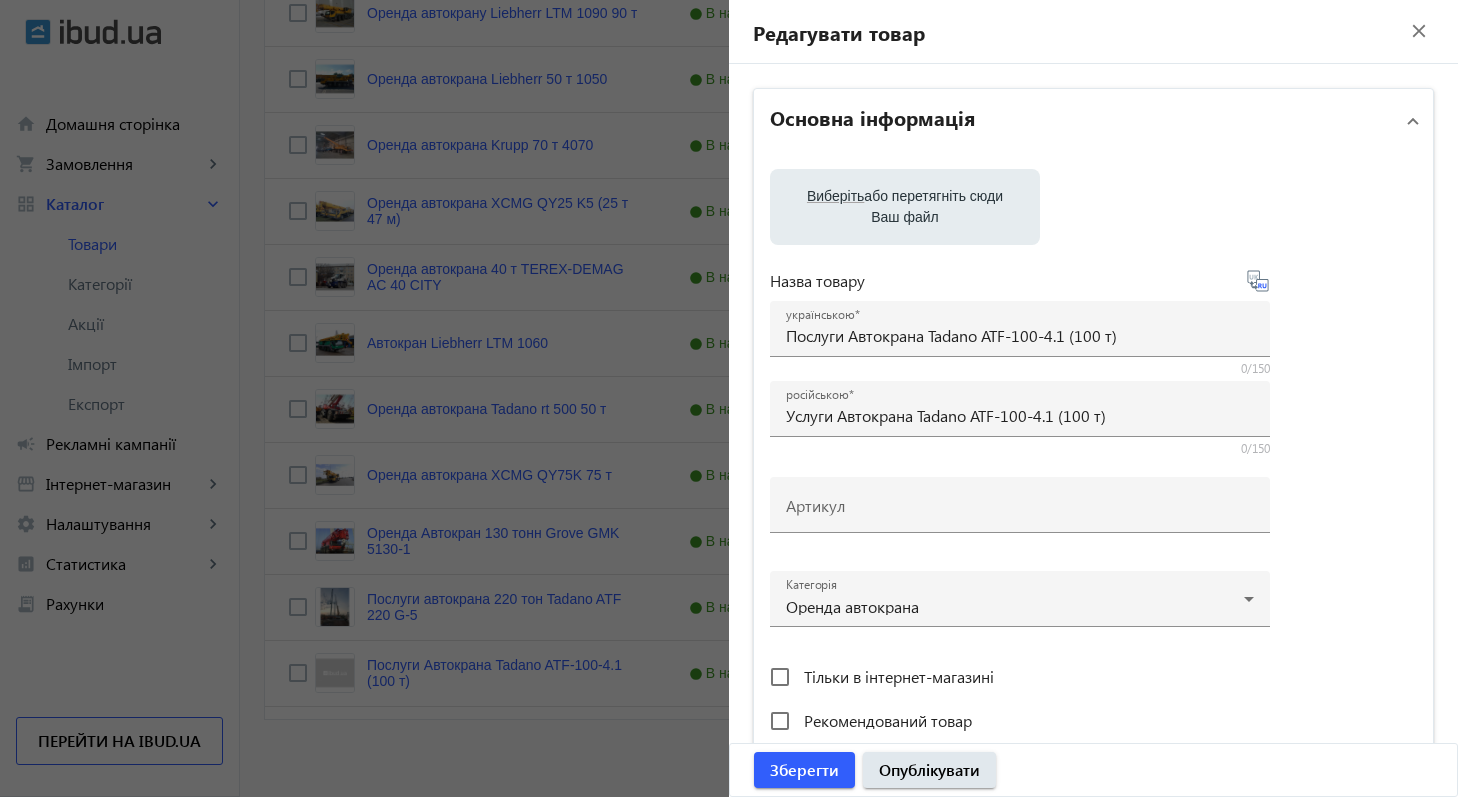 click on "Виберіть" at bounding box center (835, 196) 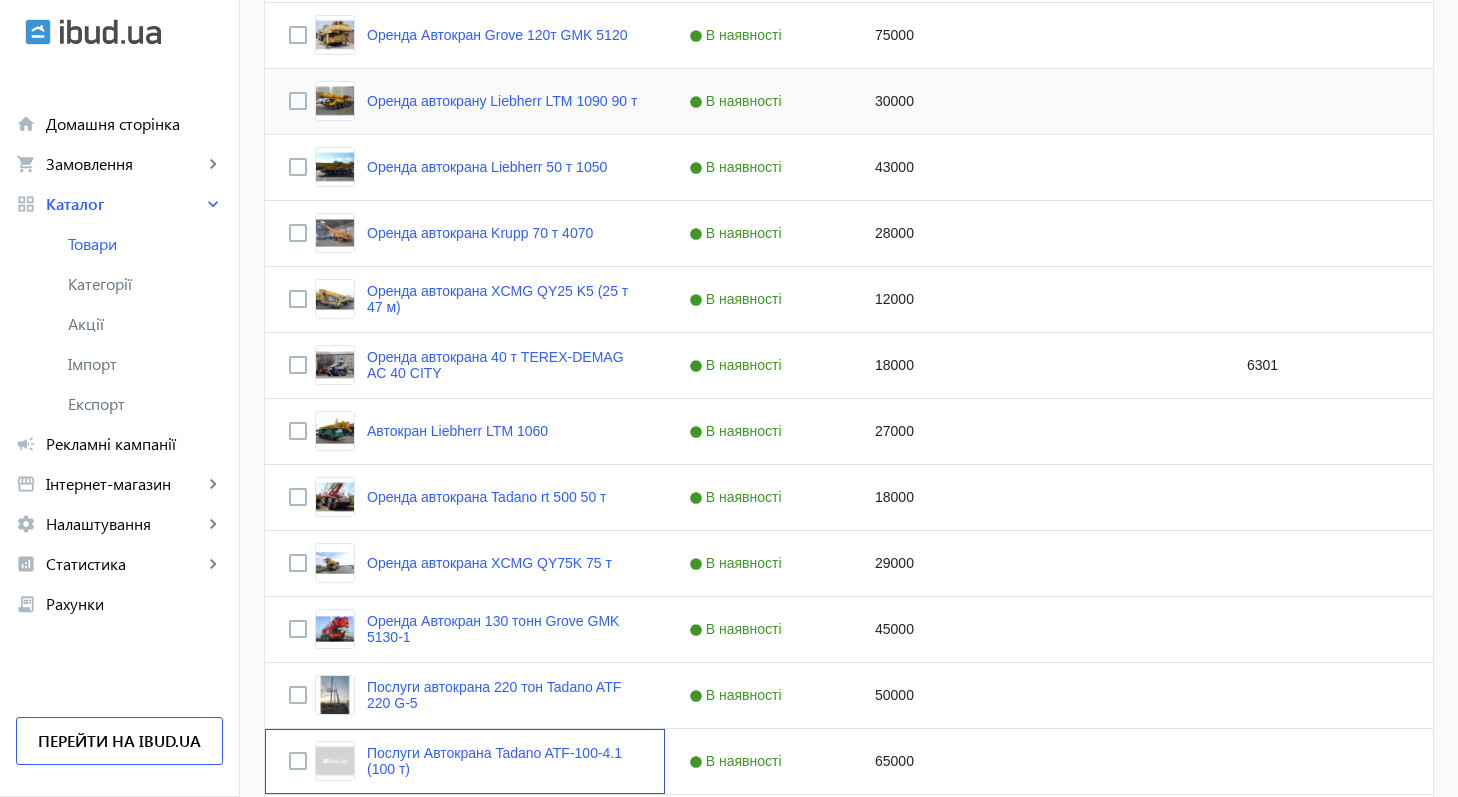 scroll, scrollTop: 586, scrollLeft: 0, axis: vertical 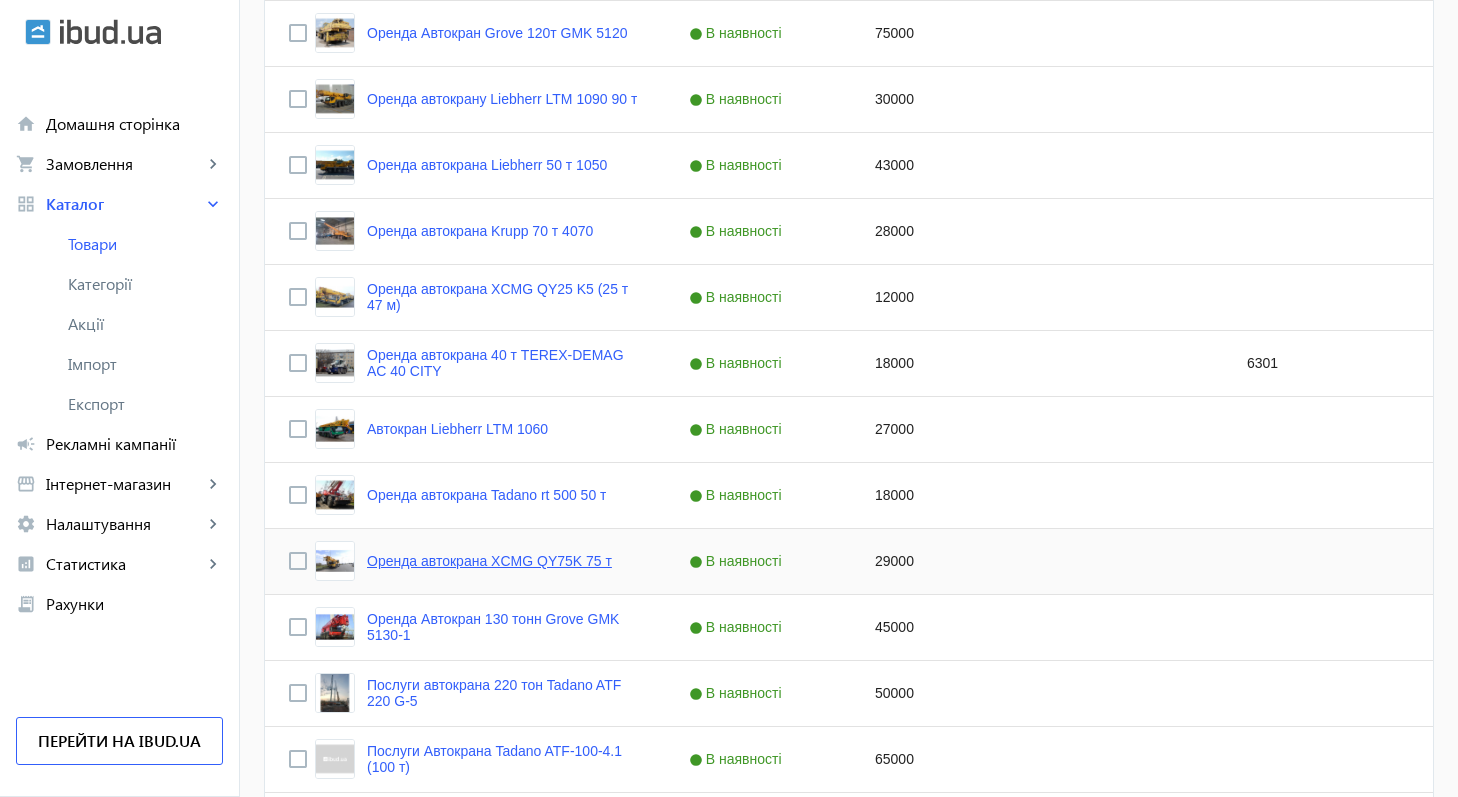 click on "Оренда автокрана XCMG QY75K 75 т" 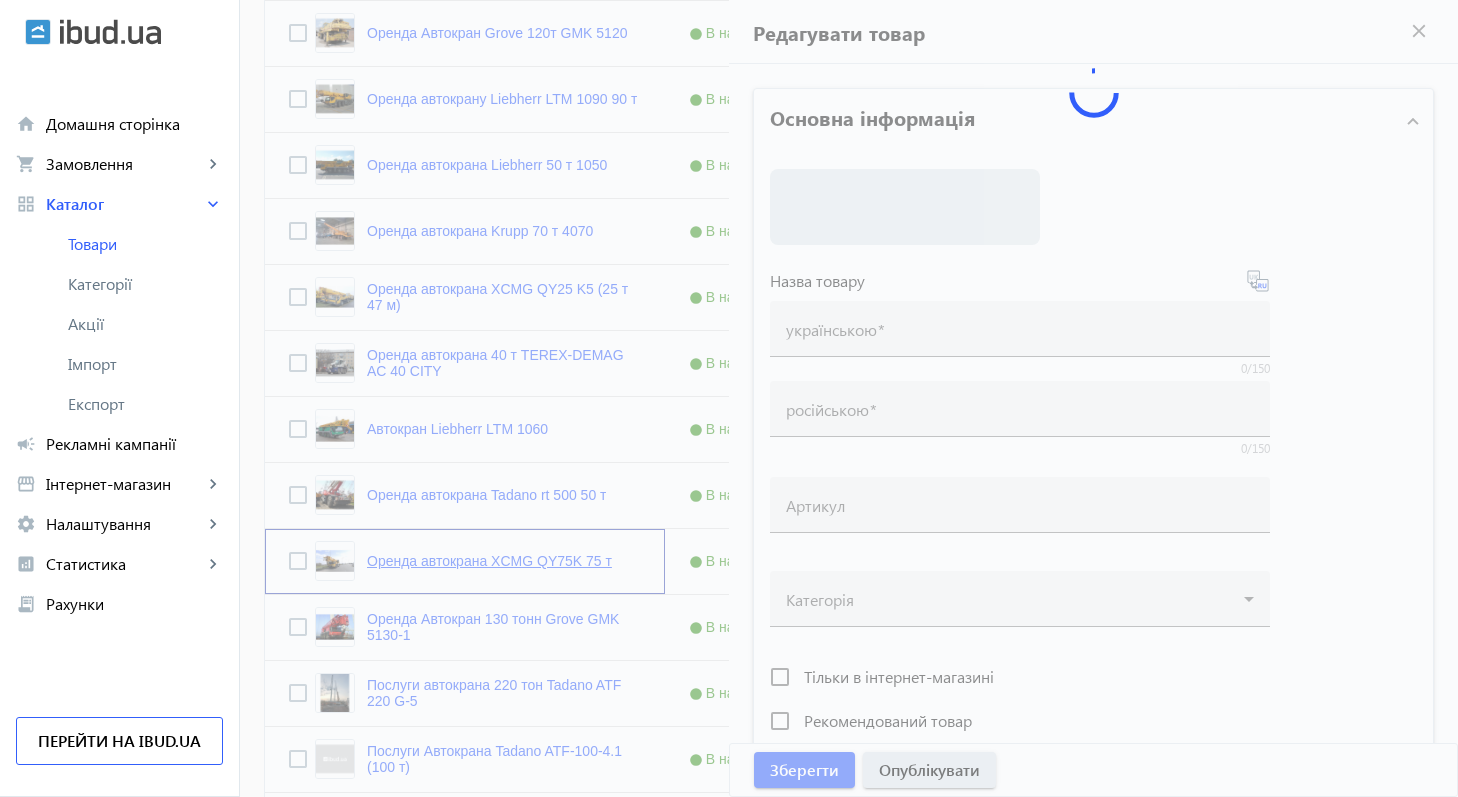 type on "Оренда автокрана XCMG QY75K 75 т" 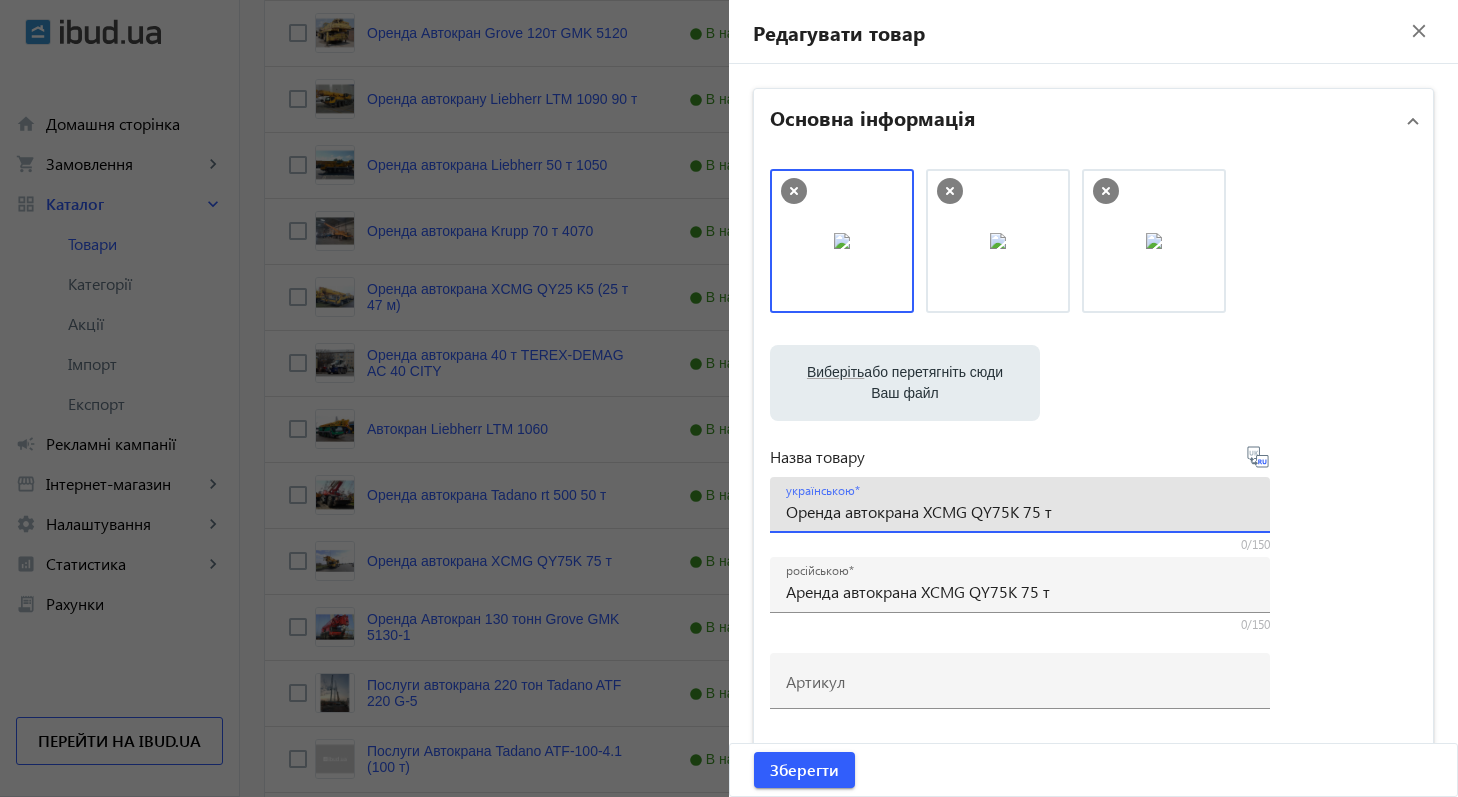 click on "Оренда автокрана XCMG QY75K 75 т" at bounding box center [1020, 511] 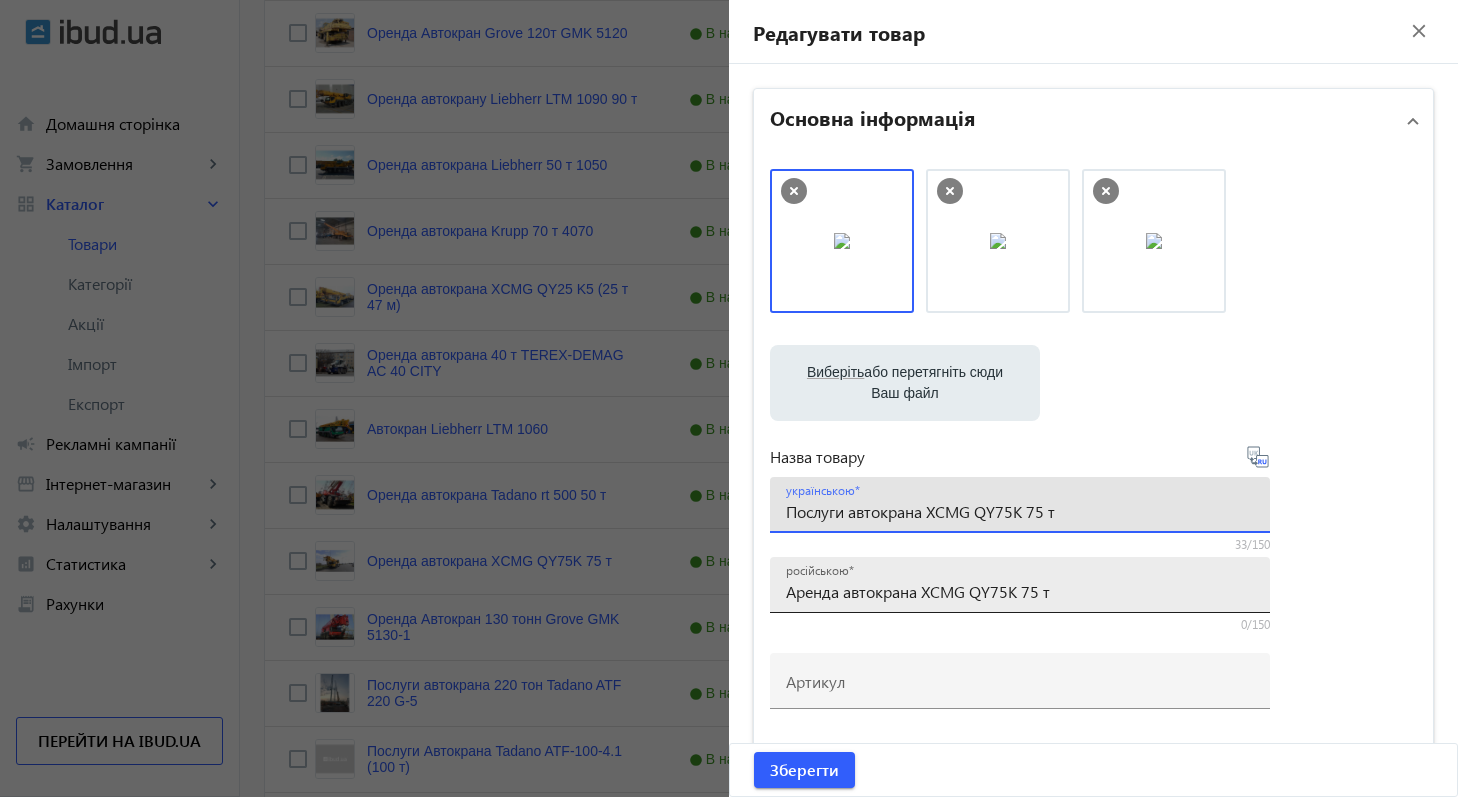 type on "Послуги автокрана XCMG QY75K 75 т" 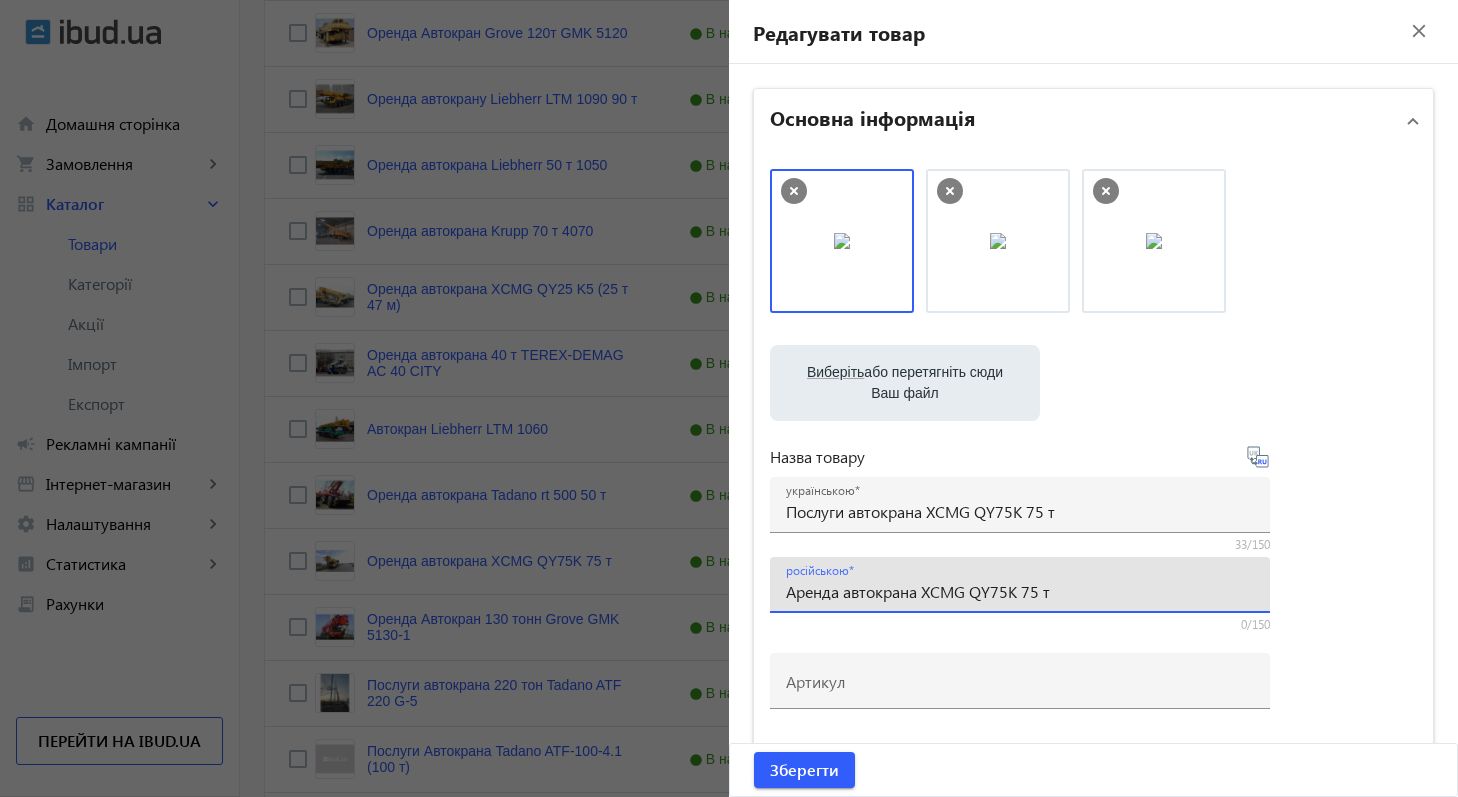 click on "Аренда автокрана XCMG QY75K 75 т" at bounding box center [1020, 591] 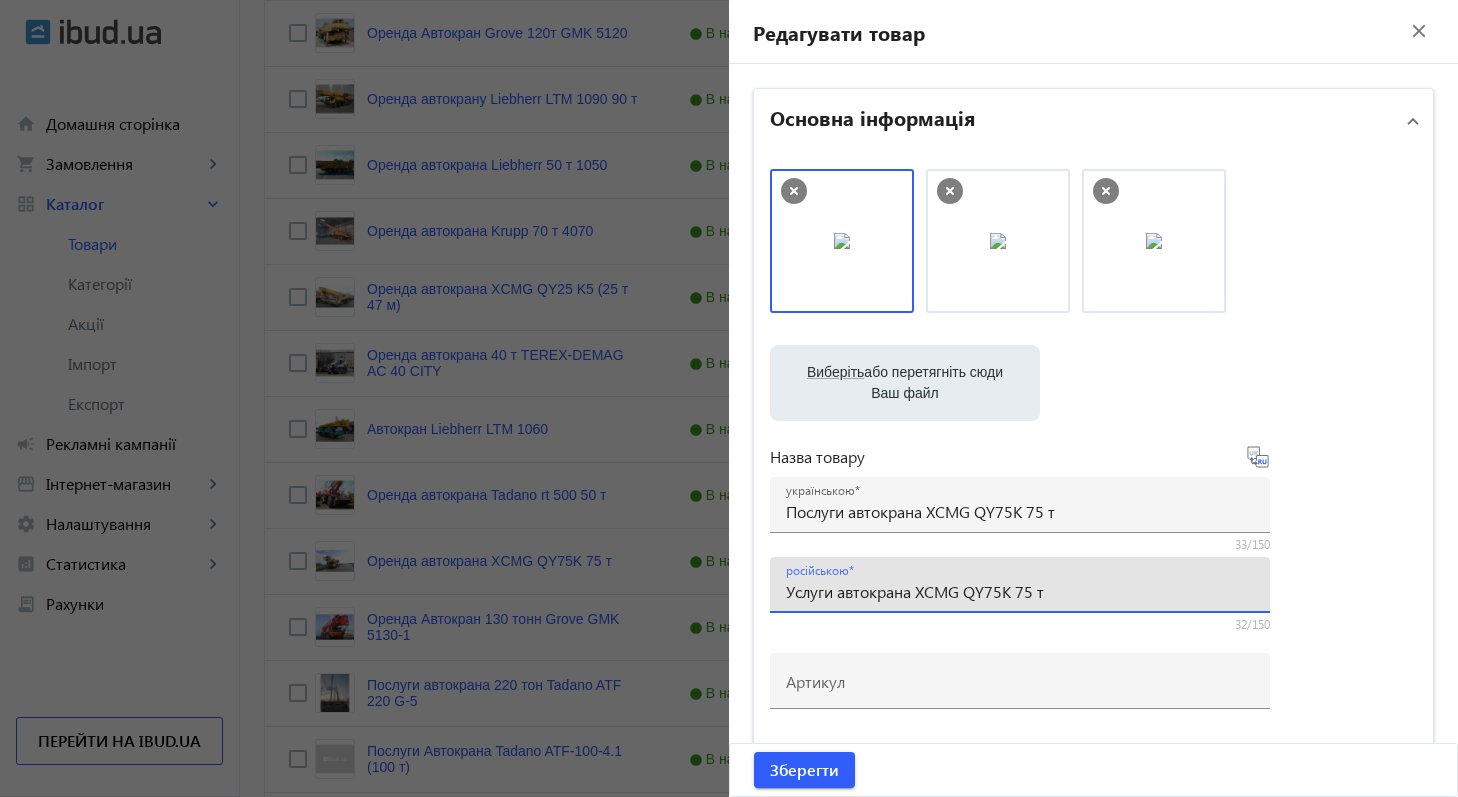 scroll, scrollTop: 36, scrollLeft: 0, axis: vertical 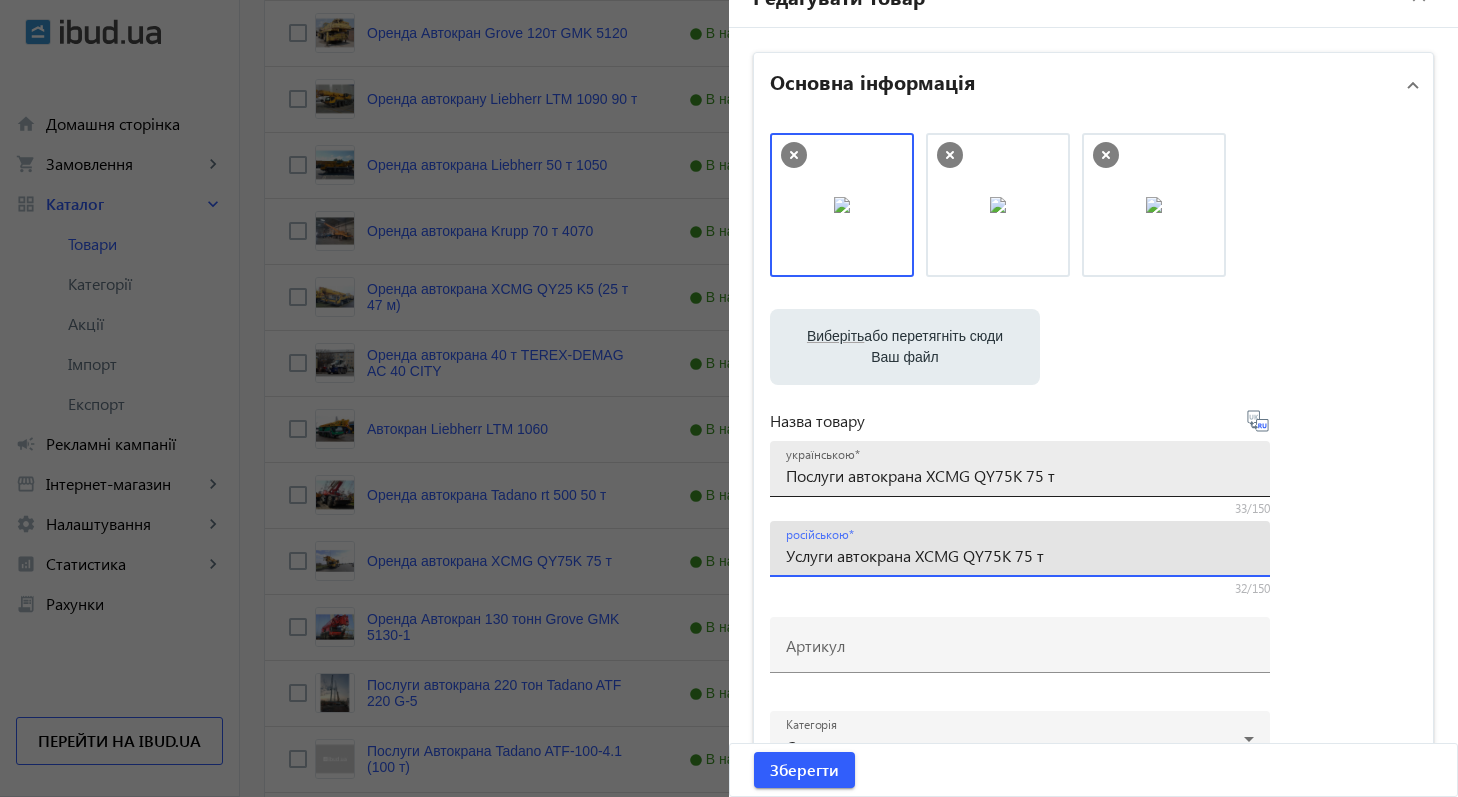 type on "Услуги автокрана XCMG QY75K 75 т" 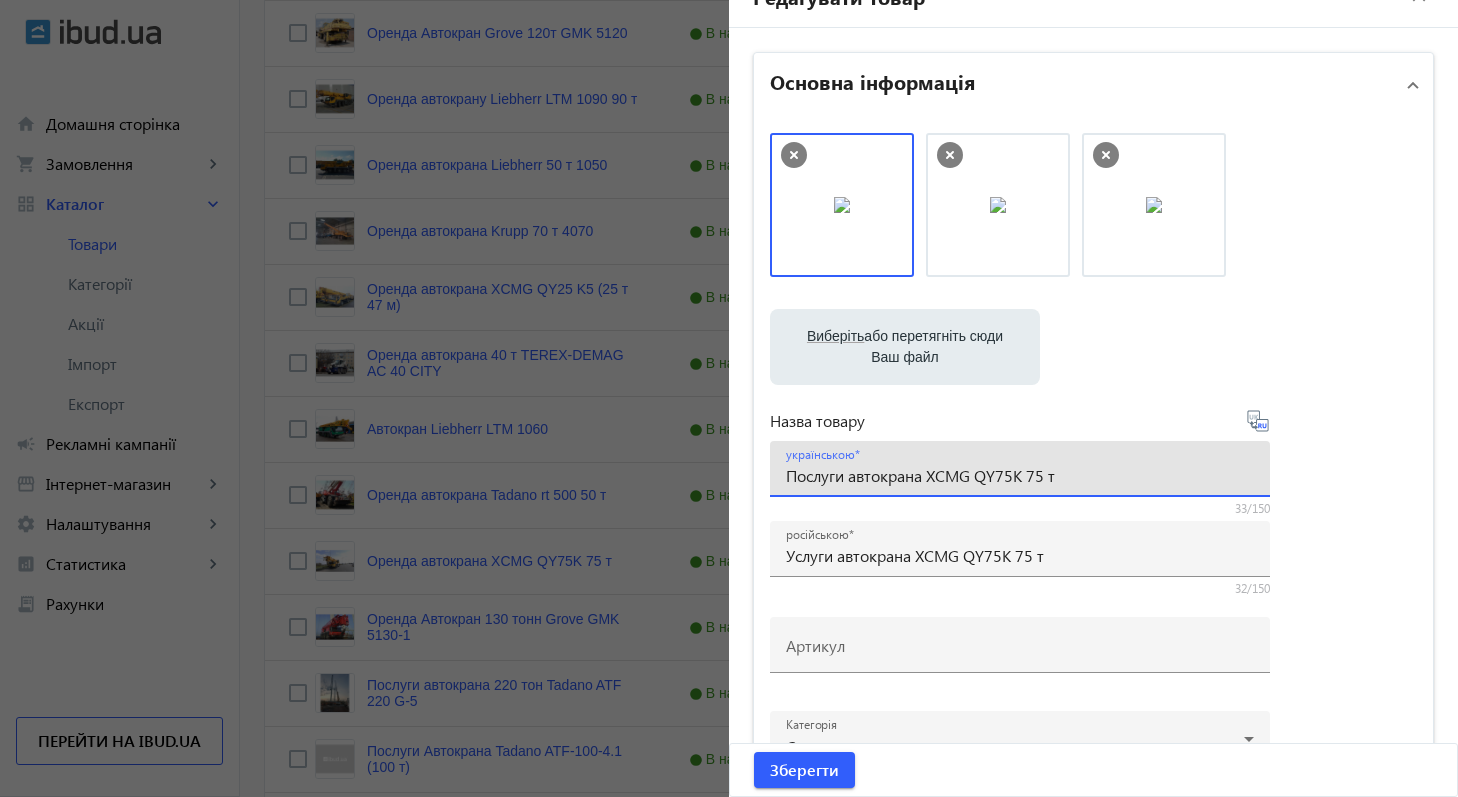 click on "Послуги автокрана XCMG QY75K 75 т" at bounding box center (1020, 475) 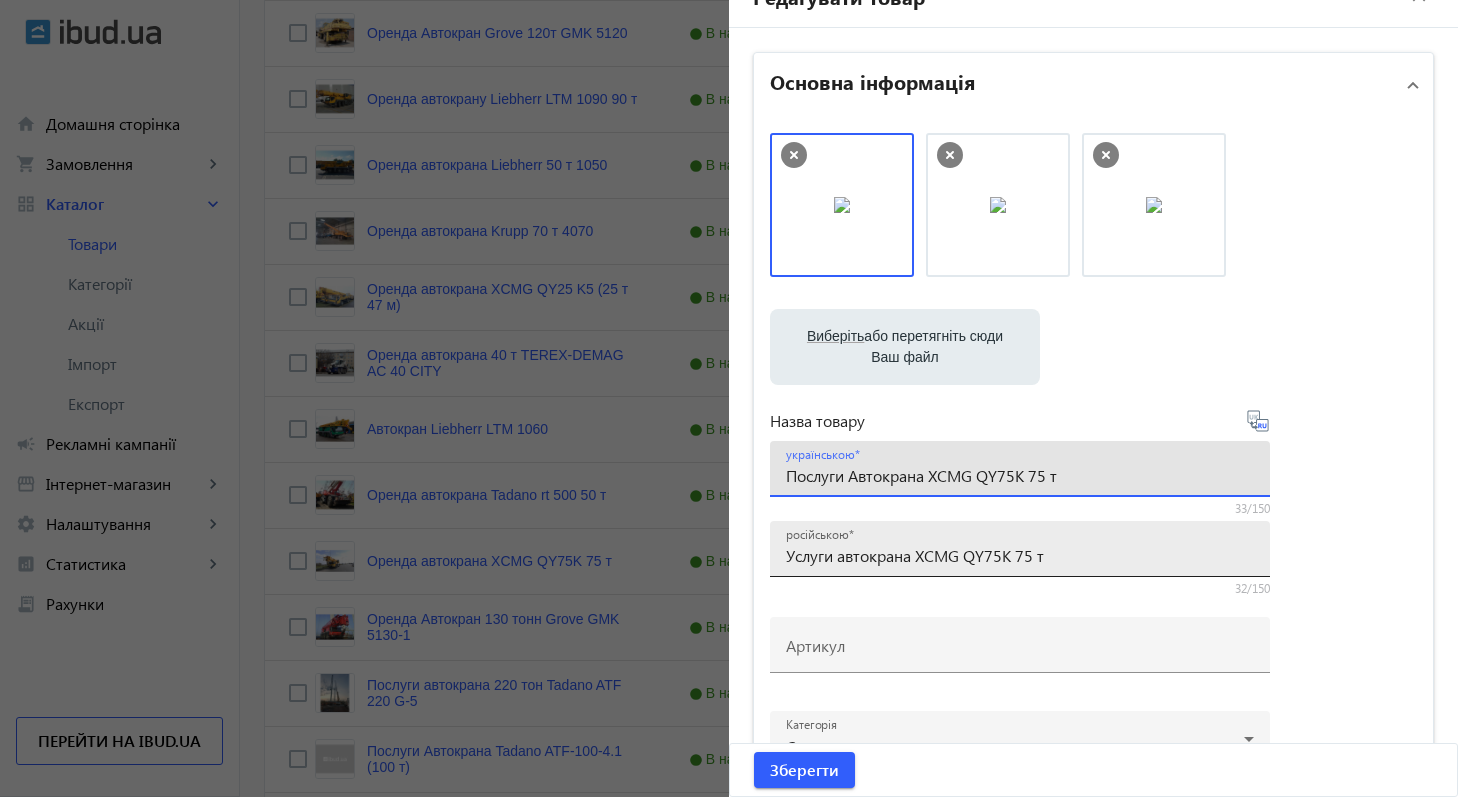 type on "Послуги Автокрана XCMG QY75K 75 т" 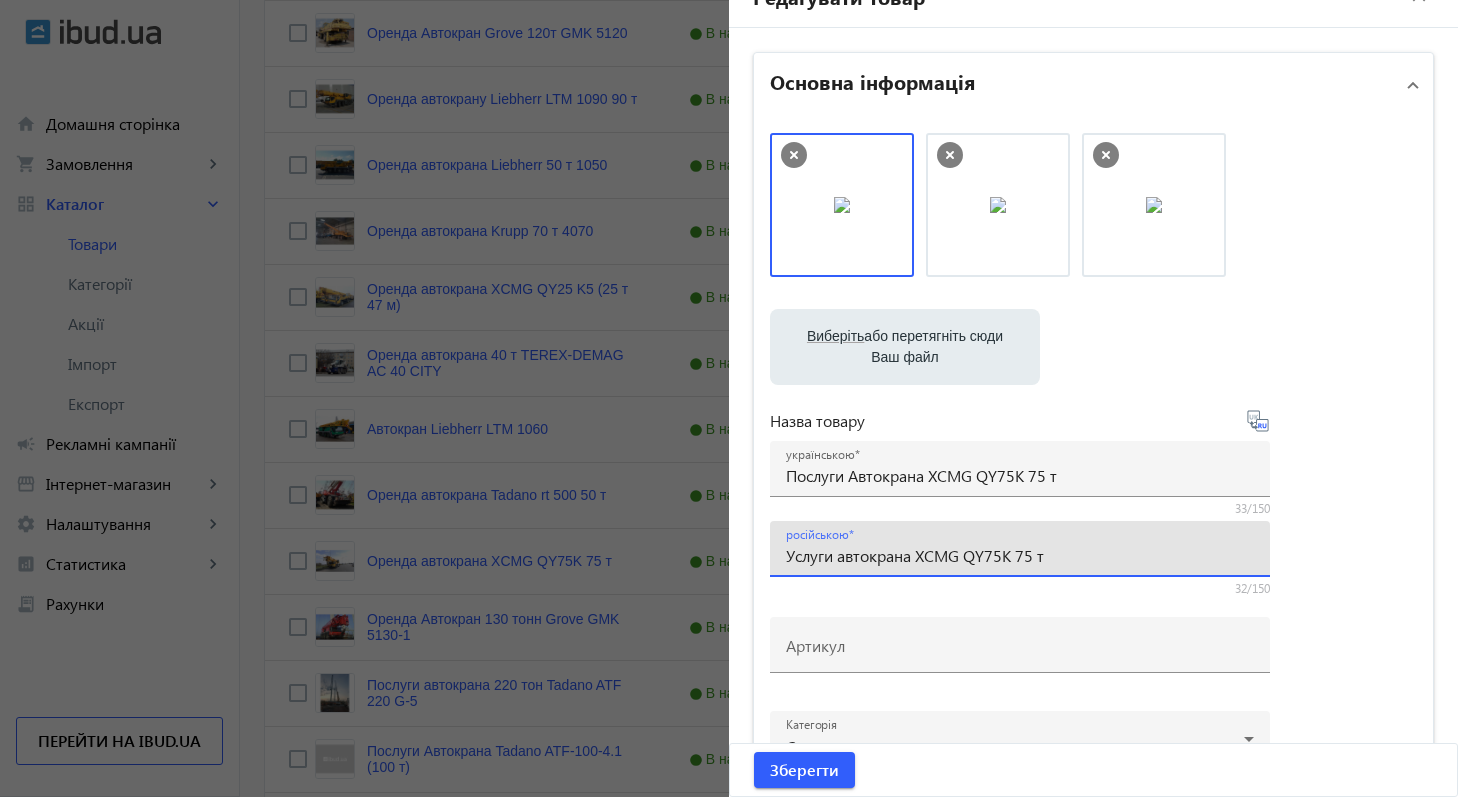 click on "Услуги автокрана XCMG QY75K 75 т" at bounding box center (1020, 555) 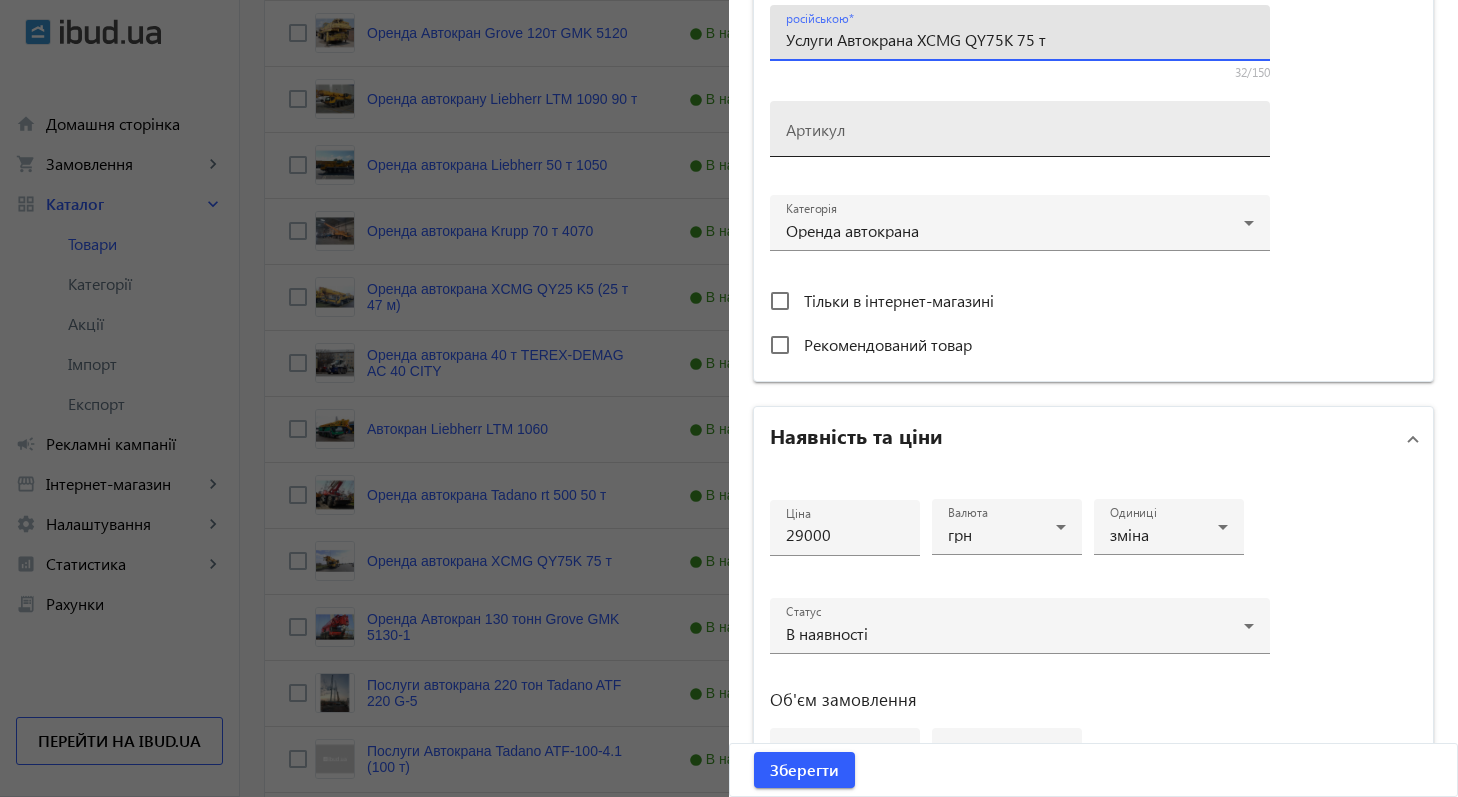 scroll, scrollTop: 576, scrollLeft: 0, axis: vertical 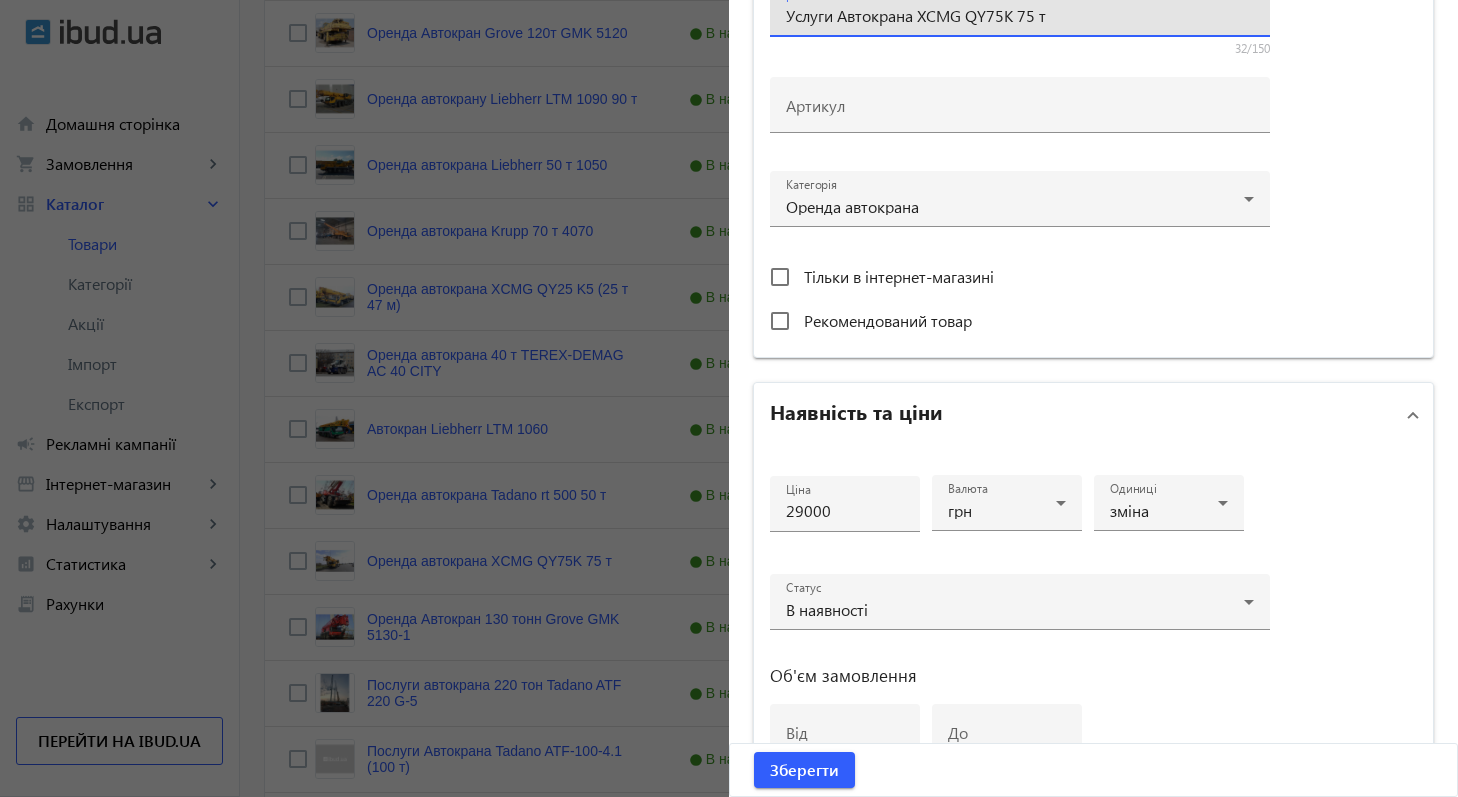 type on "Услуги Автокрана XCMG QY75K 75 т" 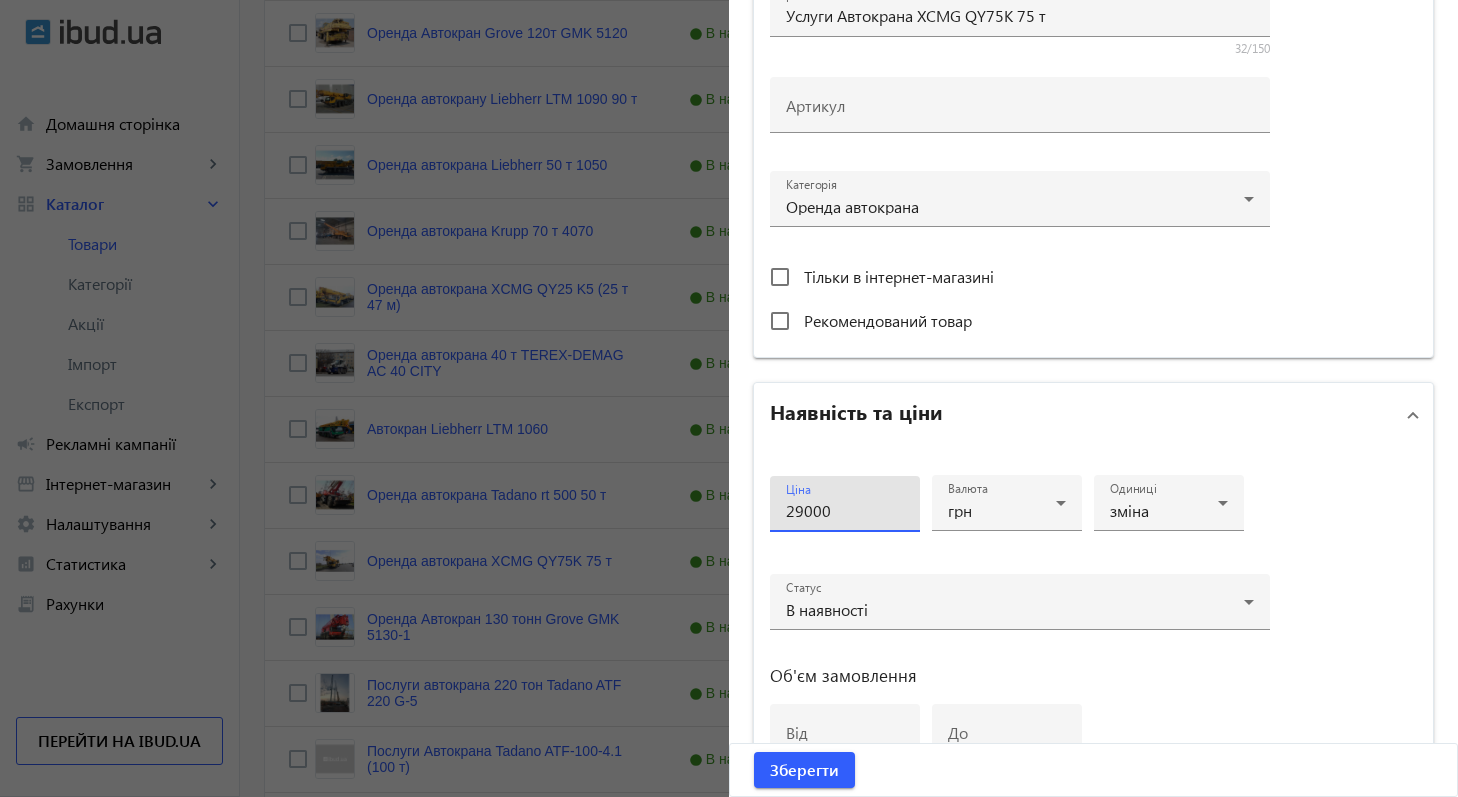 drag, startPoint x: 849, startPoint y: 512, endPoint x: 758, endPoint y: 511, distance: 91.00549 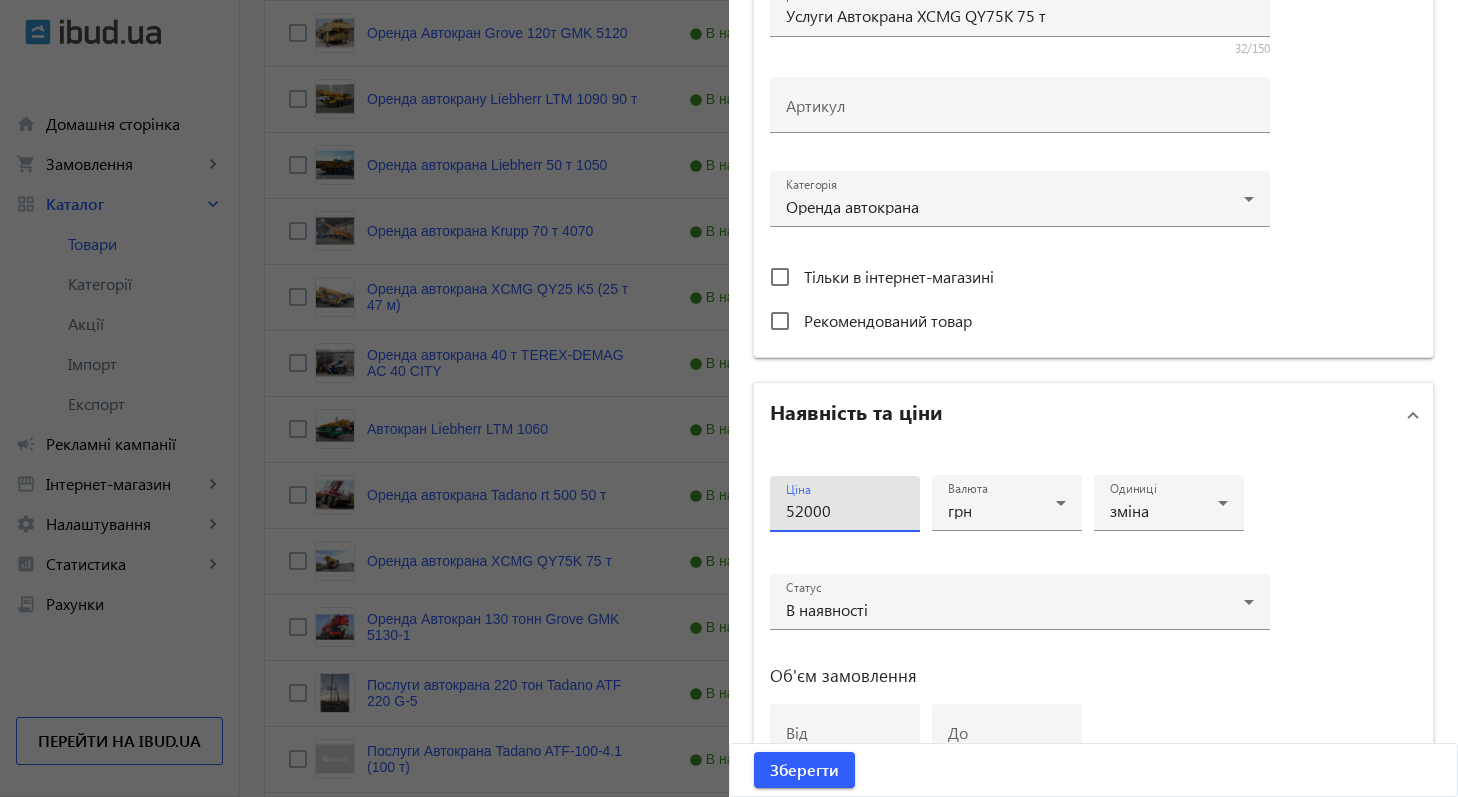 type on "52000" 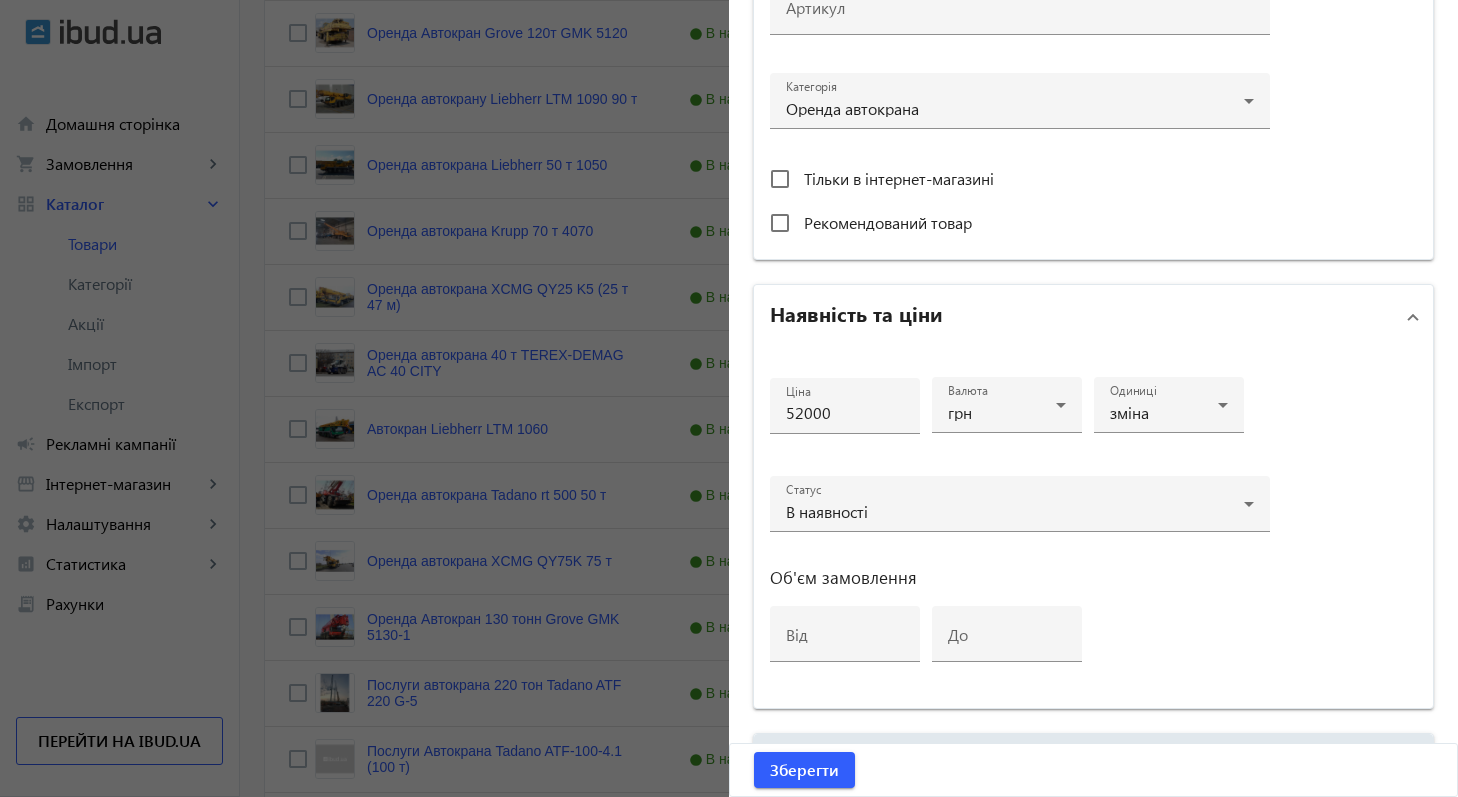 scroll, scrollTop: 794, scrollLeft: 0, axis: vertical 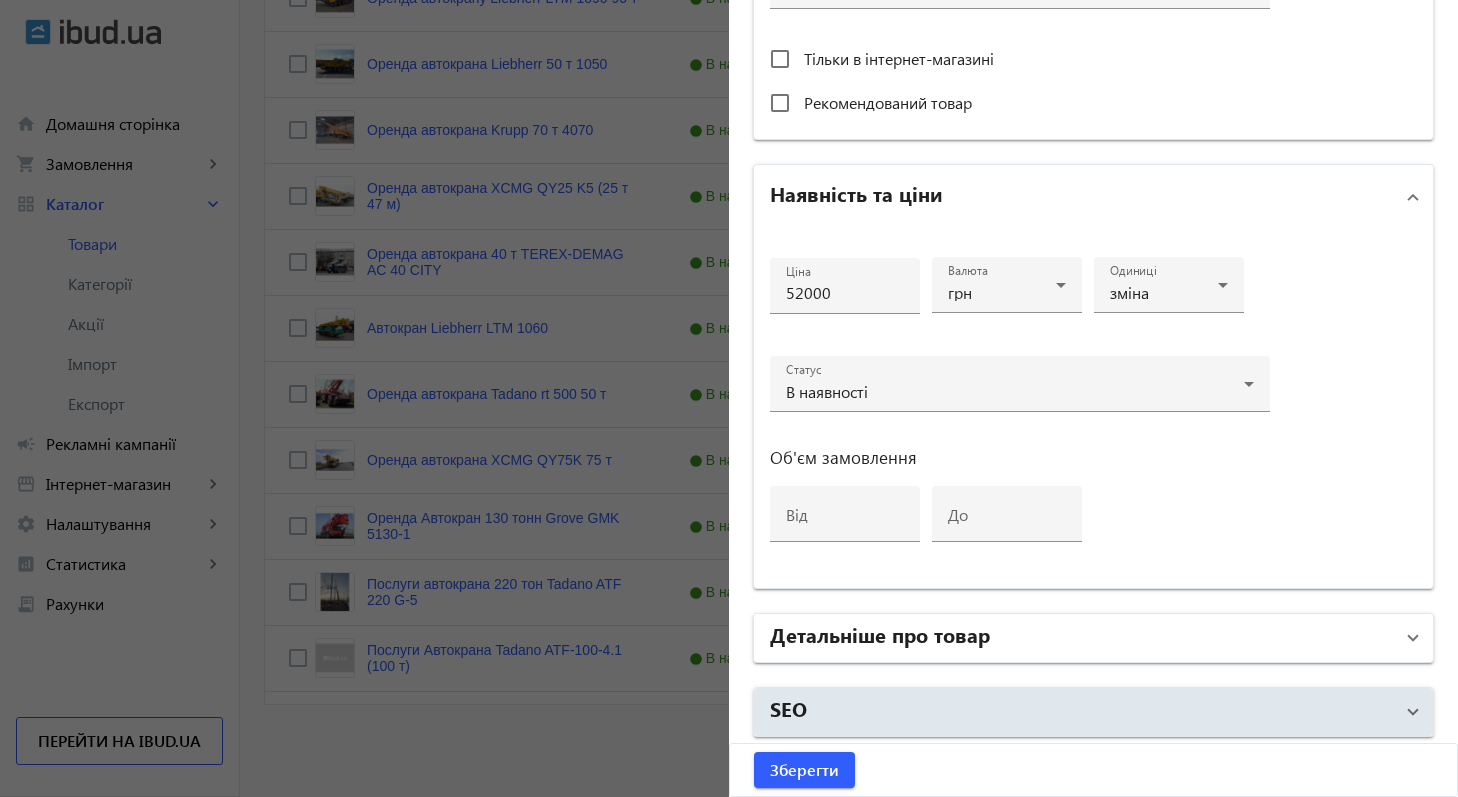 click on "Детальніше про товар" at bounding box center (1081, 638) 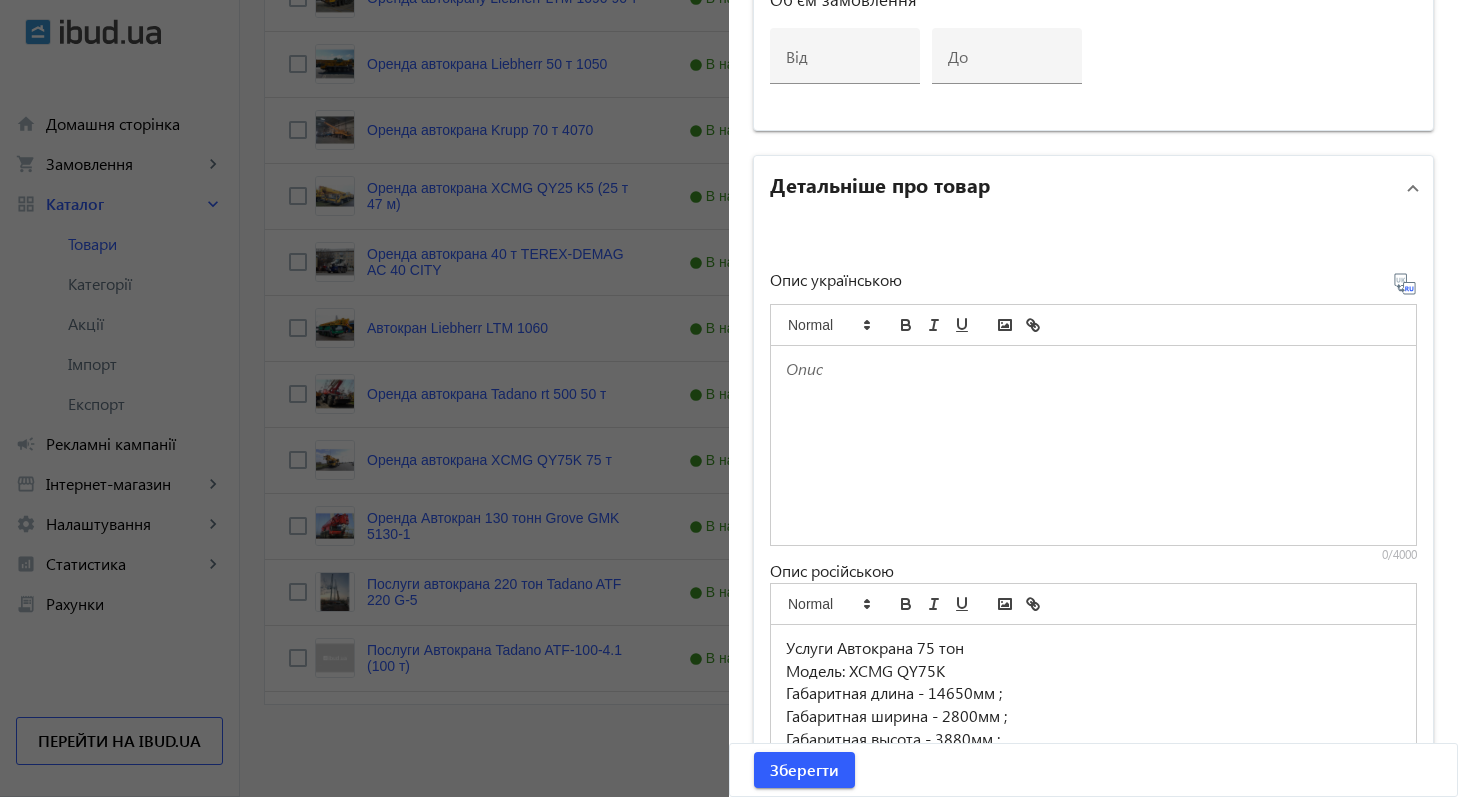 scroll, scrollTop: 1276, scrollLeft: 0, axis: vertical 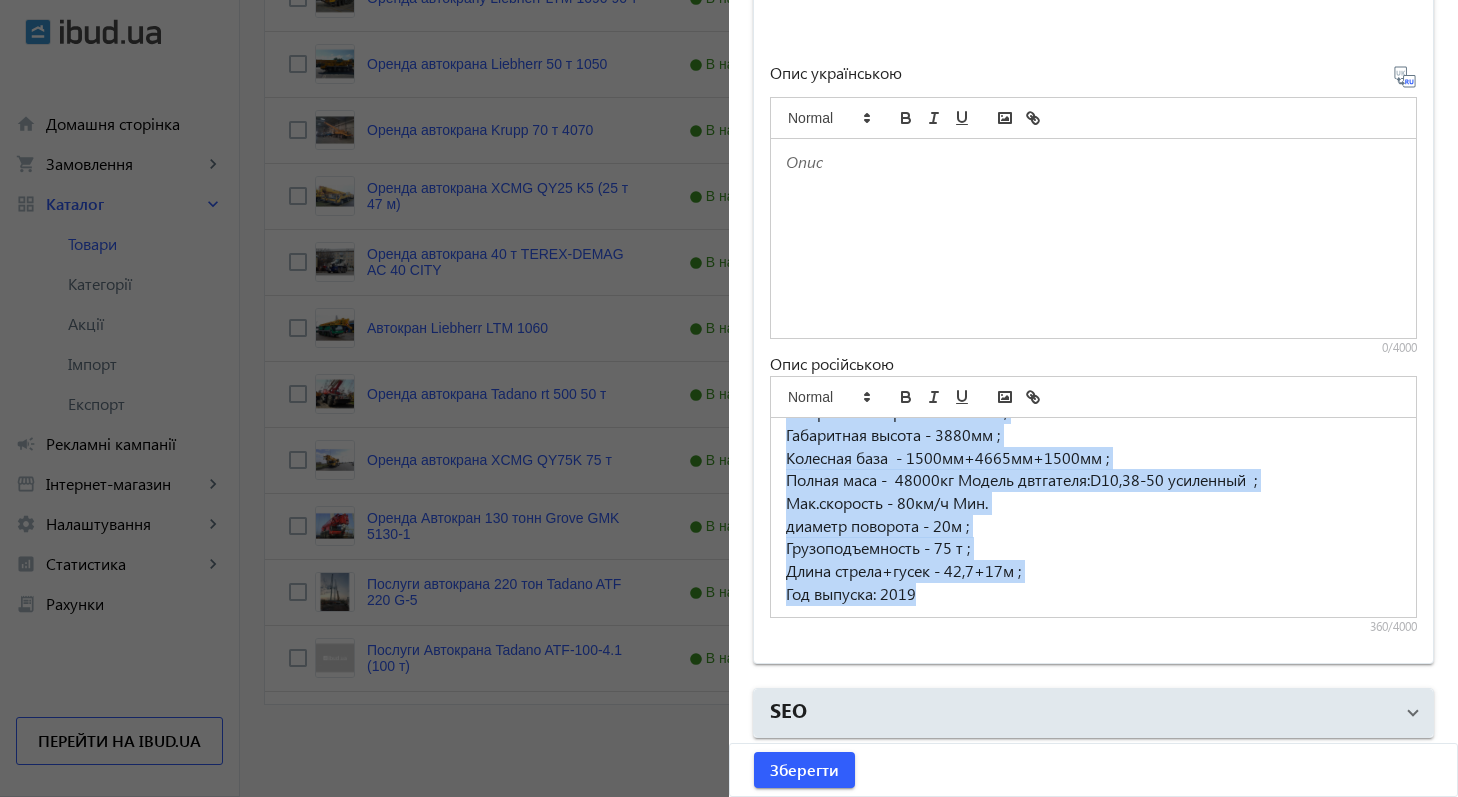 drag, startPoint x: 783, startPoint y: 621, endPoint x: 1025, endPoint y: 796, distance: 298.64526 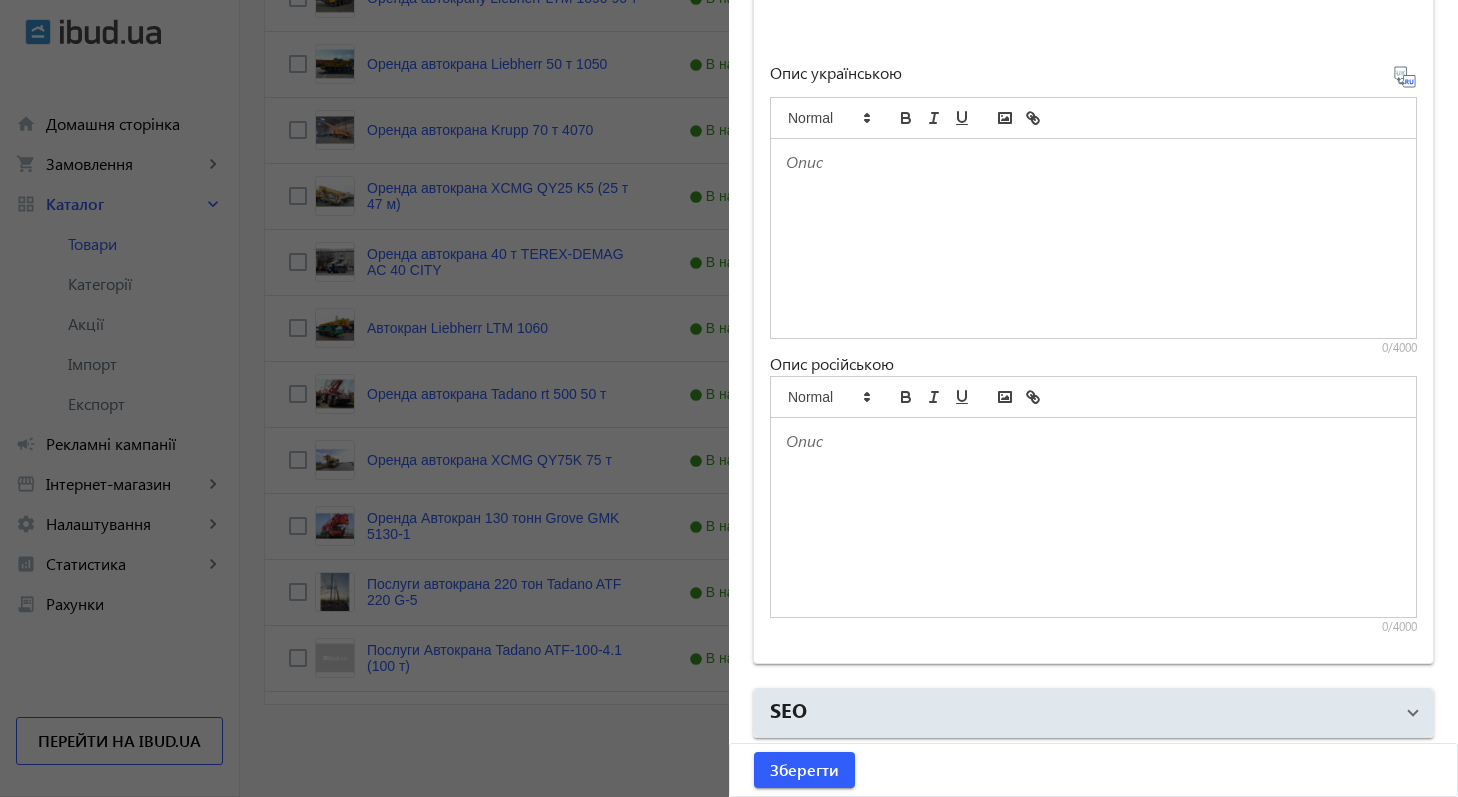 scroll, scrollTop: 0, scrollLeft: 0, axis: both 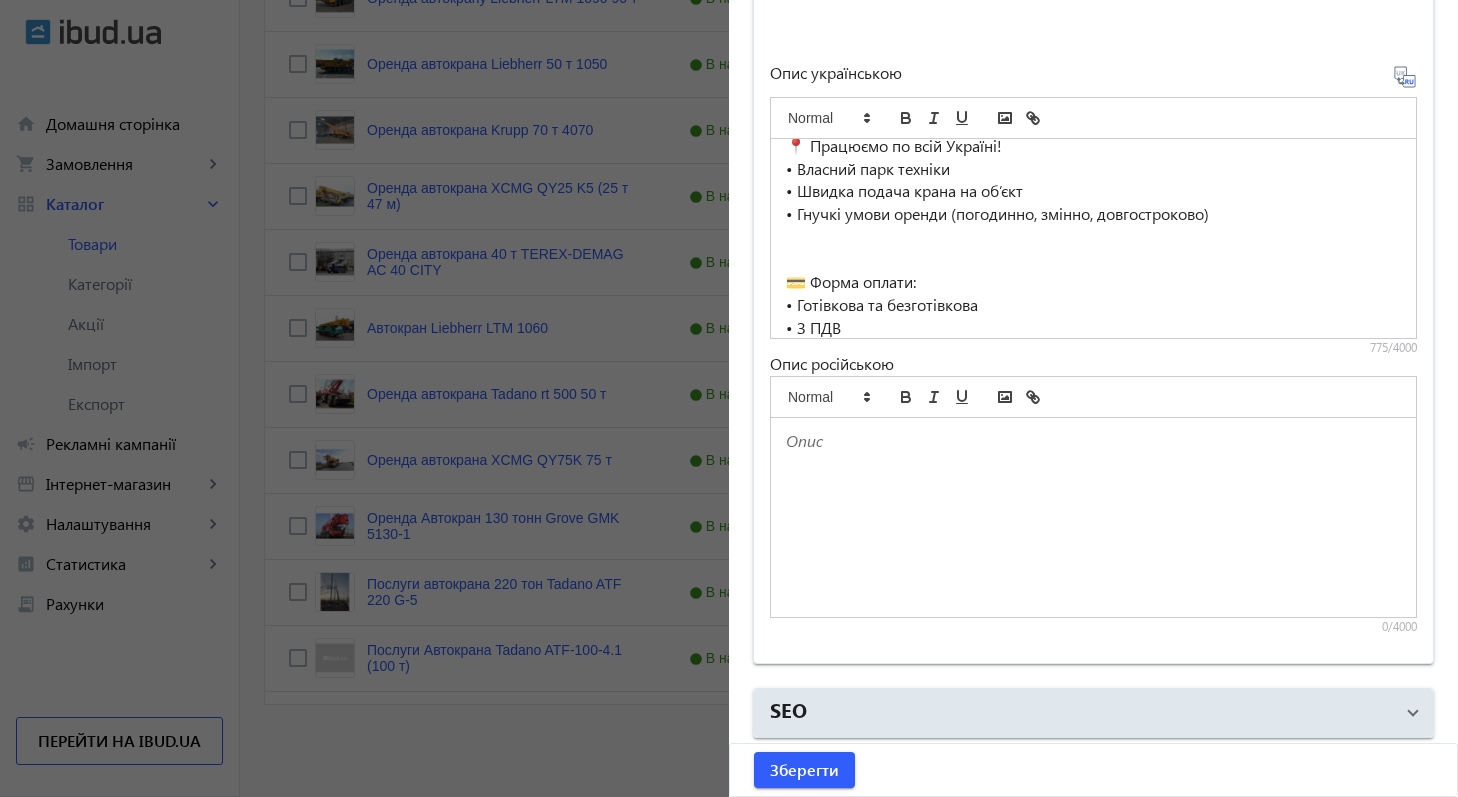 click at bounding box center (1093, 517) 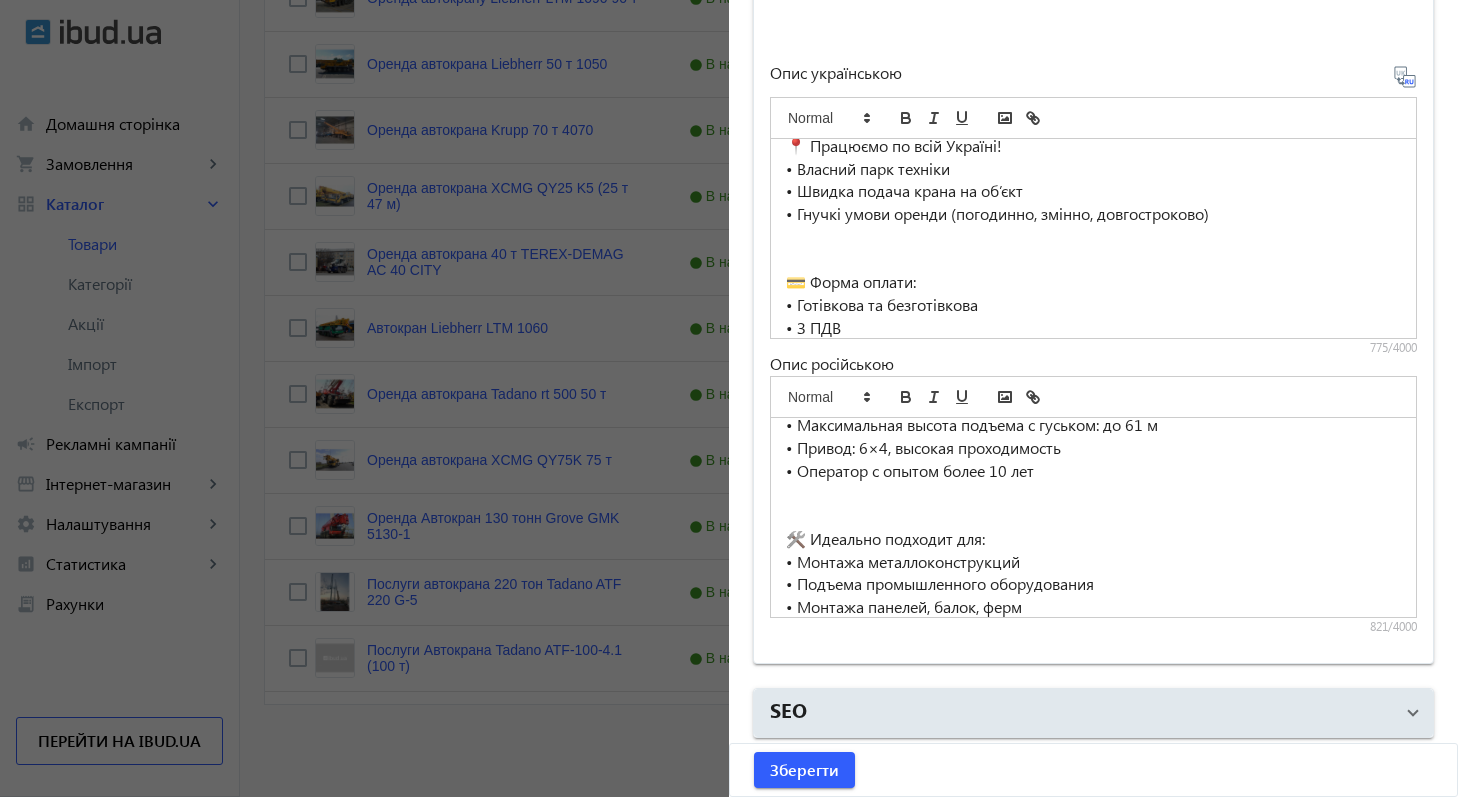 scroll, scrollTop: 0, scrollLeft: 0, axis: both 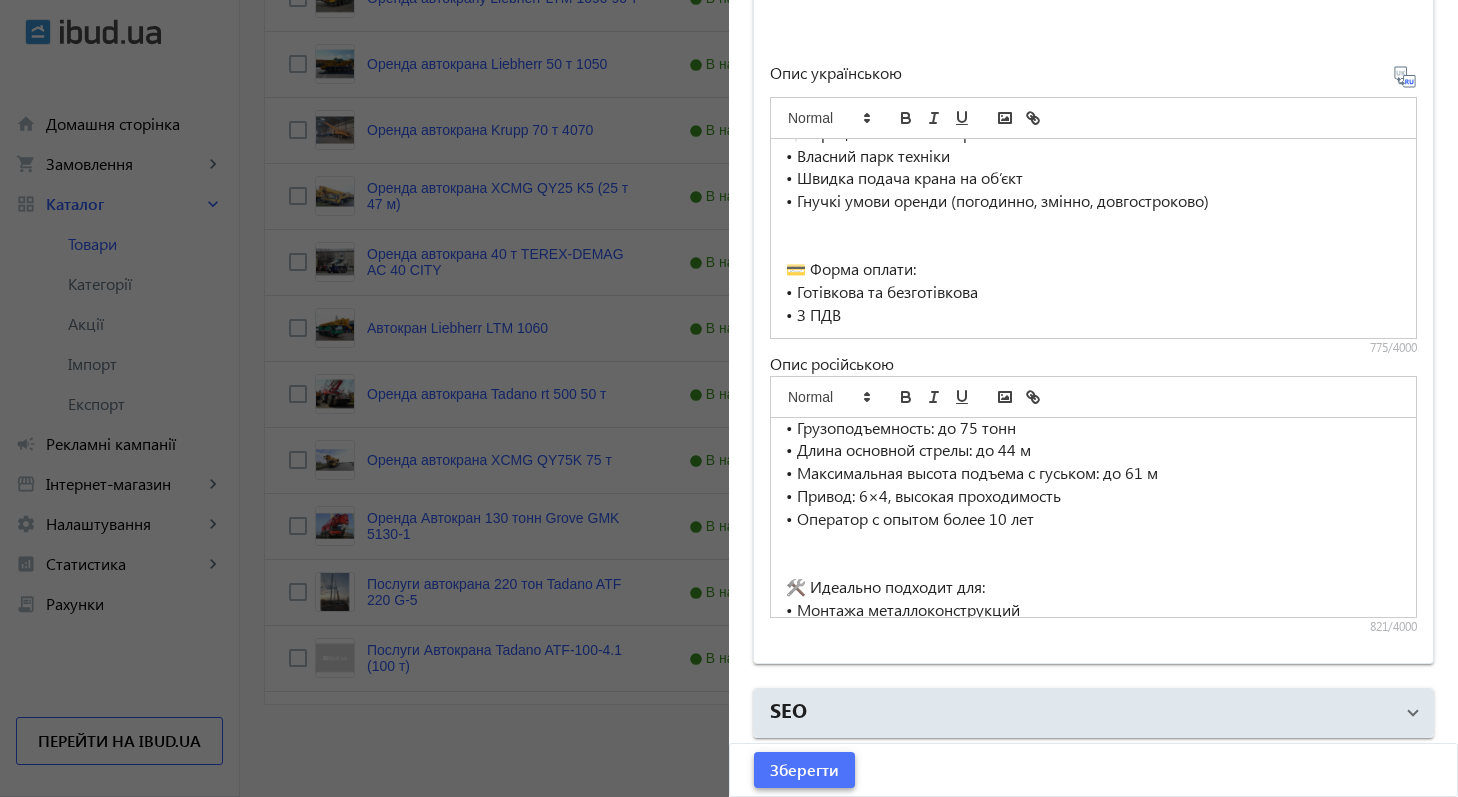 click on "Зберегти" 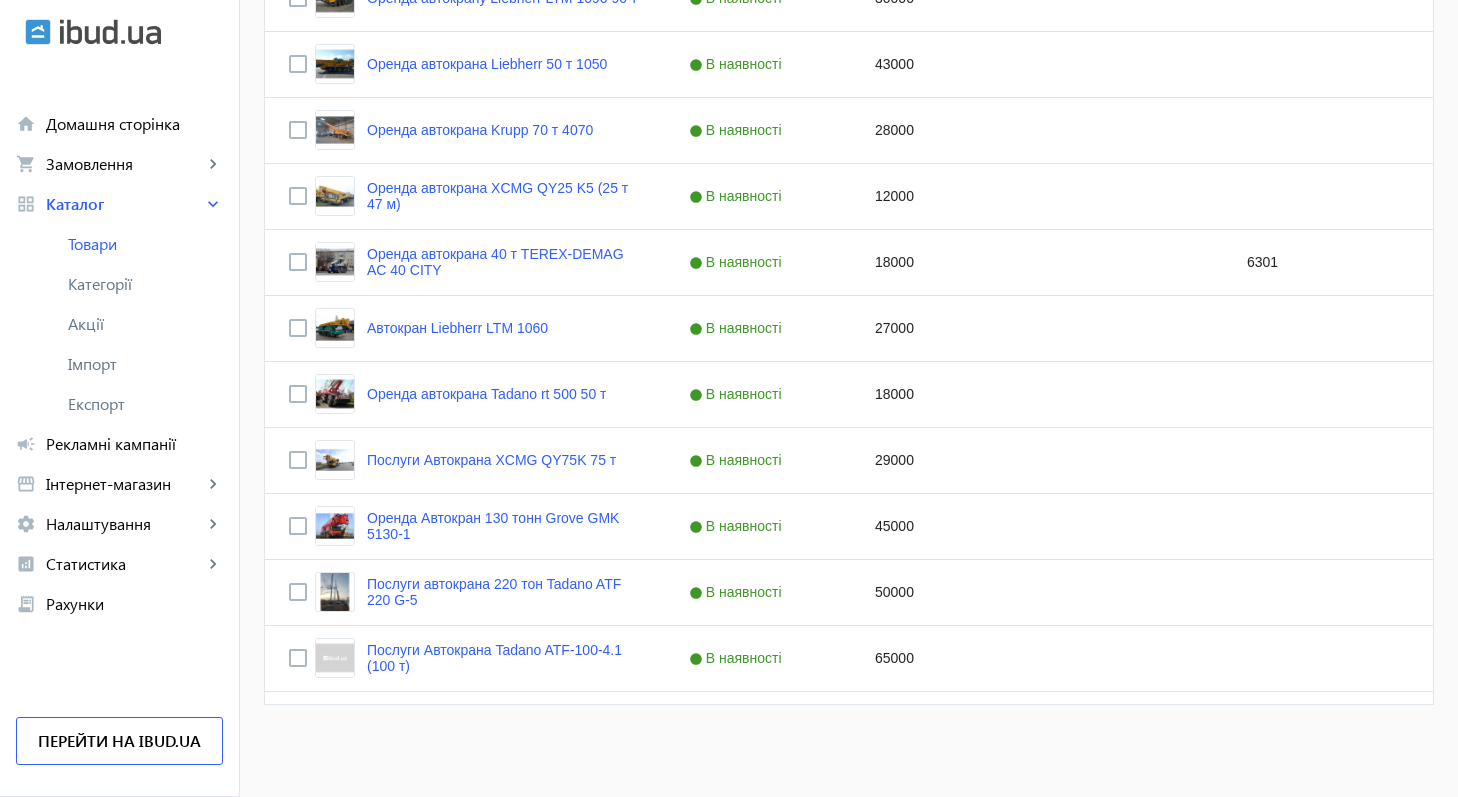 scroll, scrollTop: 0, scrollLeft: 0, axis: both 